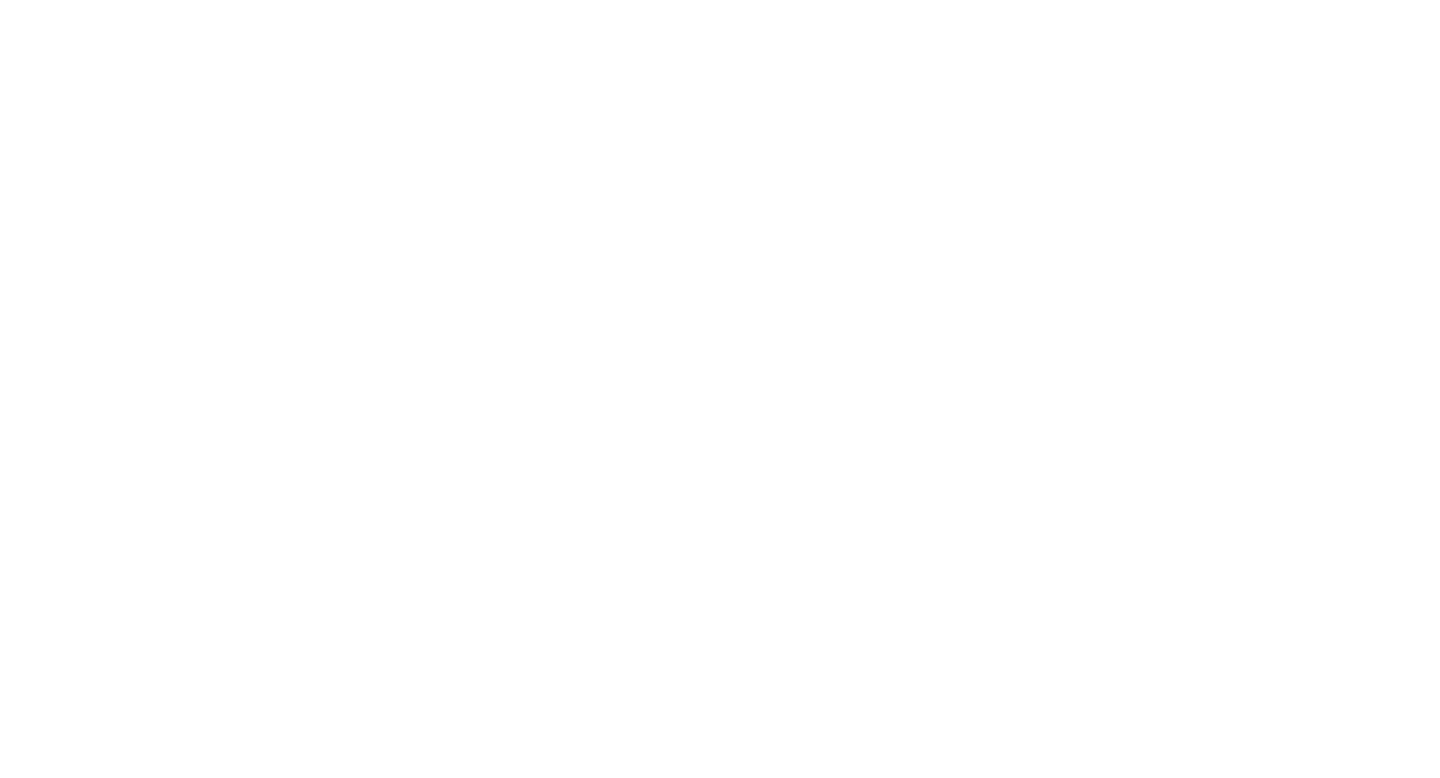 scroll, scrollTop: 0, scrollLeft: 0, axis: both 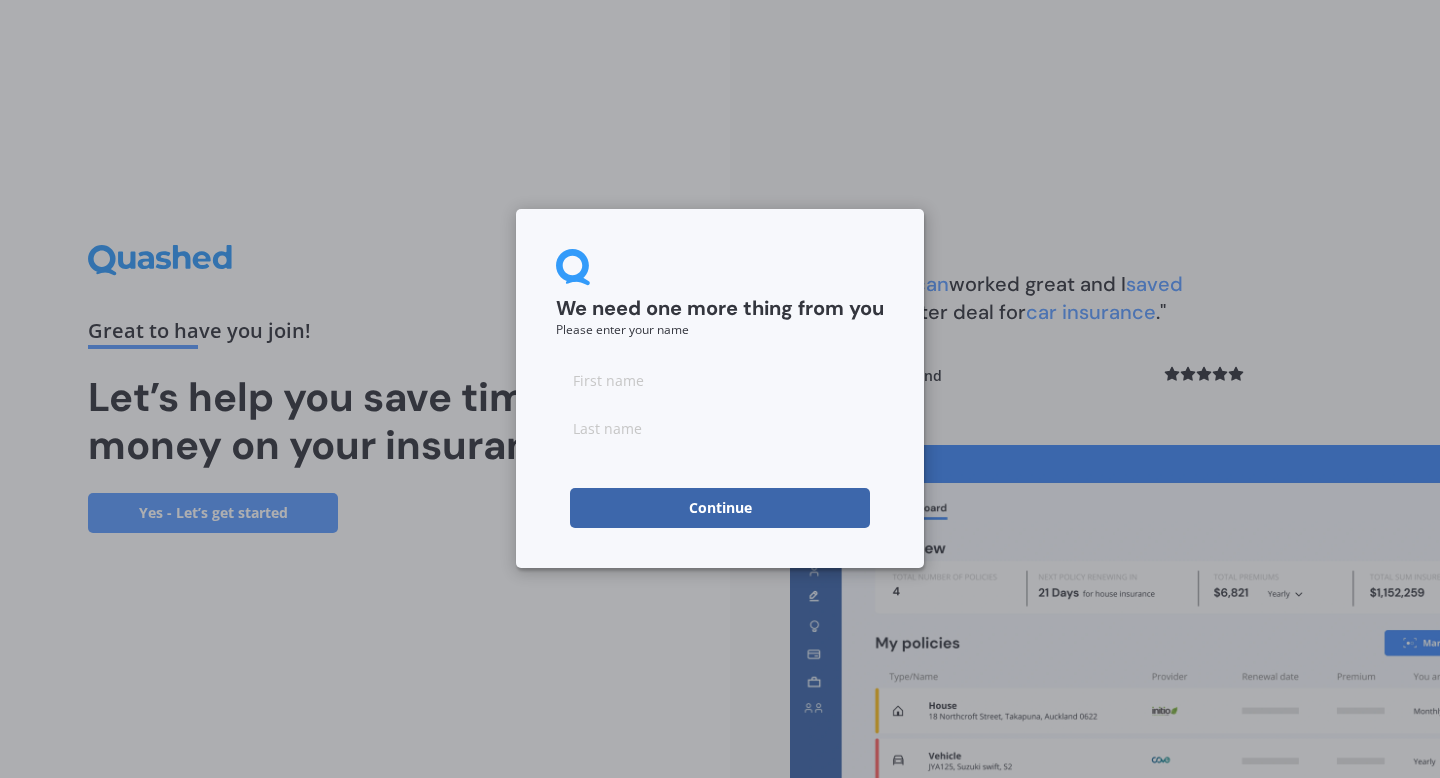 click at bounding box center (720, 380) 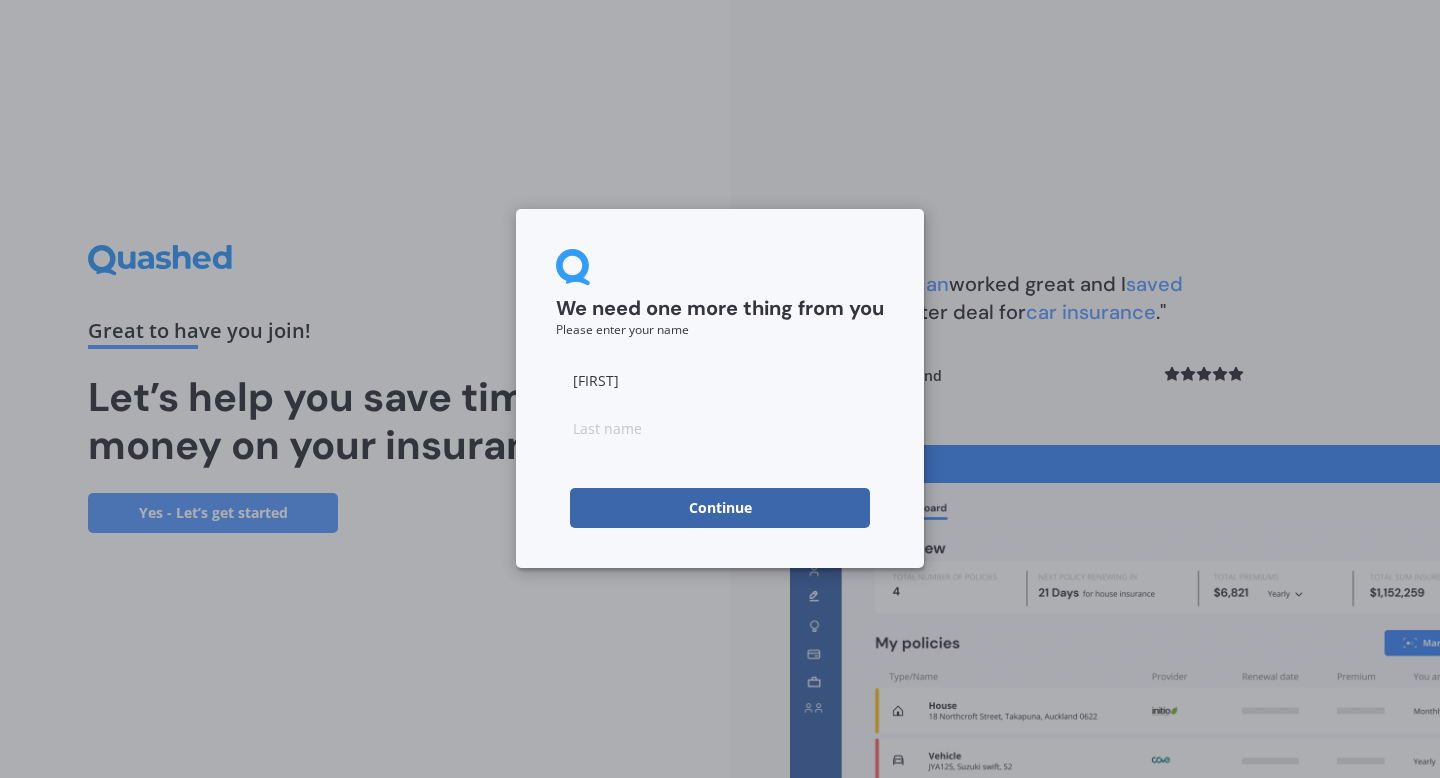 type on "[FIRST]" 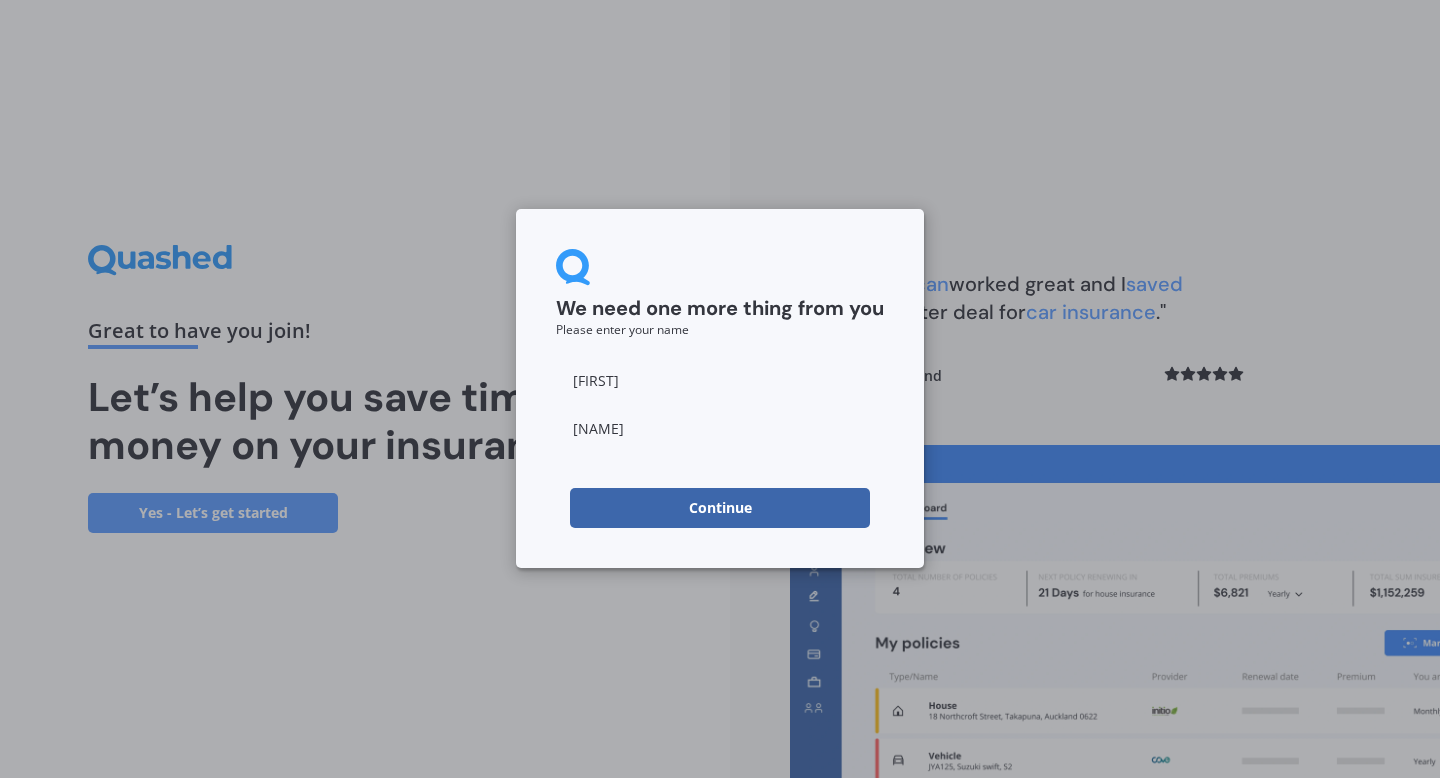 type on "[NAME]" 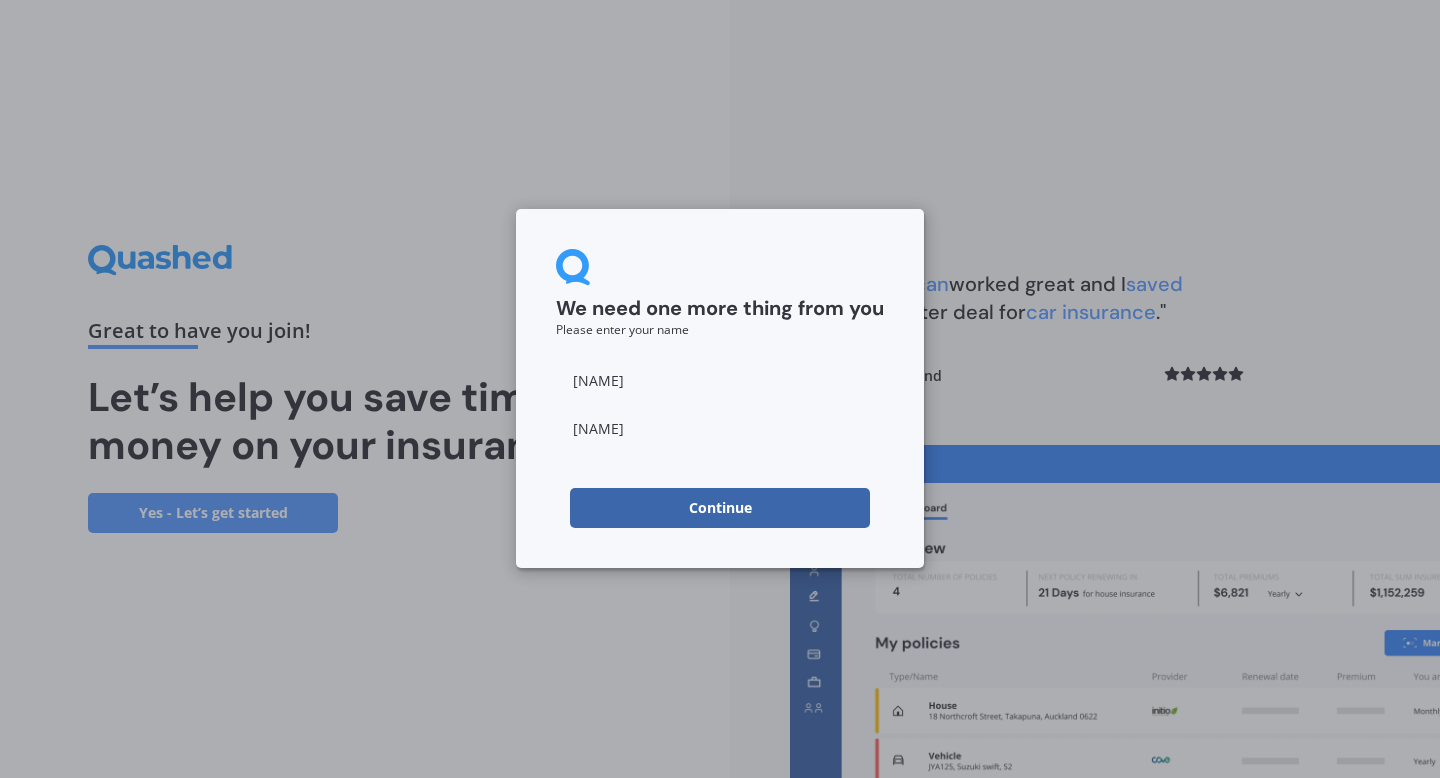 click on "[NAME]" at bounding box center [720, 380] 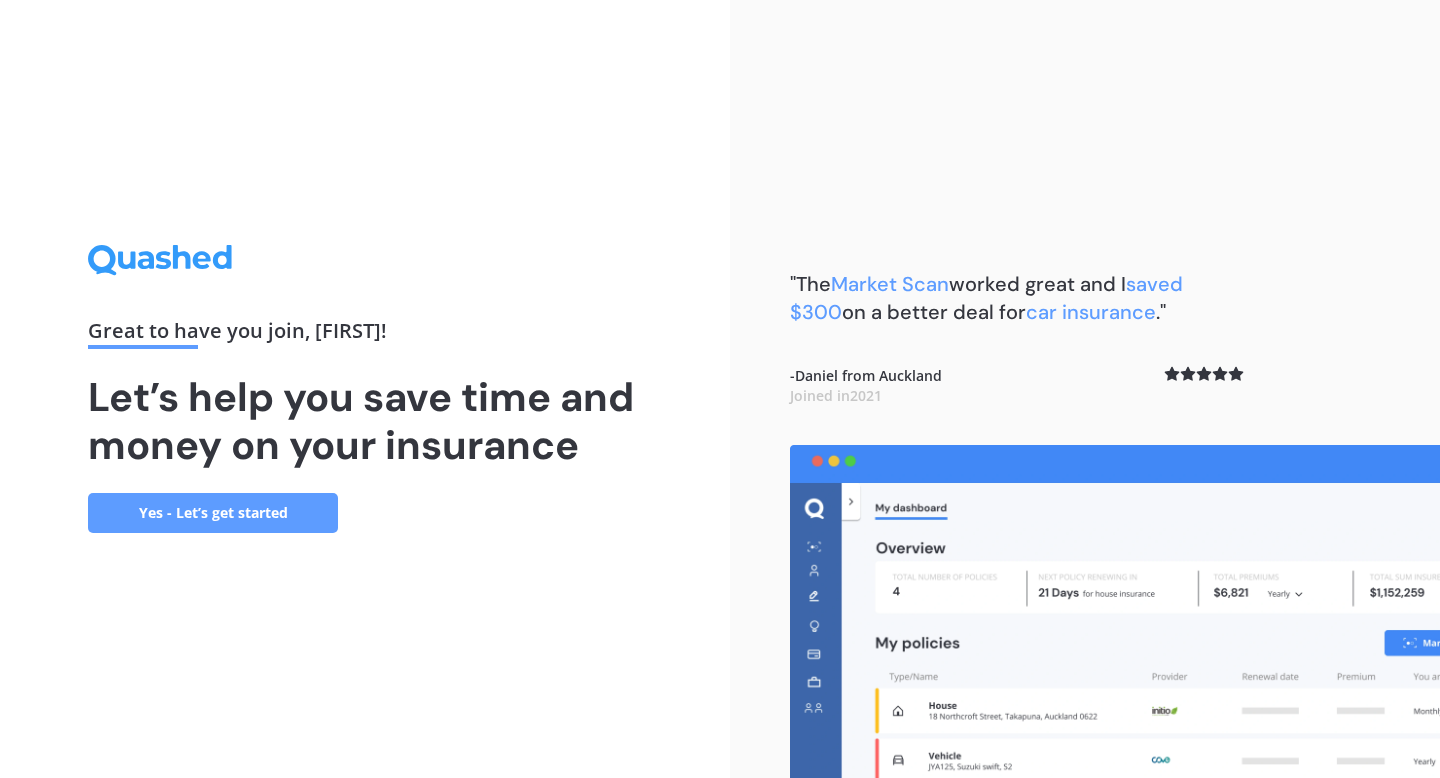 click on "Yes - Let’s get started" at bounding box center (213, 513) 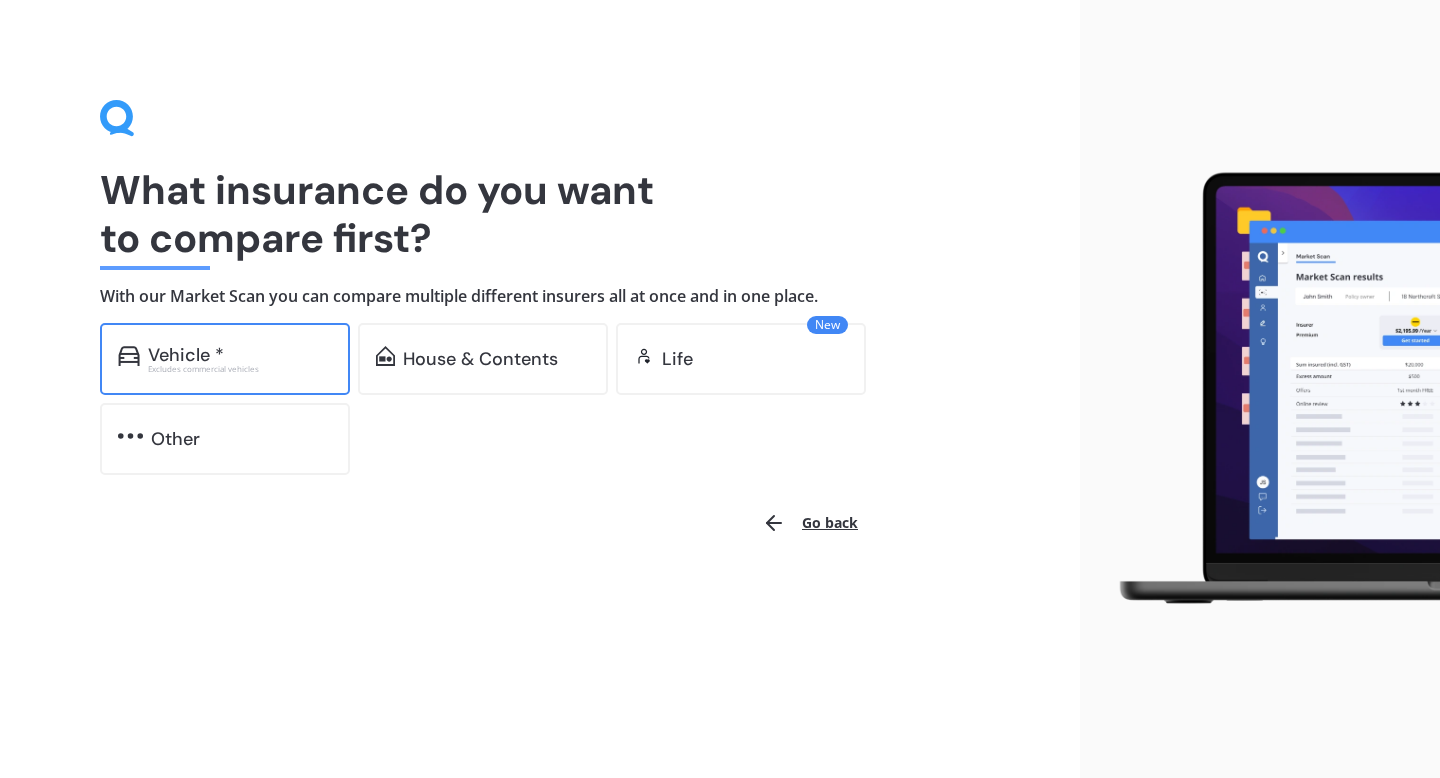 click on "Vehicle *" at bounding box center (240, 355) 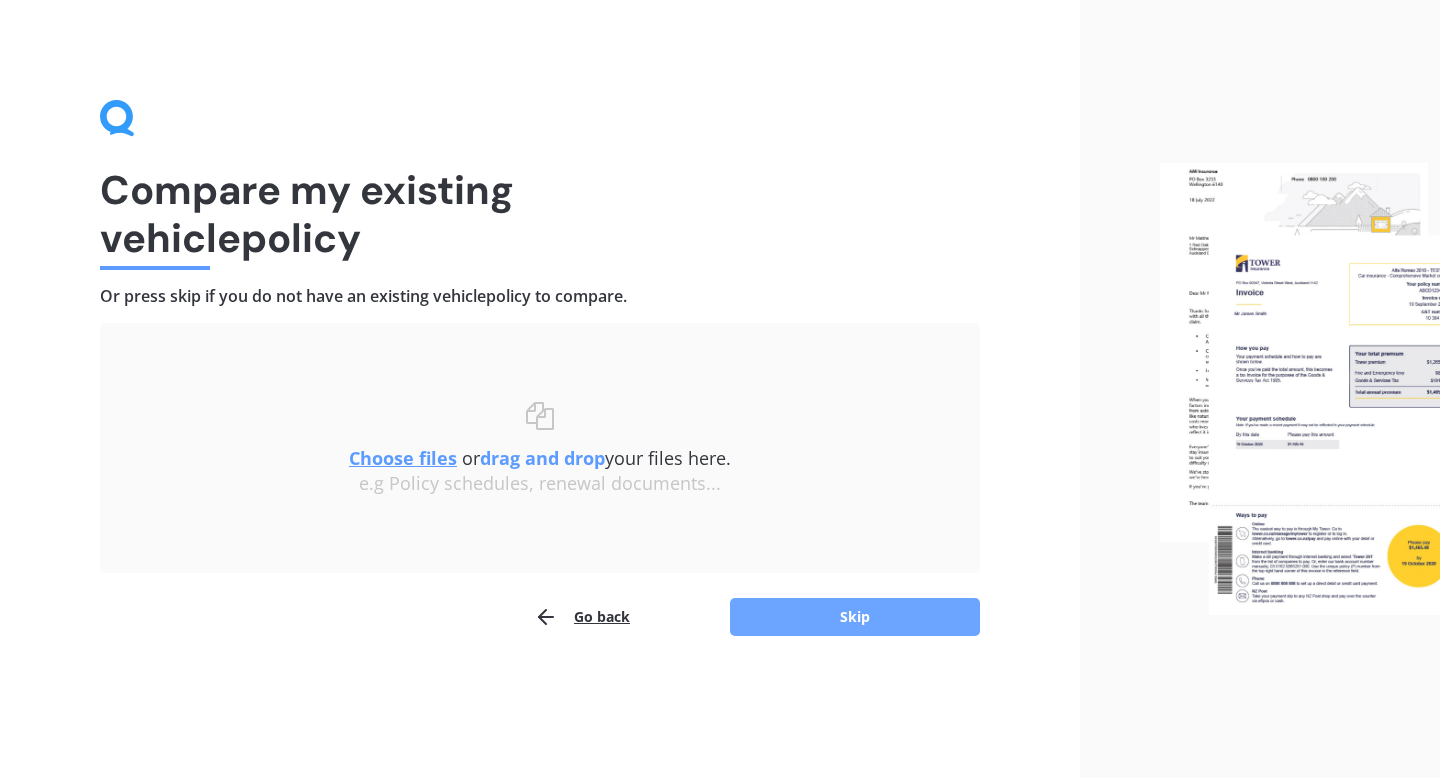 click on "Skip" at bounding box center [855, 617] 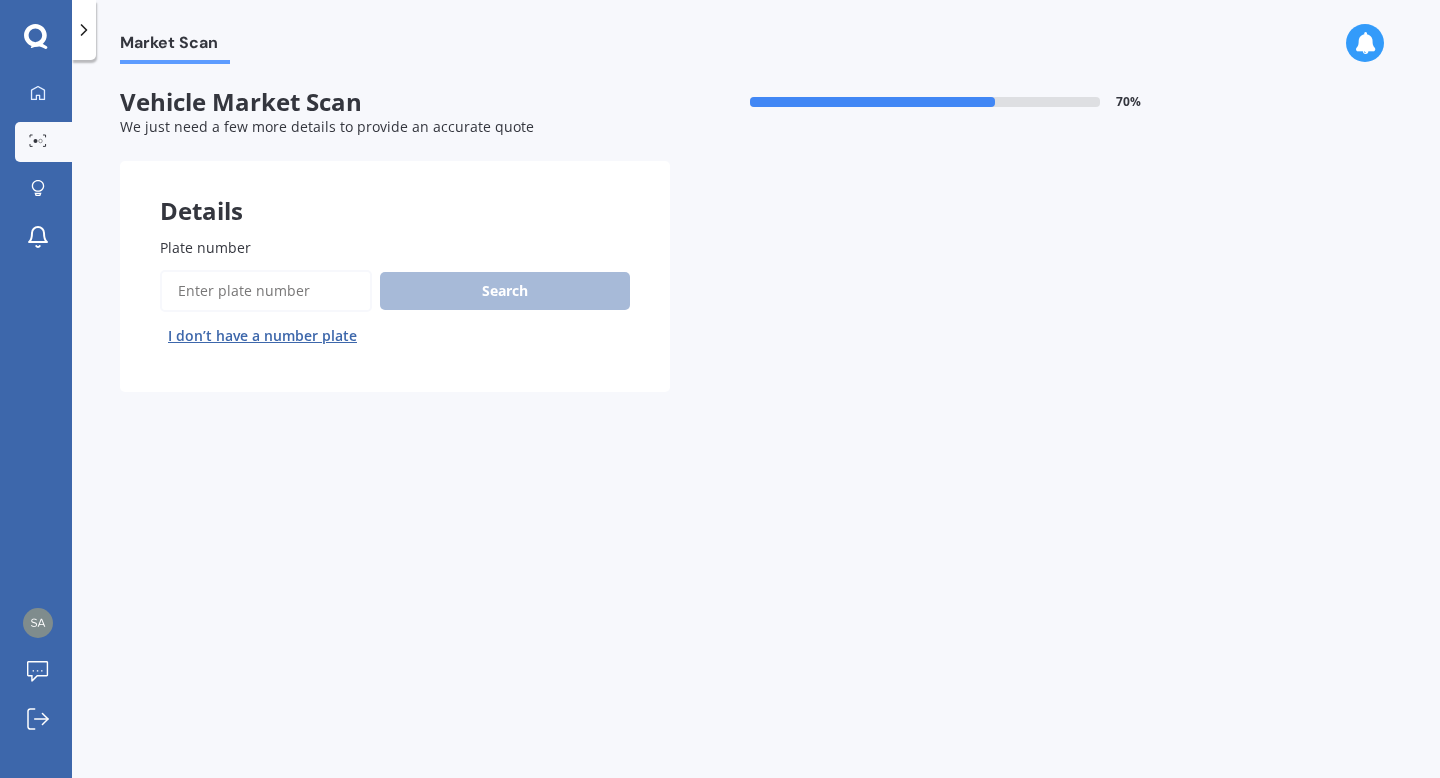 click on "Plate number" at bounding box center [266, 291] 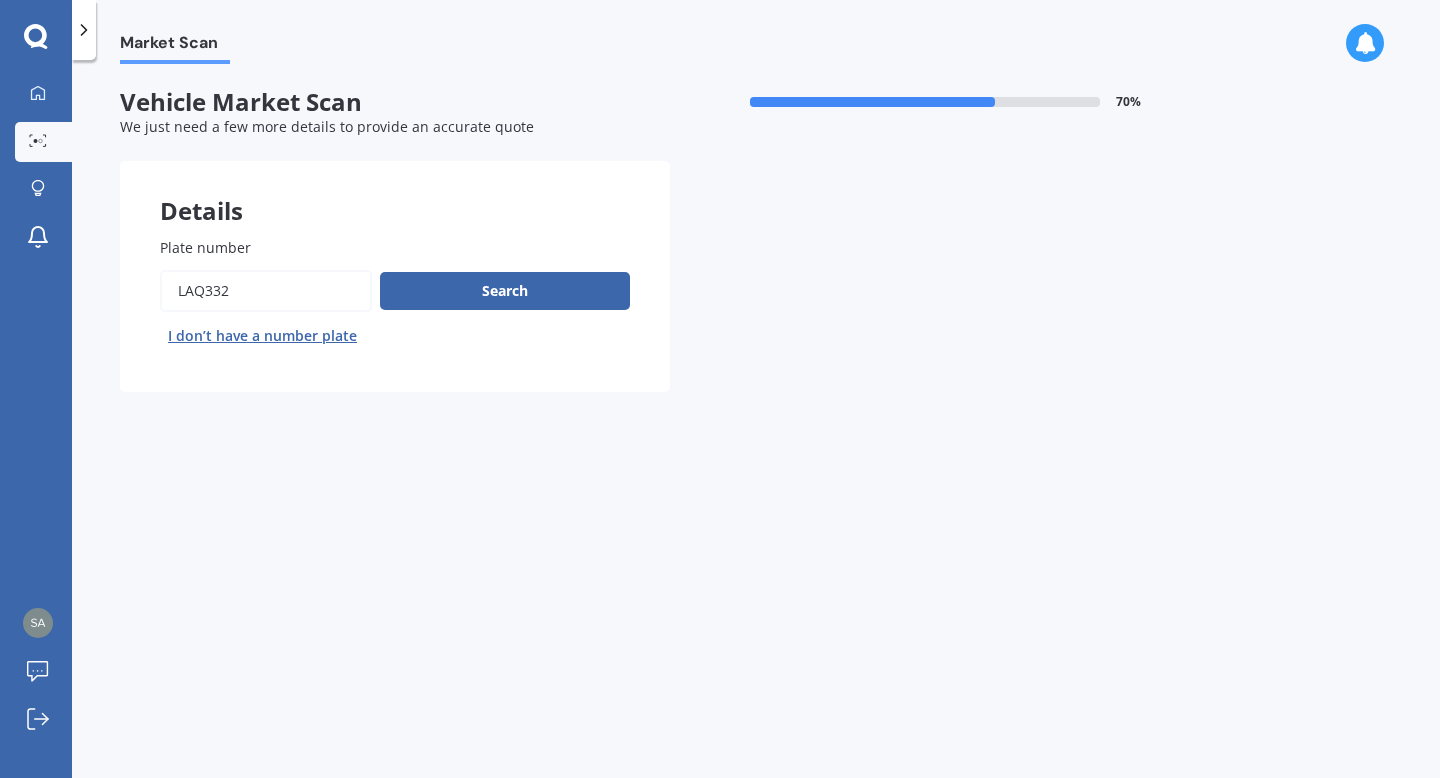 type on "LAQ332" 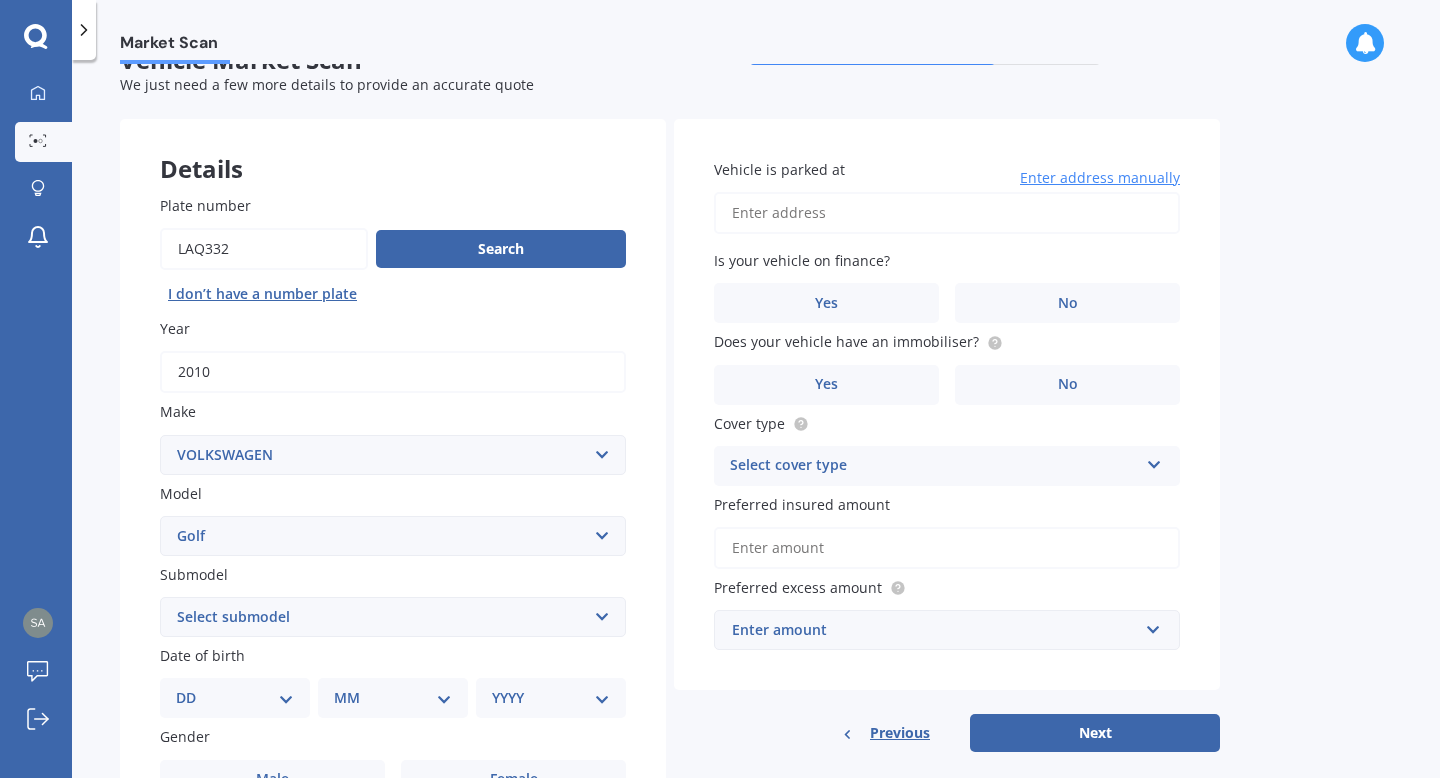 scroll, scrollTop: 48, scrollLeft: 0, axis: vertical 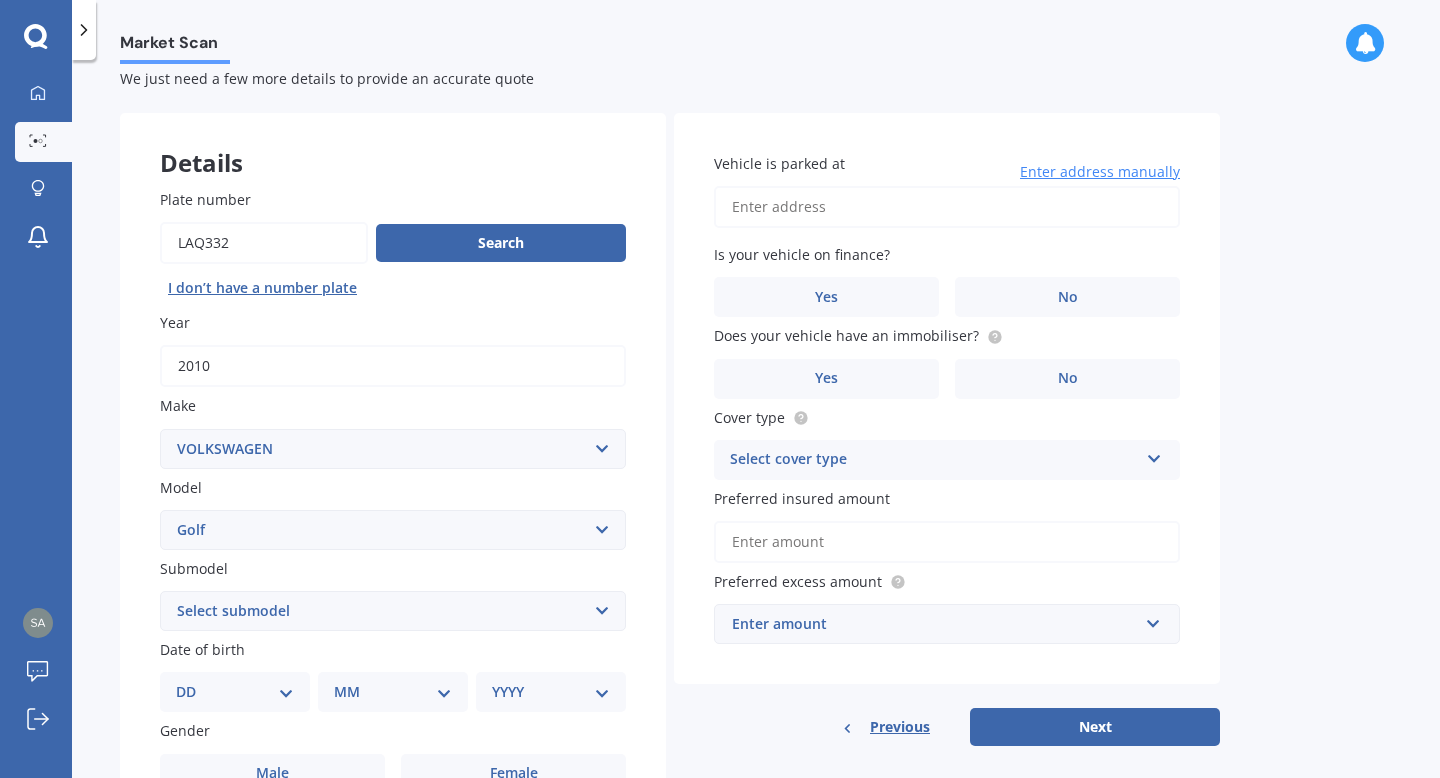 click on "Vehicle is parked at" at bounding box center [947, 207] 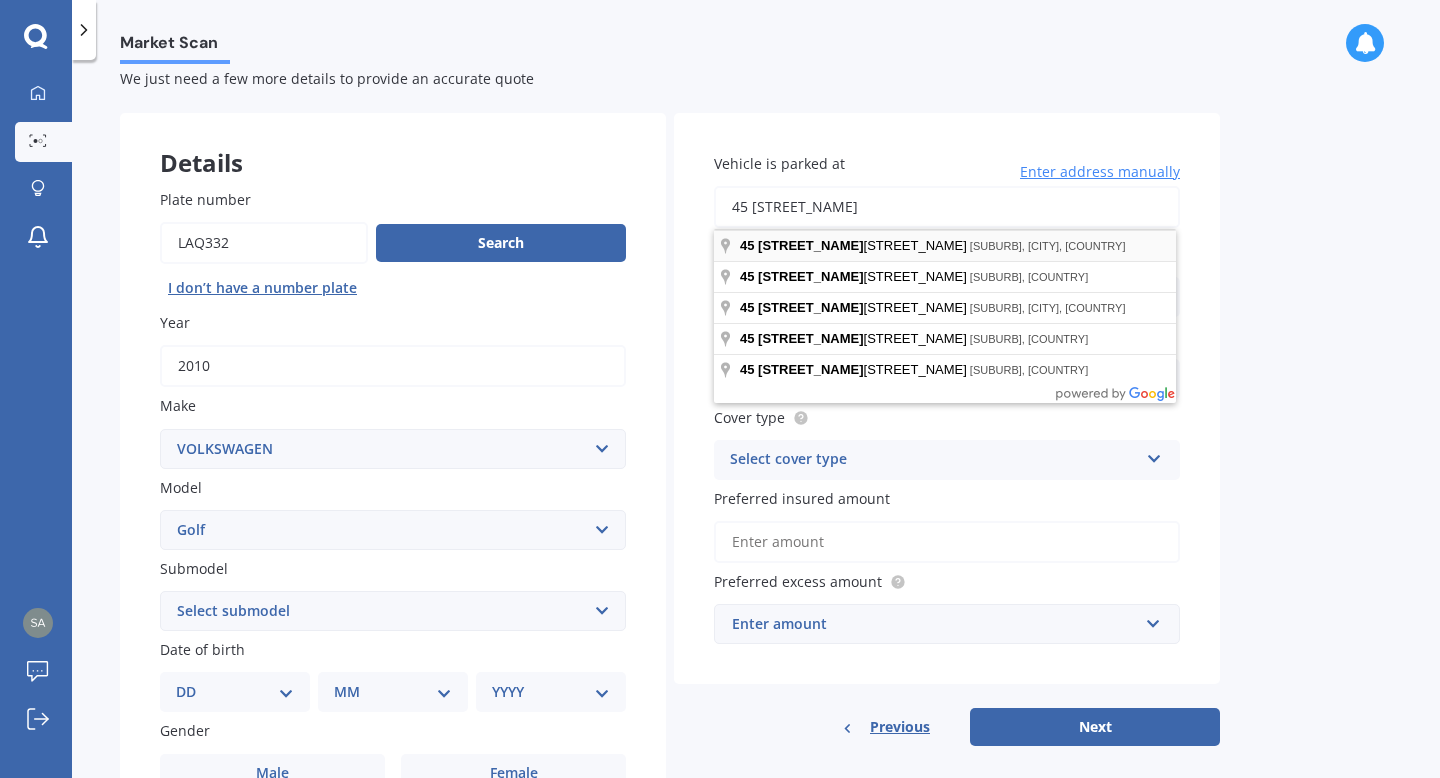 type on "45 [STREET_NAME]" 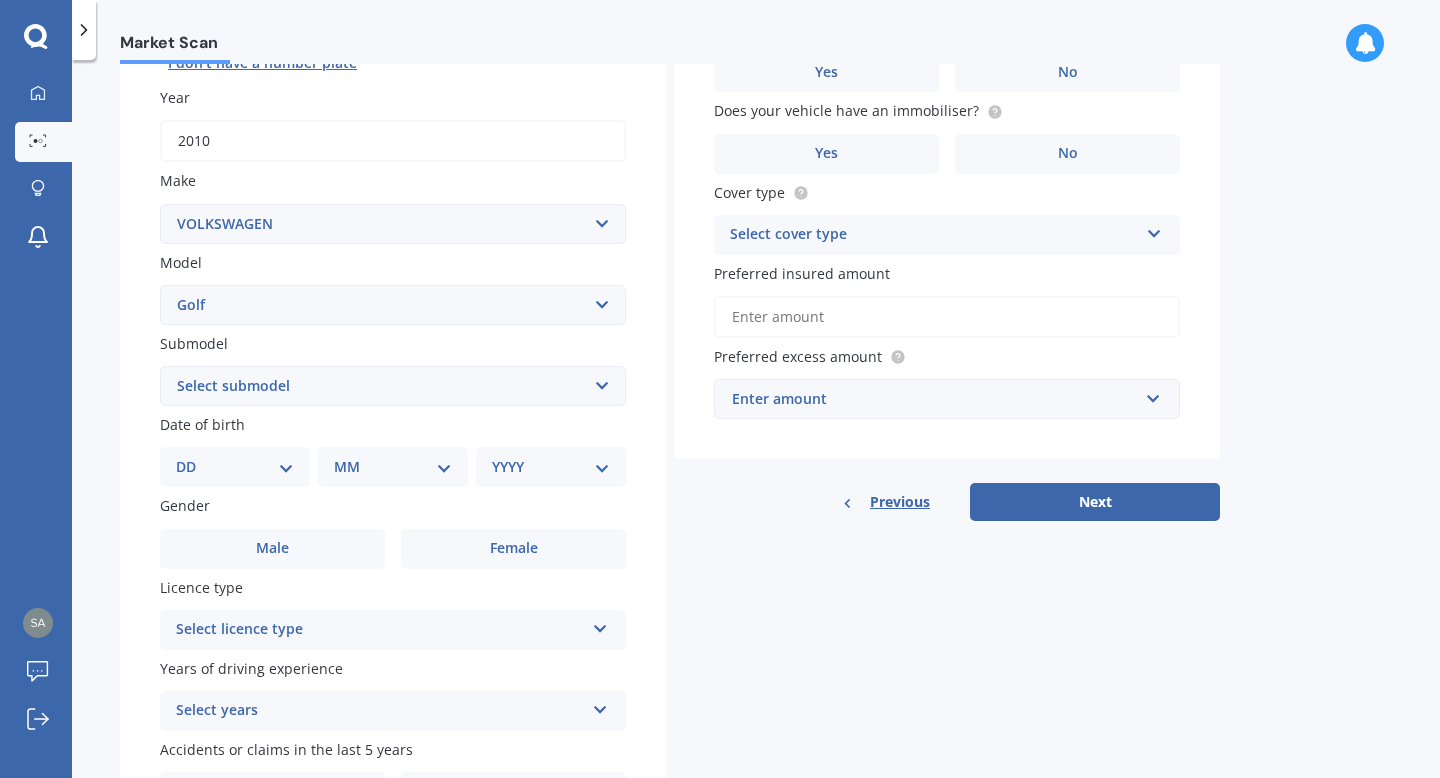 scroll, scrollTop: 301, scrollLeft: 0, axis: vertical 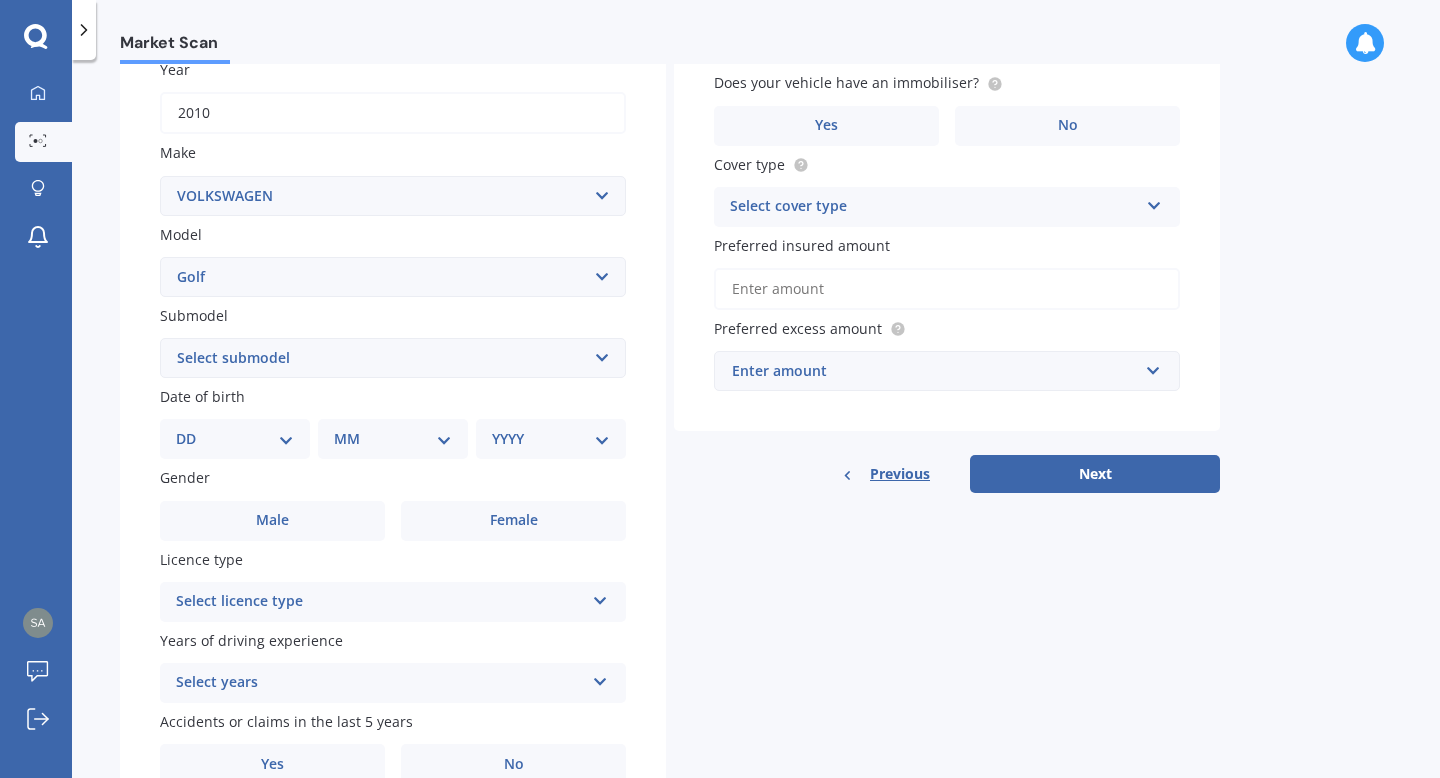 click on "Select licence type" at bounding box center [380, 602] 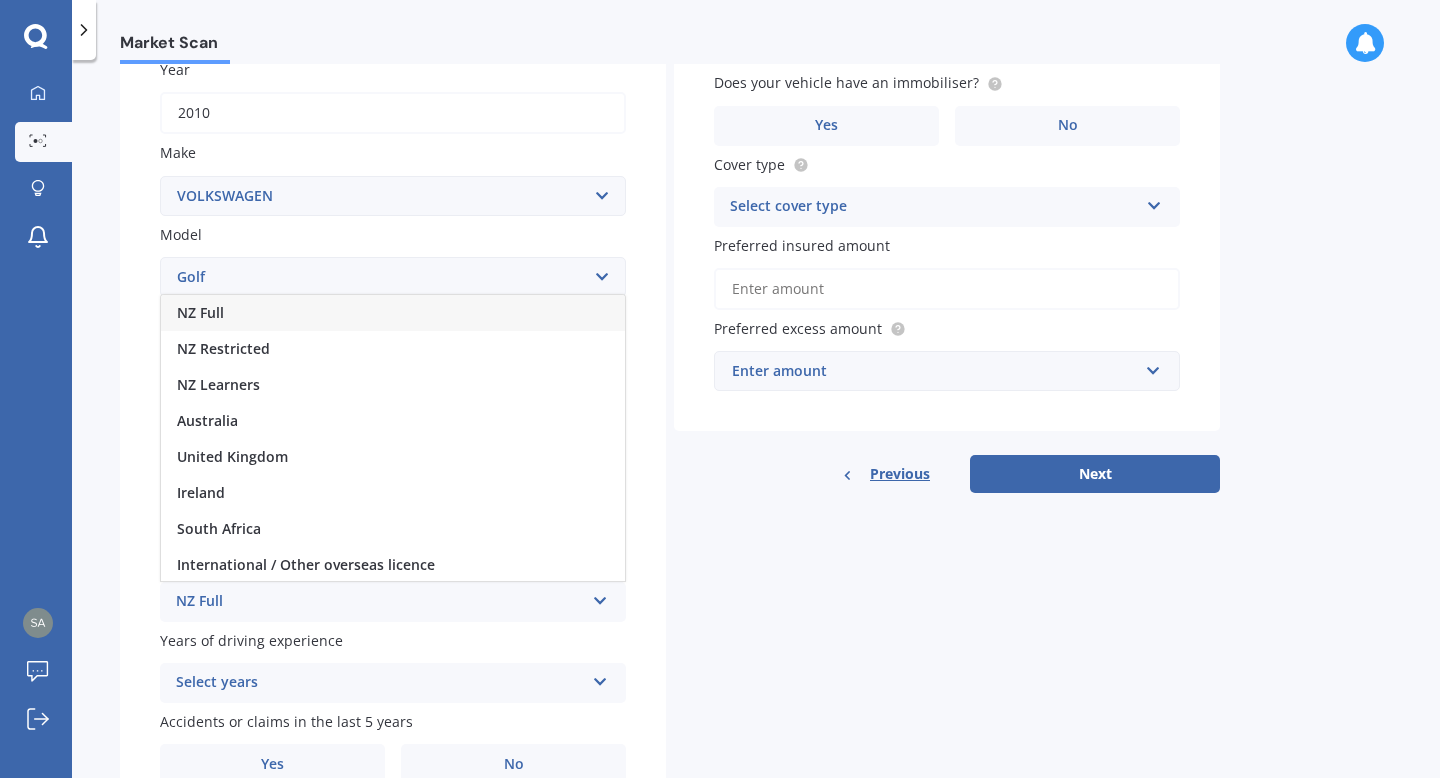 click on "NZ Full" at bounding box center [393, 313] 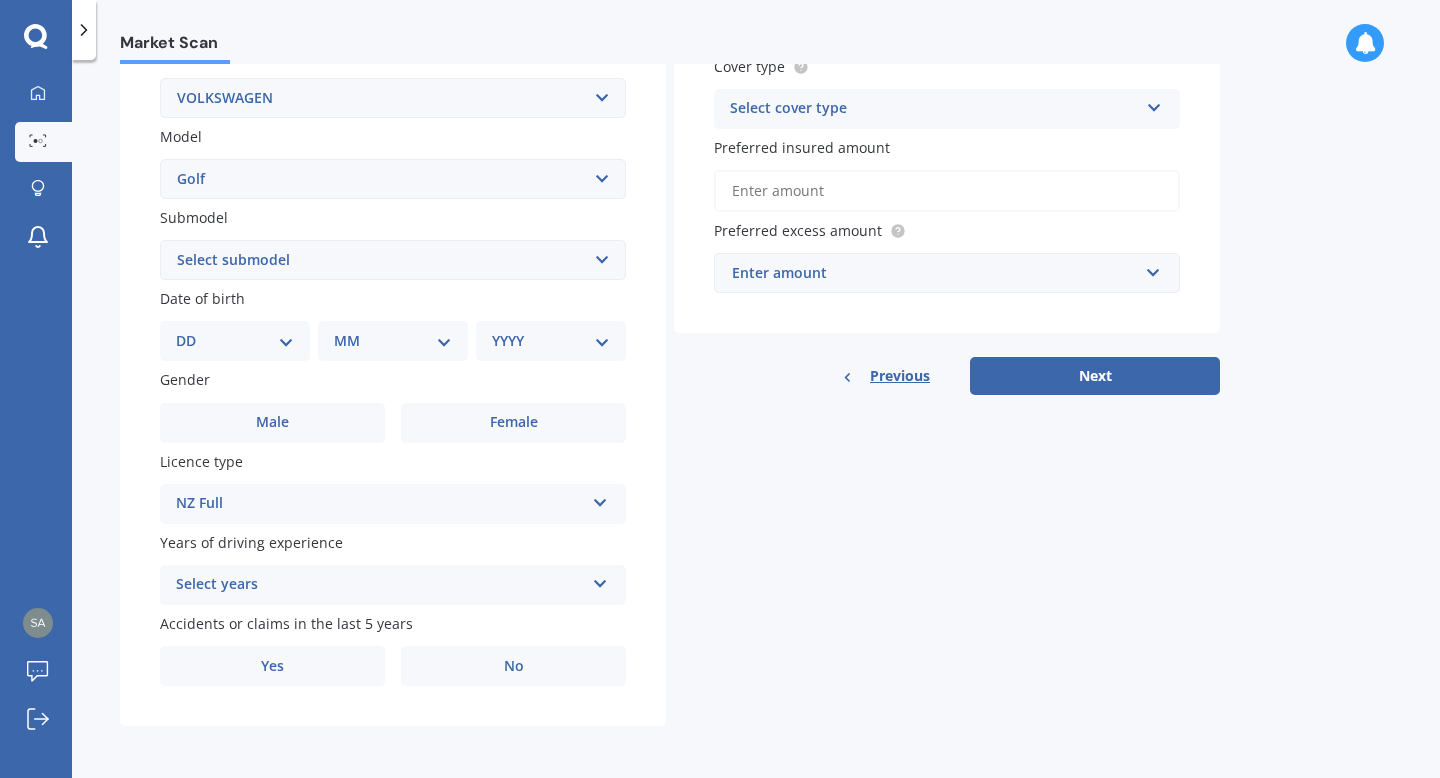 scroll, scrollTop: 404, scrollLeft: 0, axis: vertical 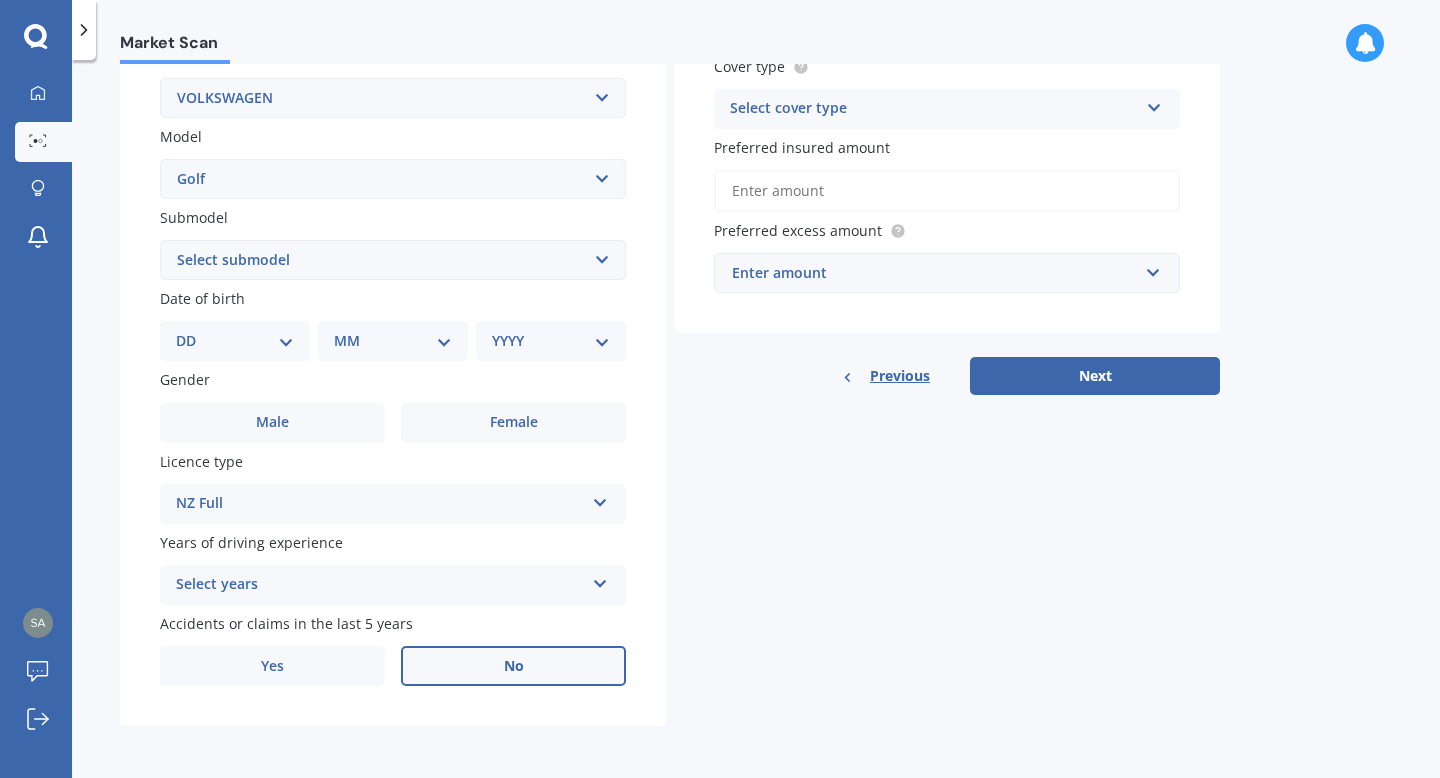 click on "No" at bounding box center (513, 423) 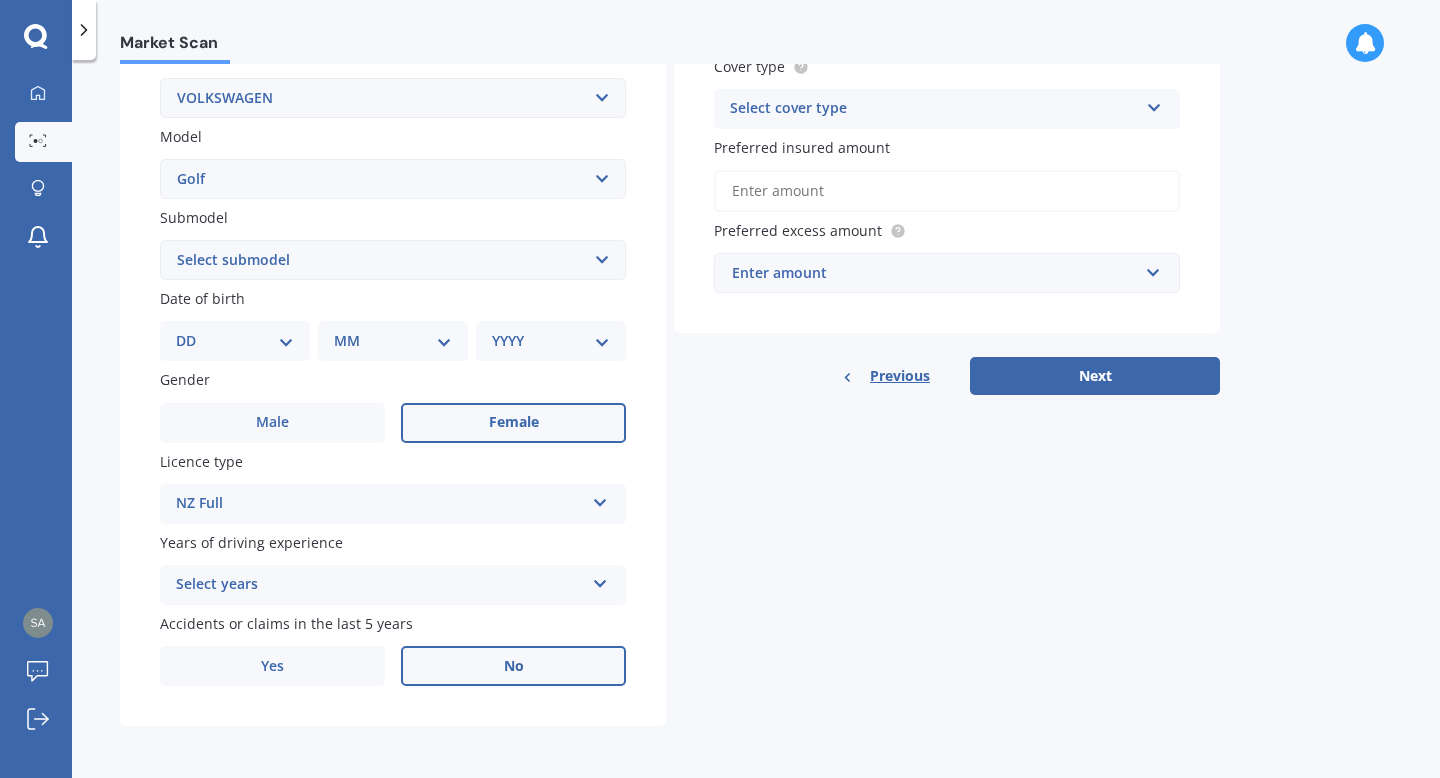 click on "Female" at bounding box center (272, 422) 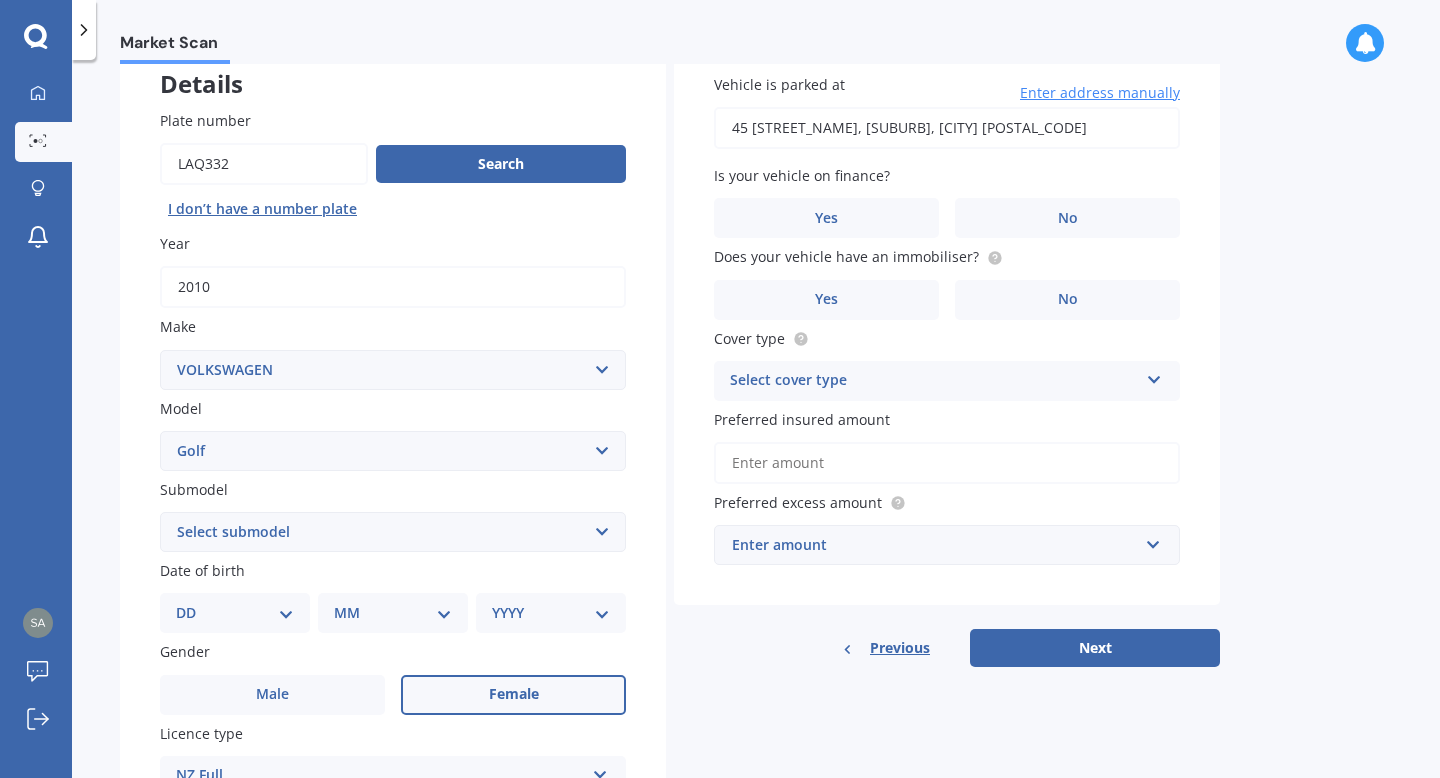 scroll, scrollTop: 121, scrollLeft: 0, axis: vertical 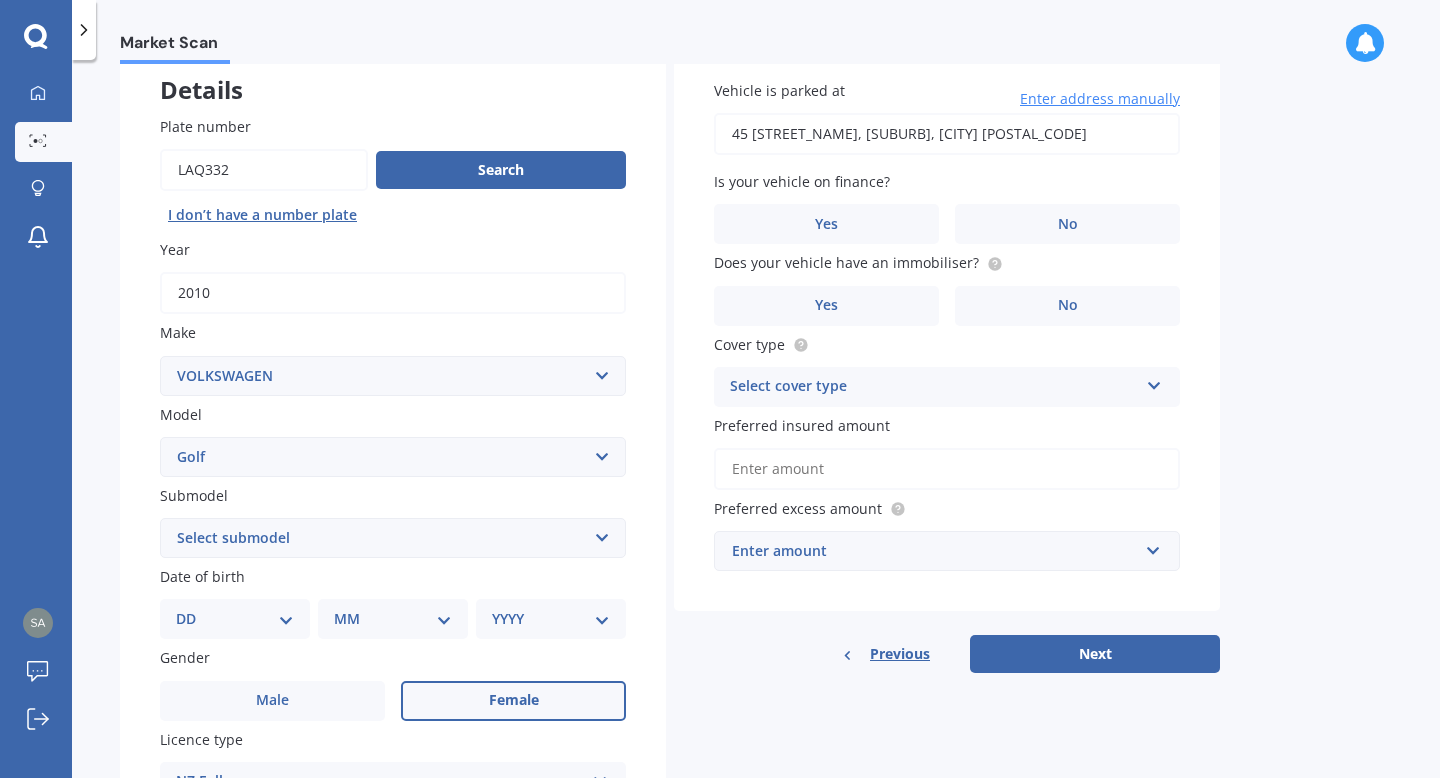 click on "Select cover type" at bounding box center [380, 863] 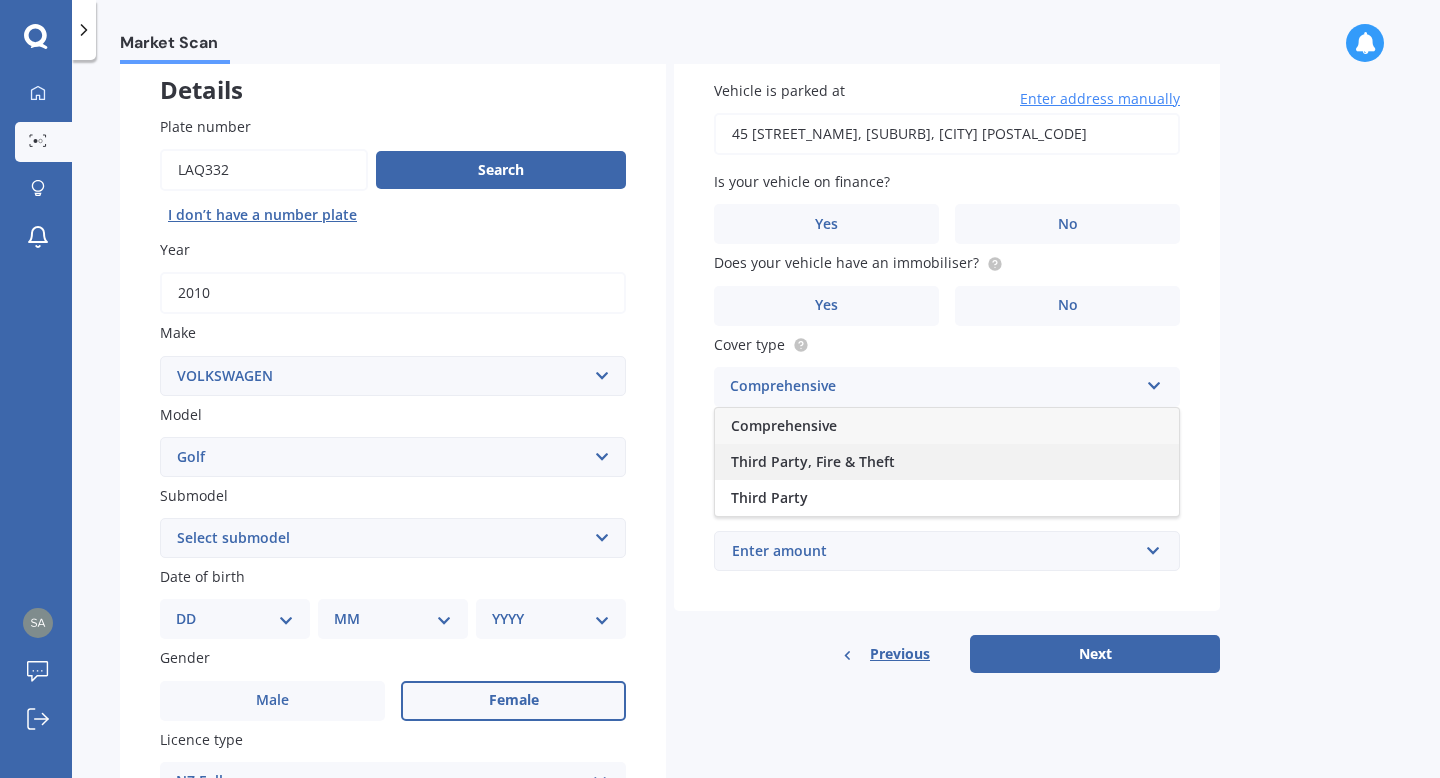 click on "Third Party, Fire & Theft" at bounding box center [784, 425] 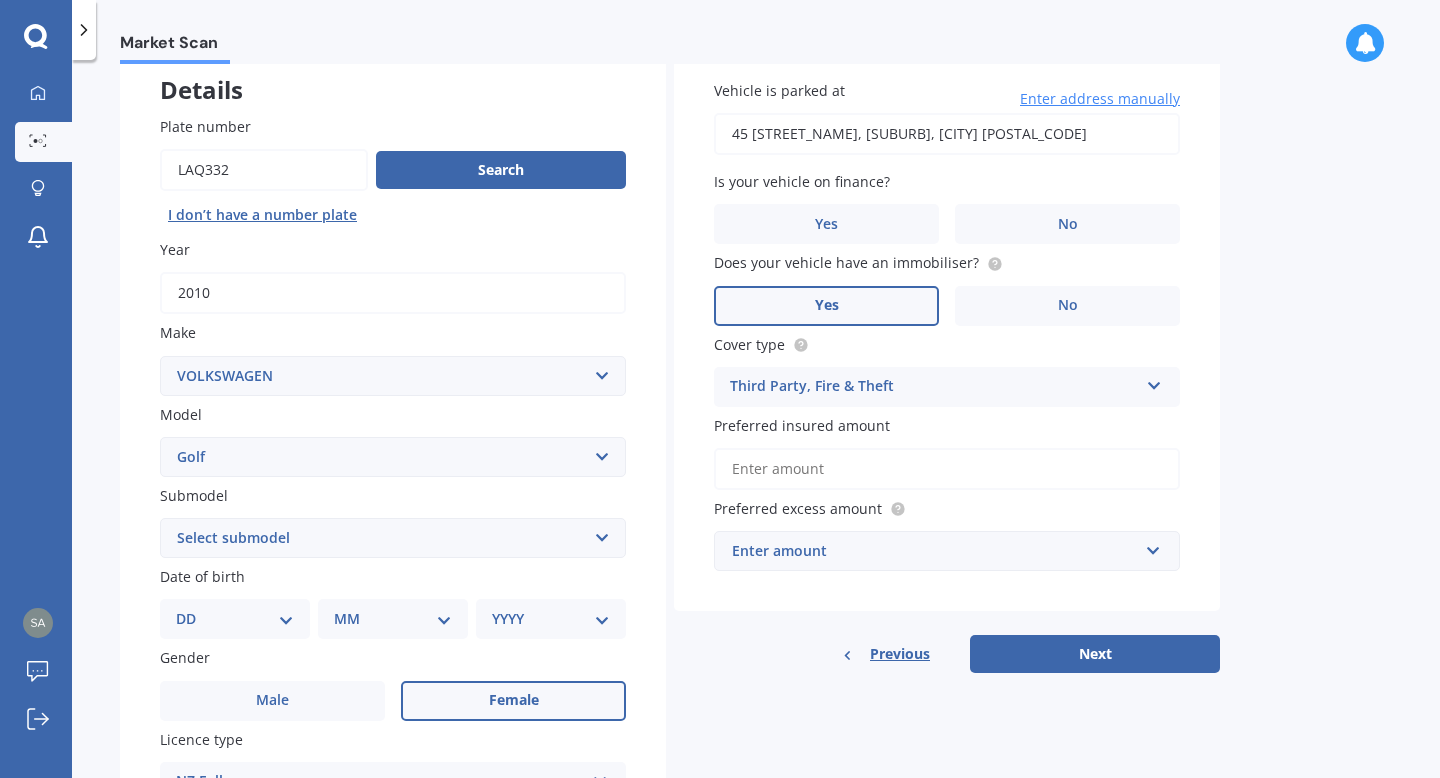 click on "Yes" at bounding box center (272, 701) 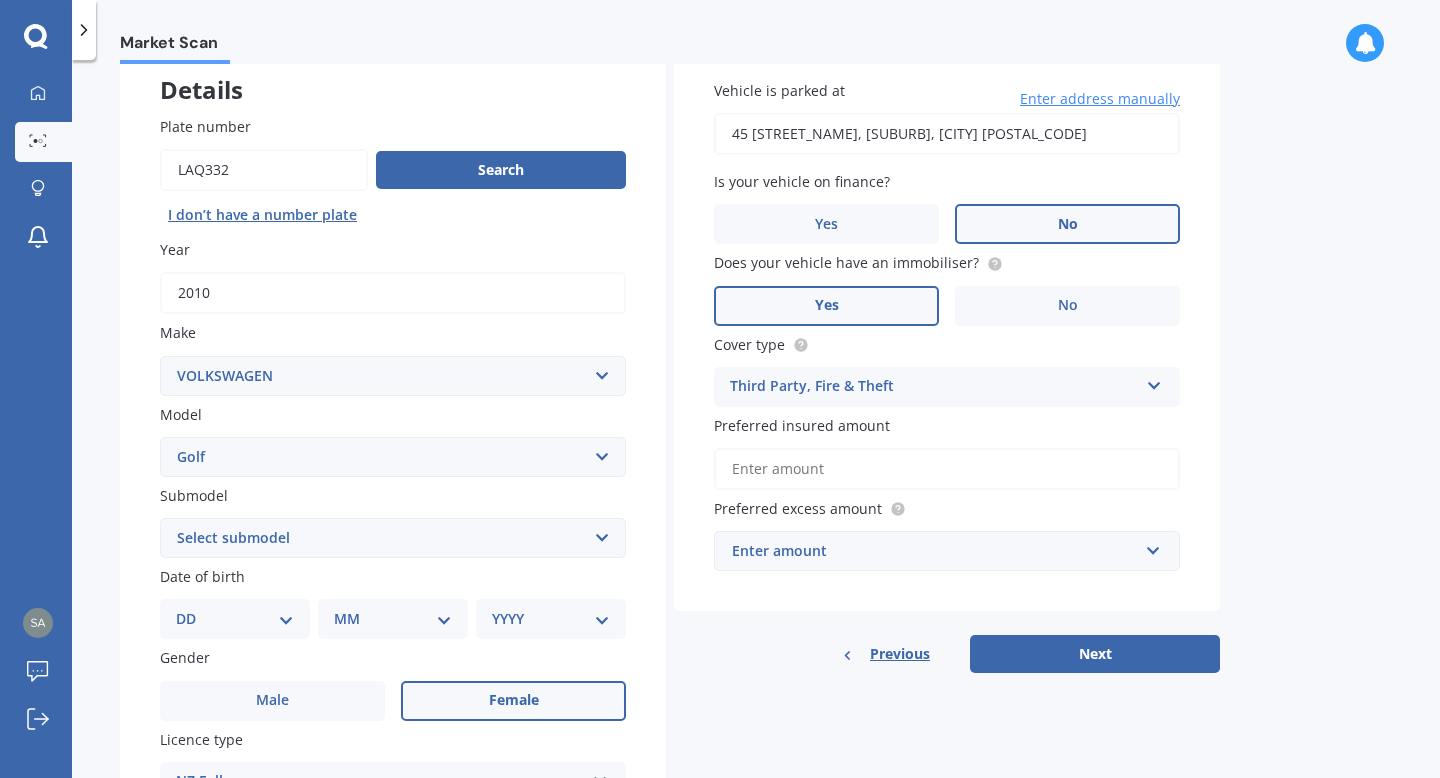click on "No" at bounding box center [513, 701] 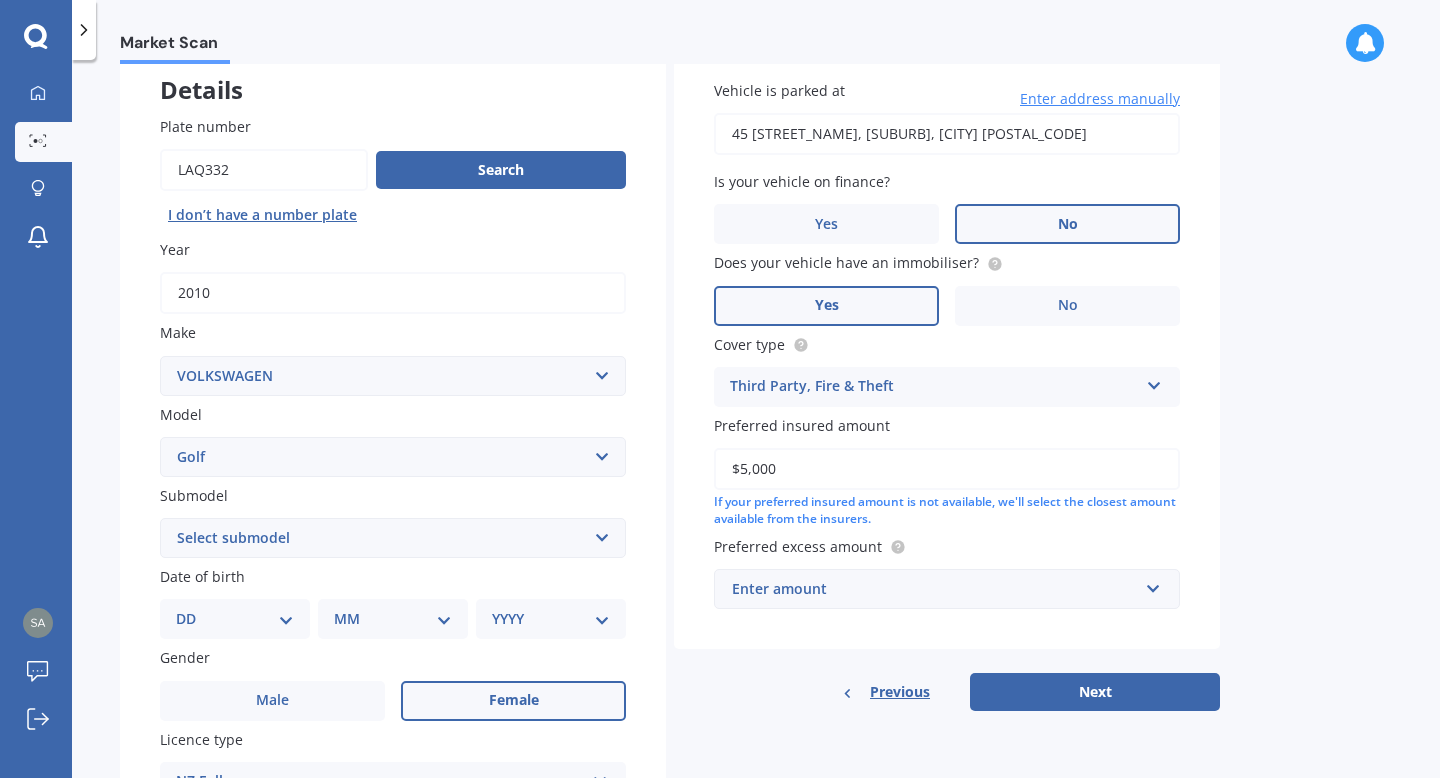 type on "$5,000" 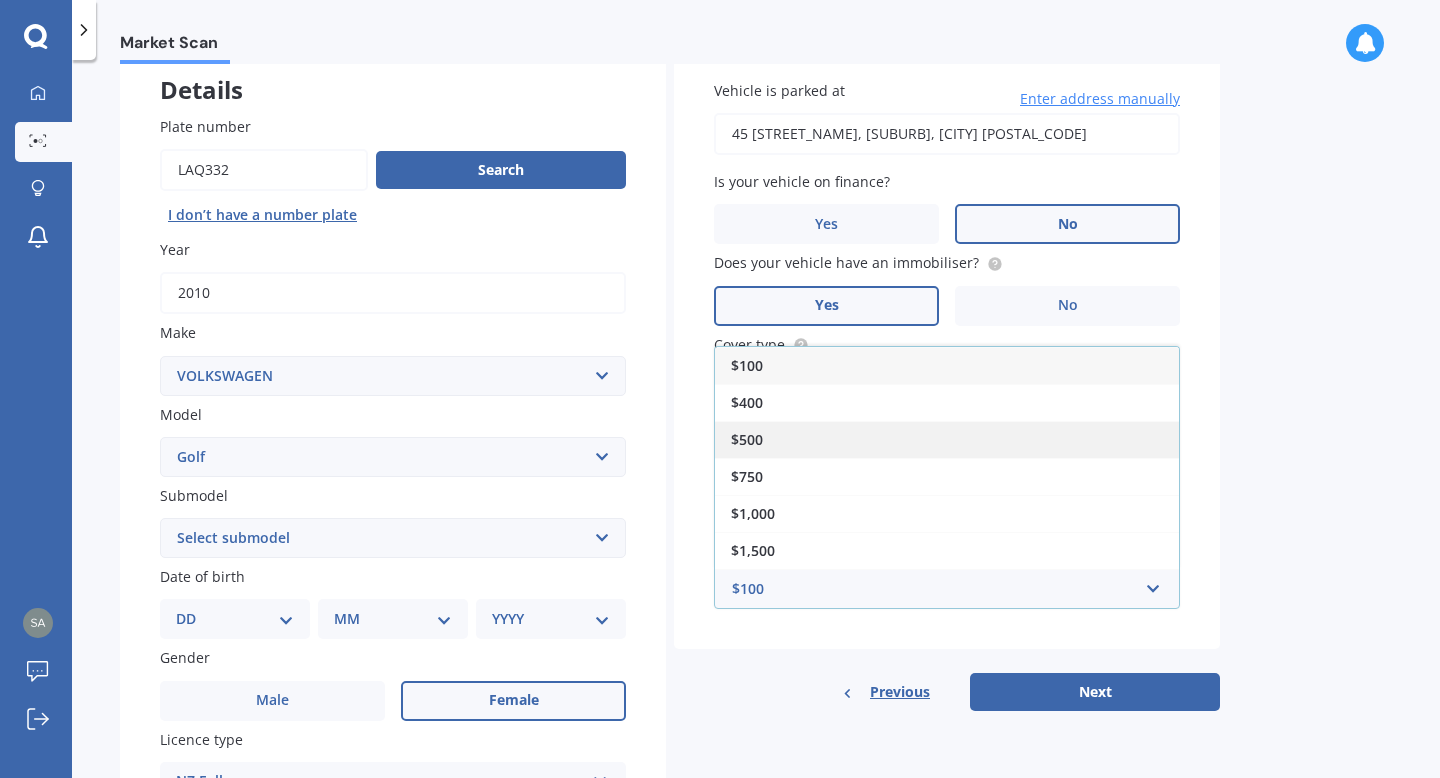 click on "$500" at bounding box center (747, 365) 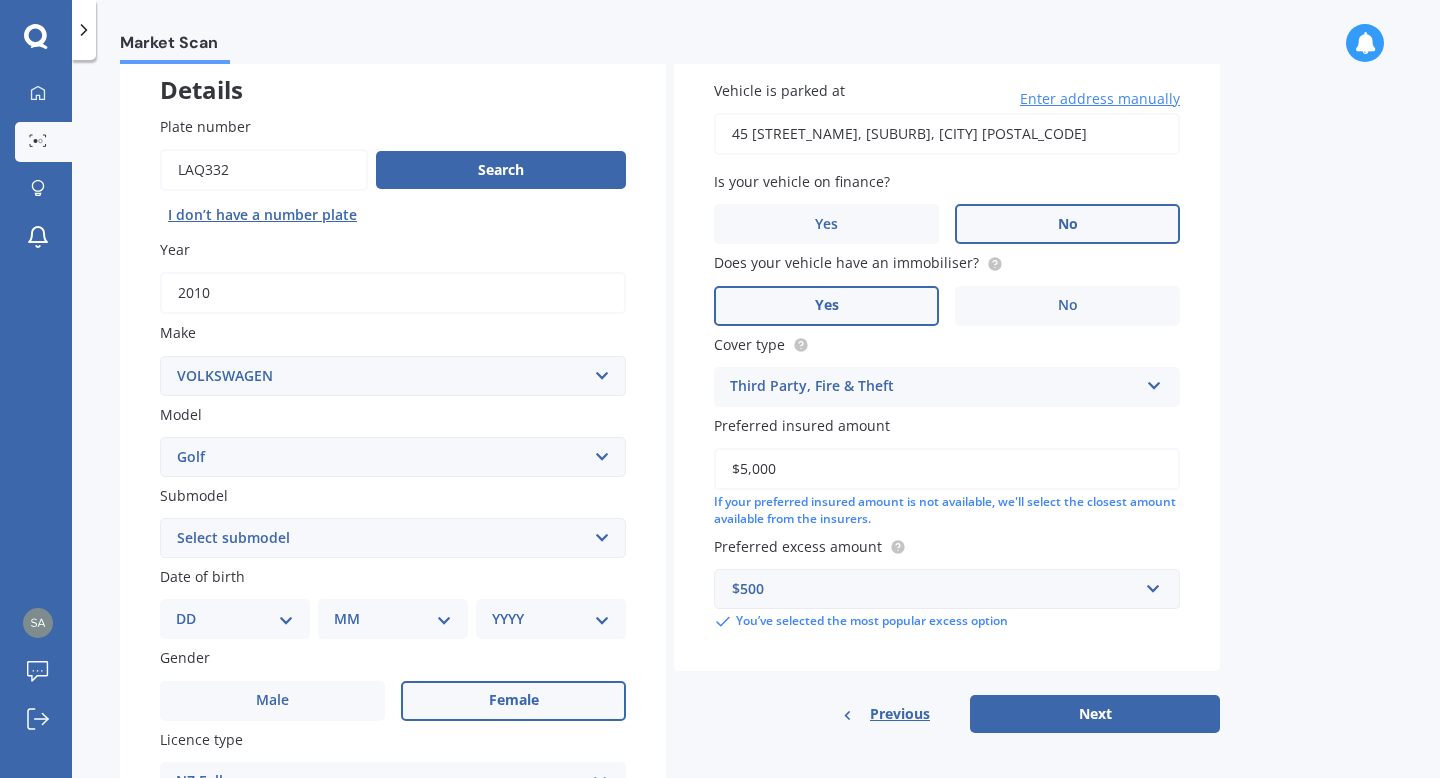 click on "Market Scan Vehicle Market Scan 70 % We just need a few more details to provide an accurate quote Details Plate number Search I don’t have a number plate Year 2010 Make Select make ALFA ROMEO AUDI AUSTIN BMW CADILLAC CHEVROLET CITROEN DAIHATSU DAIMLER EUNOS FIAT FORD HOLDEN HOLDEN SPECIAL VEHICLES HONDA HYUNDAI ISUZU JAGUAR JEEP LADA LANCIA LAND ROVER MAZDA MERCEDES-BENZ MITSUBISHI NISSAN OPEL PEUGEOT PONTIAC PORSCHE PROTON RENAULT ROVER SAAB SEAT SKODA SUBARU SUZUKI TOYOTA VAUXHALL VOLKSWAGEN VOLVO BUICK LEXUS M.G. DODGE GMC KIA DAEWOO SSANGYONG CHRYSLER INFINITI LINCOLN SATURN MERCURY TATA MINI SMART LDV ACURA FORD PERFORMANCE VEHICLES IVECO GEELY GREAT WALL CHERY MAHINDRA FOTON ABARTH MERCEDES-AMG TESLA DS RAM HAVAL MASERATI CUPRA GWM POLESTAR BYD INEOS OMODA Model Select model Amarok Arteon Beetle Bora Caddy California Caravelle Corrado Crafter e-Golf e-up! Eos Eurovan Golf ID.4 PRO ID.5 PRO Jetta Kombi LT35 LT46 Lupo Multivan Passat Phaeton Polo Santana Scirocco Sharan T-Cross T-Roc Tiguan Touareg 1.6" at bounding box center (756, 423) 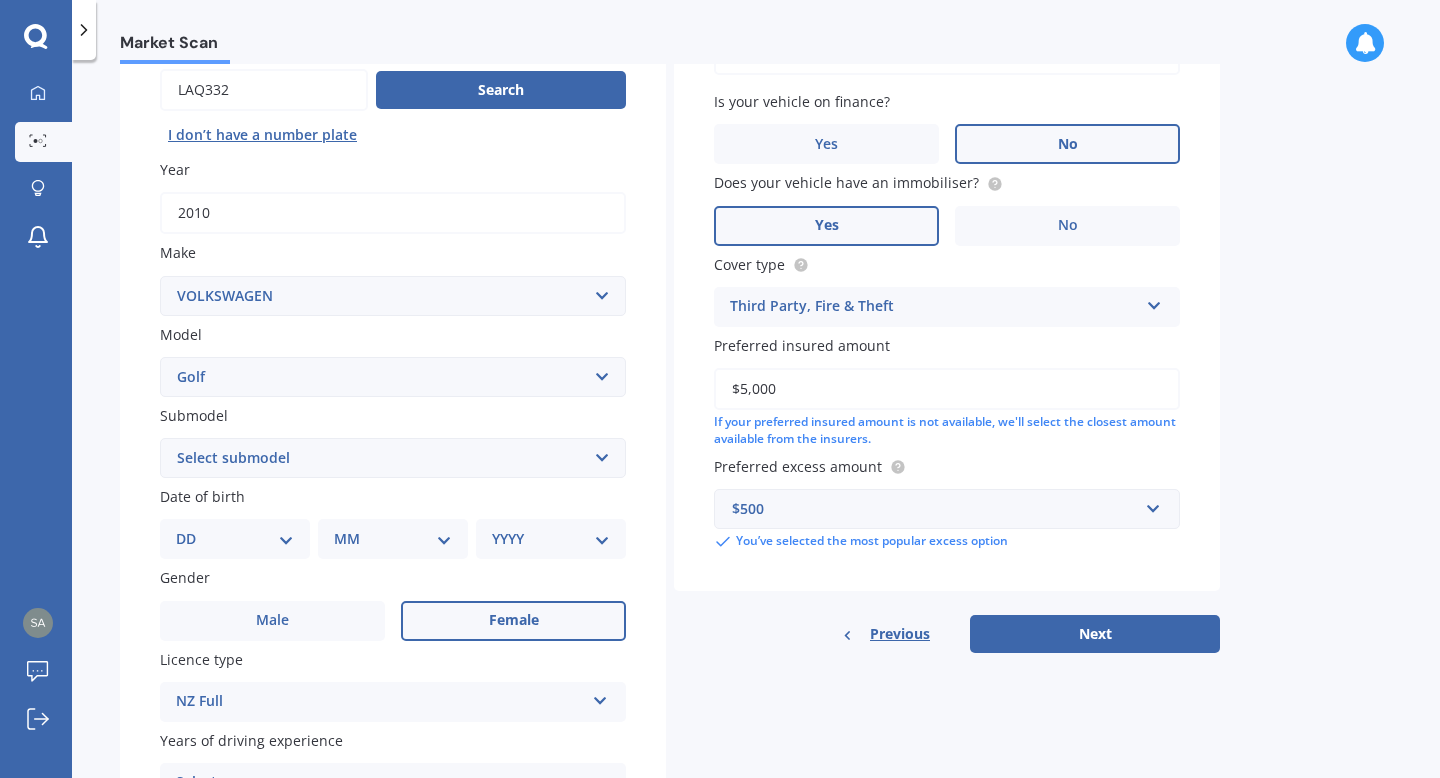 scroll, scrollTop: 244, scrollLeft: 0, axis: vertical 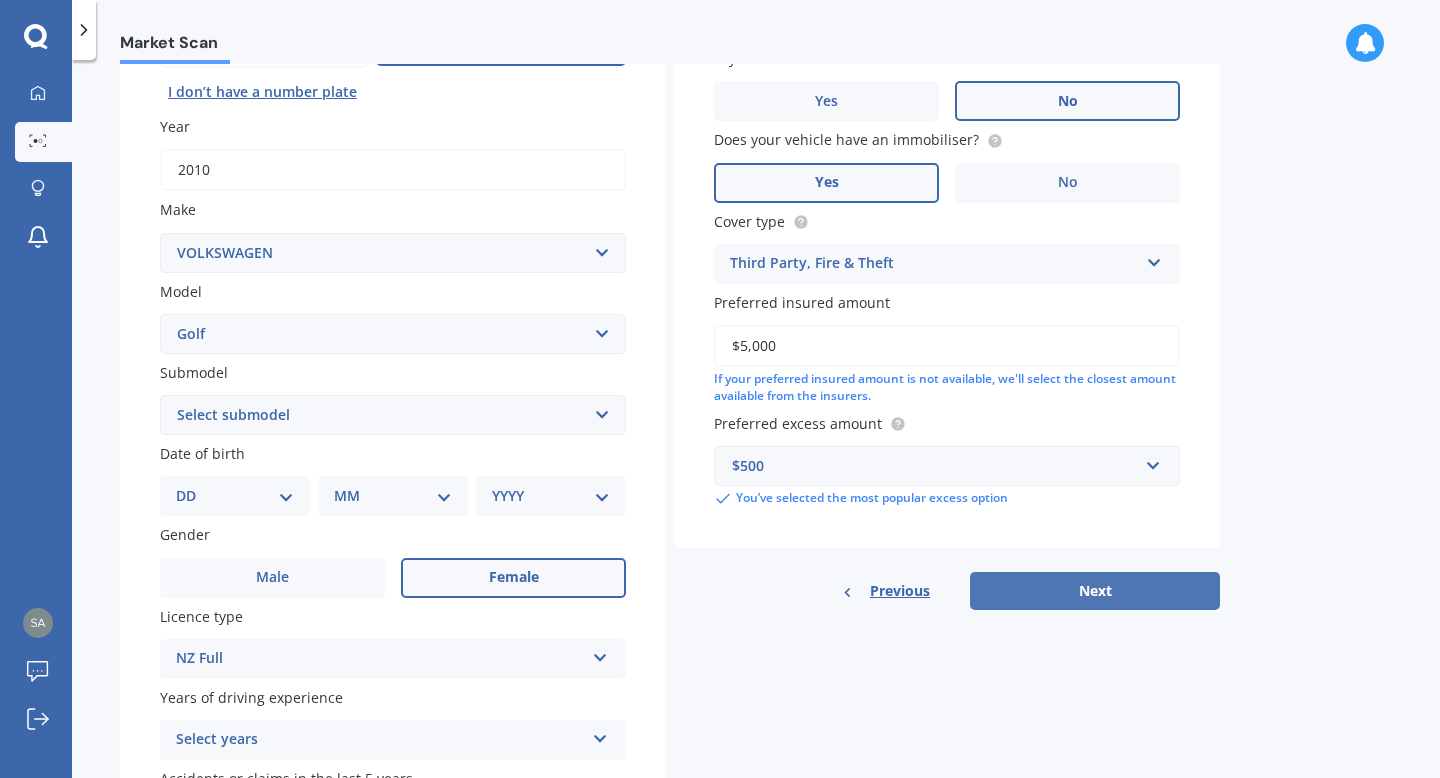 click on "Next" at bounding box center [1095, 591] 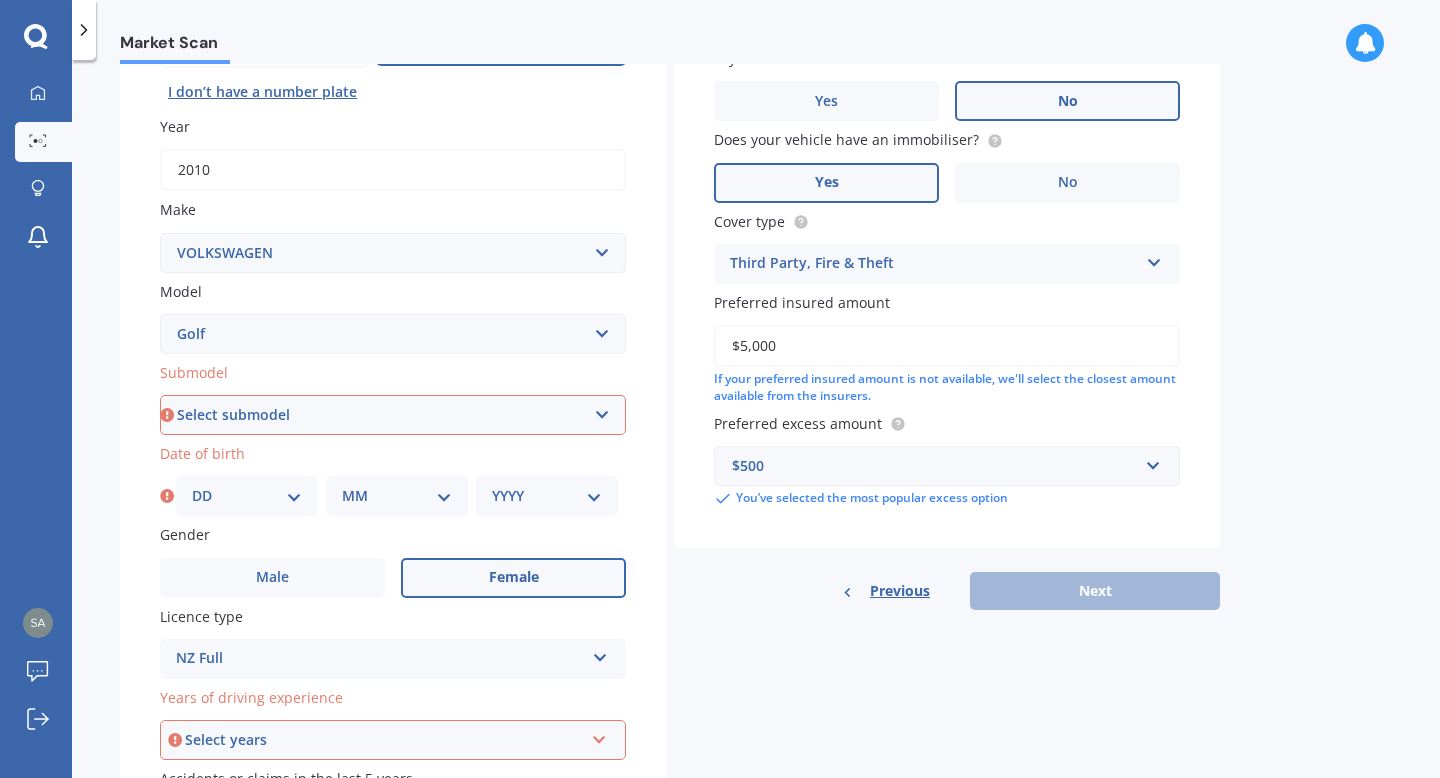 click on "DD 01 02 03 04 05 06 07 08 09 10 11 12 13 14 15 16 17 18 19 20 21 22 23 24 25 26 27 28 29 30 31" at bounding box center (247, 496) 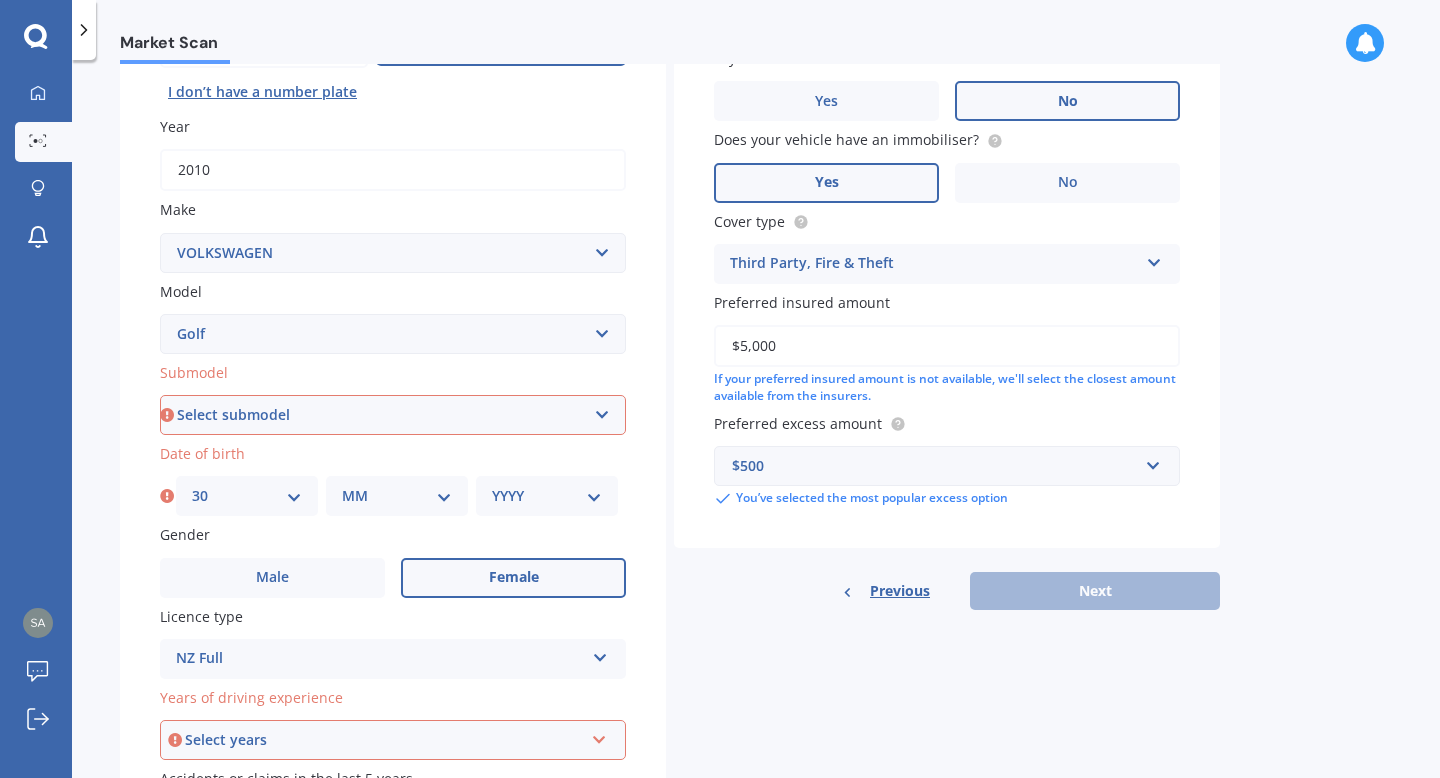 click on "MM 01 02 03 04 05 06 07 08 09 10 11 12" at bounding box center (397, 496) 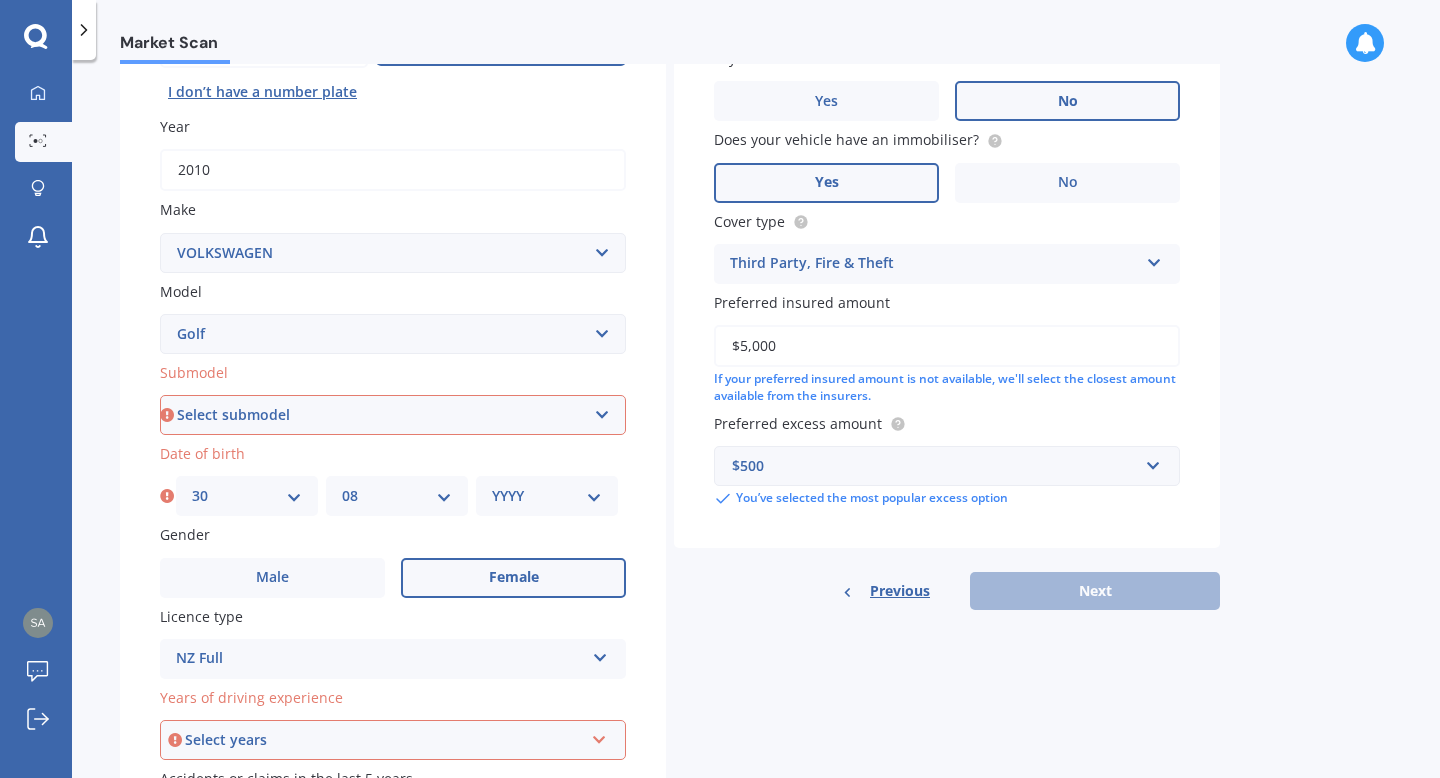 click on "YYYY 2025 2024 2023 2022 2021 2020 2019 2018 2017 2016 2015 2014 2013 2012 2011 2010 2009 2008 2007 2006 2005 2004 2003 2002 2001 2000 1999 1998 1997 1996 1995 1994 1993 1992 1991 1990 1989 1988 1987 1986 1985 1984 1983 1982 1981 1980 1979 1978 1977 1976 1975 1974 1973 1972 1971 1970 1969 1968 1967 1966 1965 1964 1963 1962 1961 1960 1959 1958 1957 1956 1955 1954 1953 1952 1951 1950 1949 1948 1947 1946 1945 1944 1943 1942 1941 1940 1939 1938 1937 1936 1935 1934 1933 1932 1931 1930 1929 1928 1927 1926" at bounding box center [547, 496] 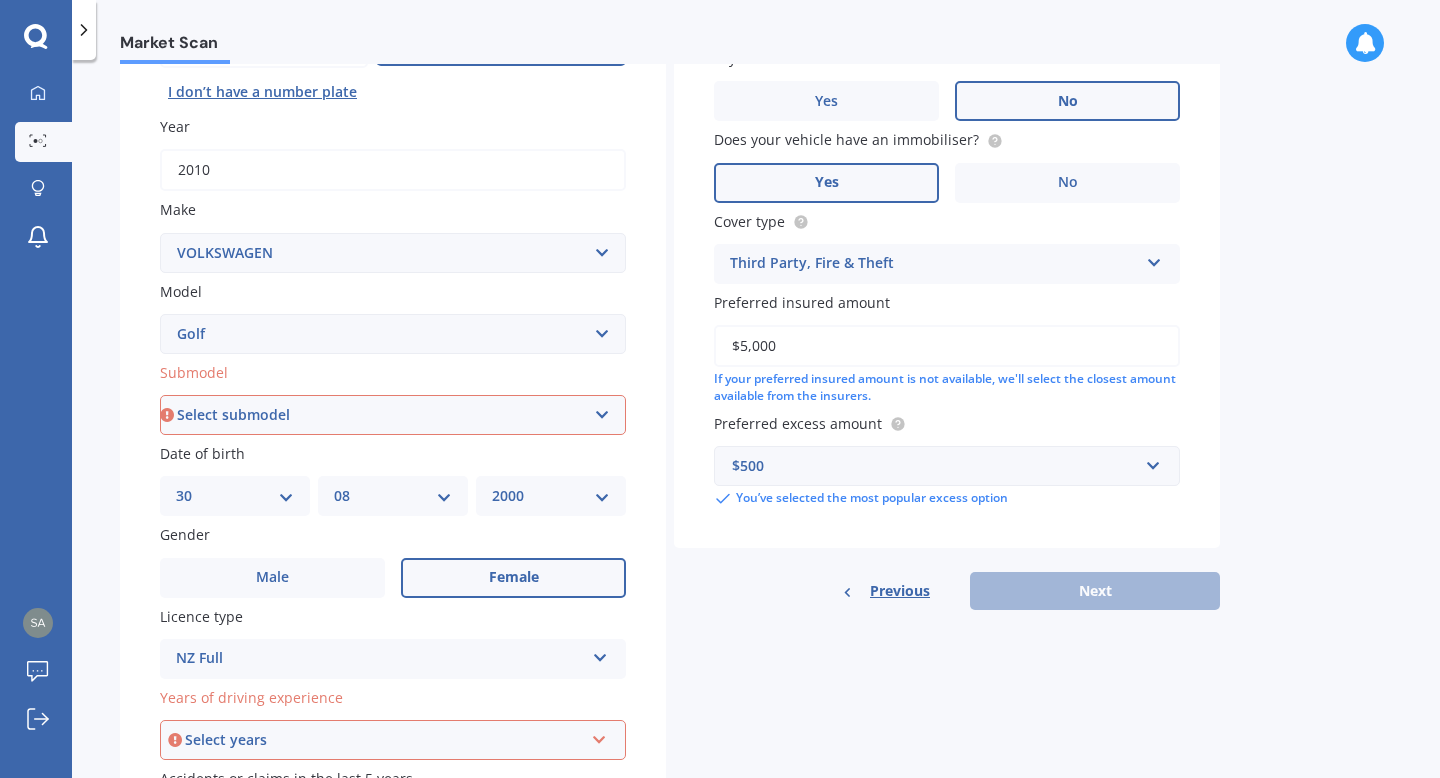 click on "Select years" at bounding box center [384, 740] 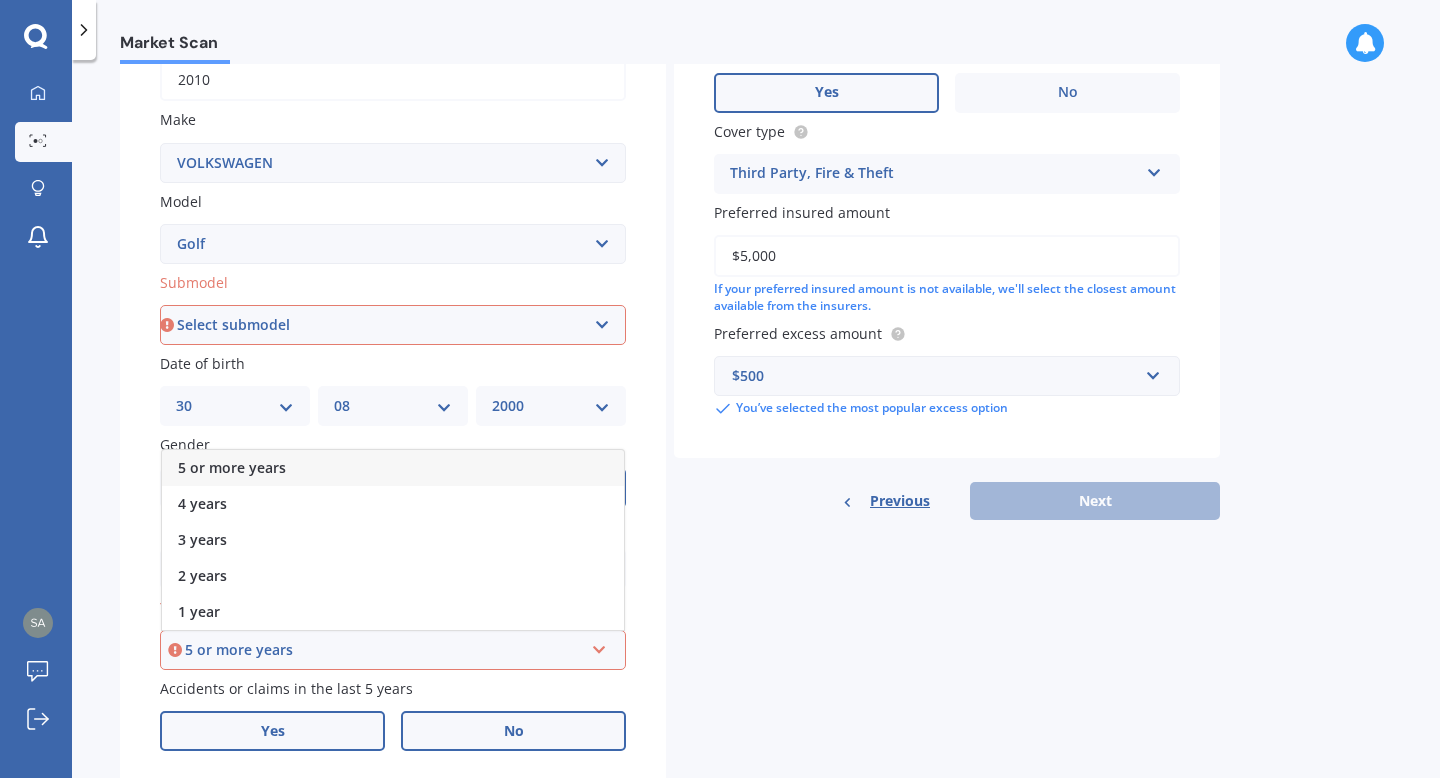 scroll, scrollTop: 337, scrollLeft: 0, axis: vertical 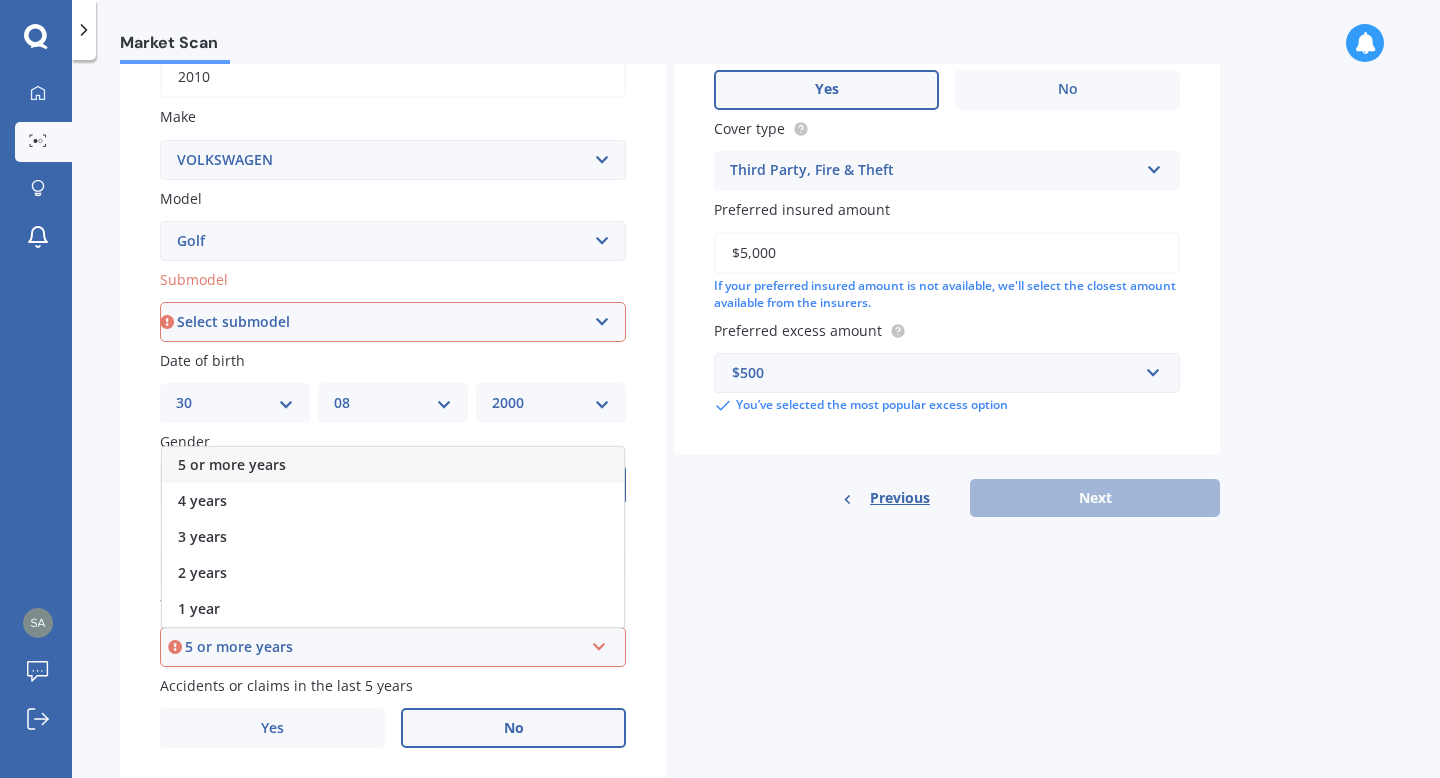click on "5 or more years" at bounding box center [232, 464] 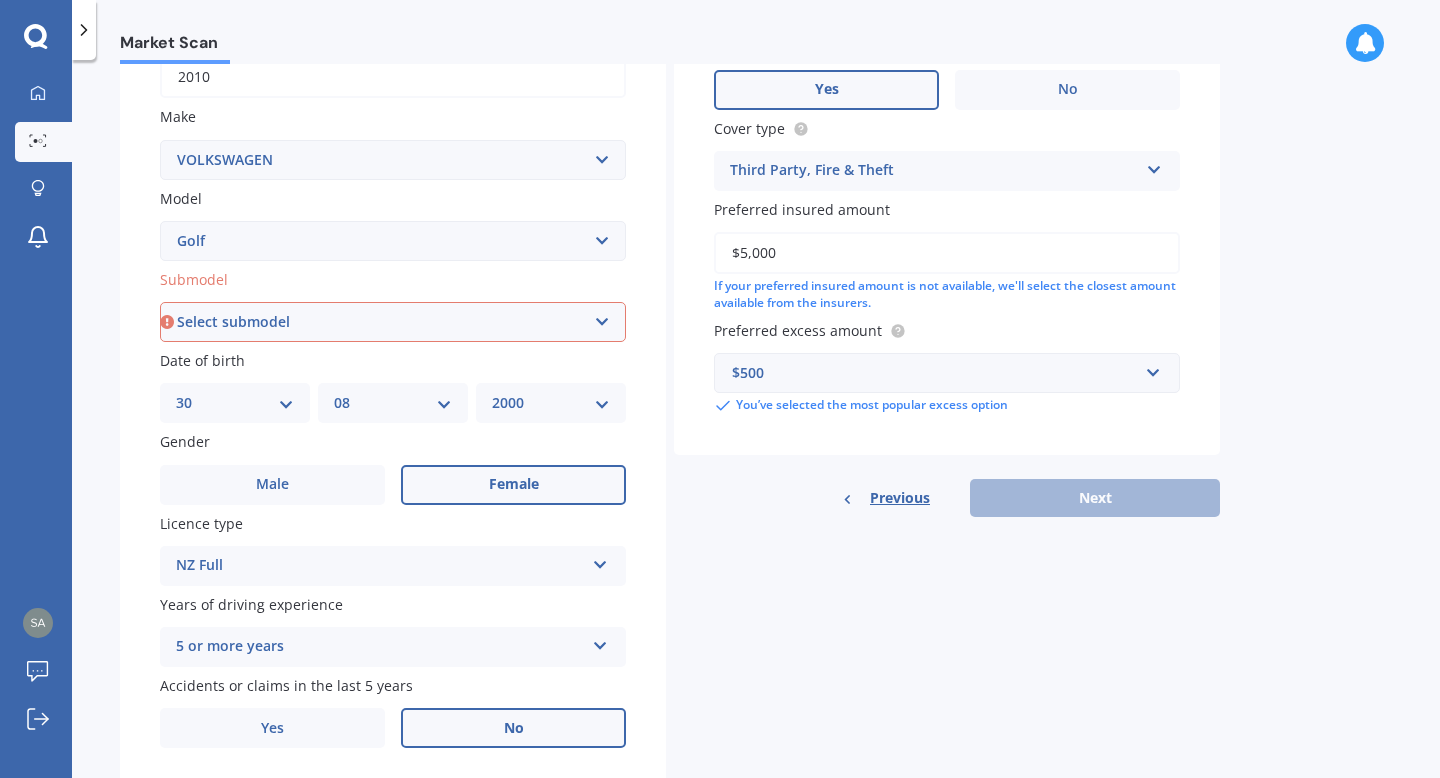 click on "Details Plate number Search I don’t have a number plate Year 2010 Make Select make ALFA ROMEO AUDI AUSTIN BMW CADILLAC CHEVROLET CITROEN DAIHATSU DAIMLER EUNOS FIAT FORD HOLDEN HOLDEN SPECIAL VEHICLES HONDA HYUNDAI ISUZU JAGUAR JEEP LADA LANCIA LAND ROVER MAZDA MERCEDES-BENZ MITSUBISHI NISSAN OPEL PEUGEOT PONTIAC PORSCHE PROTON RENAULT ROVER SAAB SEAT SKODA SUBARU SUZUKI TOYOTA VAUXHALL VOLKSWAGEN VOLVO BUICK LEXUS M.G. DODGE GMC KIA DAEWOO SSANGYONG CHRYSLER INFINITI LINCOLN SATURN MERCURY TATA MINI SMART LDV ACURA FORD PERFORMANCE VEHICLES IVECO GEELY GREAT WALL CHERY MAHINDRA FOTON ABARTH MERCEDES-AMG TESLA DS RAM HAVAL MASERATI CUPRA GWM POLESTAR BYD INEOS OMODA Model Select model Amarok Arteon Beetle Bora Caddy California Caravelle Corrado Crafter e-Golf e-up! Eos Eurovan Golf ID.4 PRO ID.5 PRO Jetta Kombi LT35 LT46 Lupo Multivan Passat Phaeton Polo Santana Scirocco Sharan T-Cross T-Roc Tiguan Touareg [NUMBER] Submodel Select submodel (All other) 1.4 GT TSI 1.4 TSI 1.6" at bounding box center (670, 306) 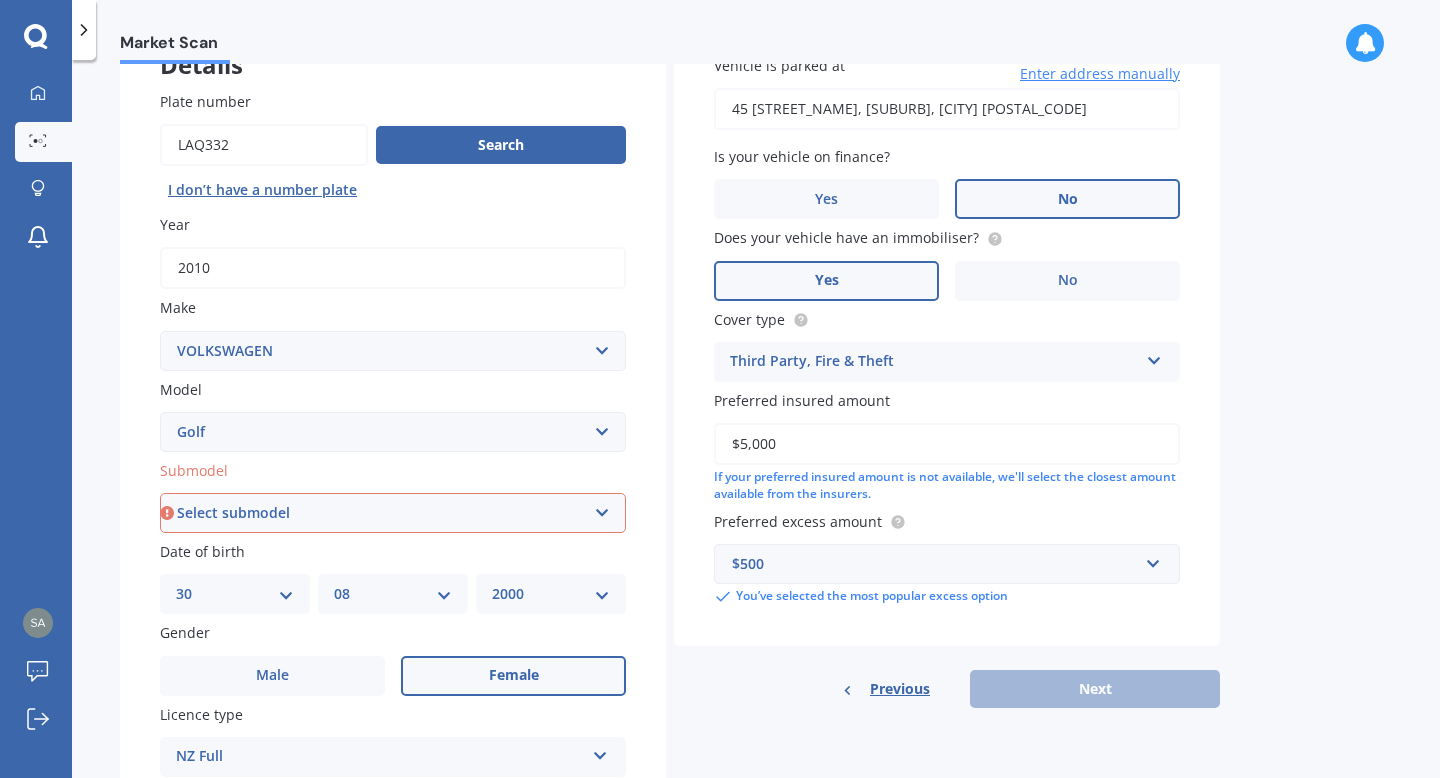 scroll, scrollTop: 130, scrollLeft: 0, axis: vertical 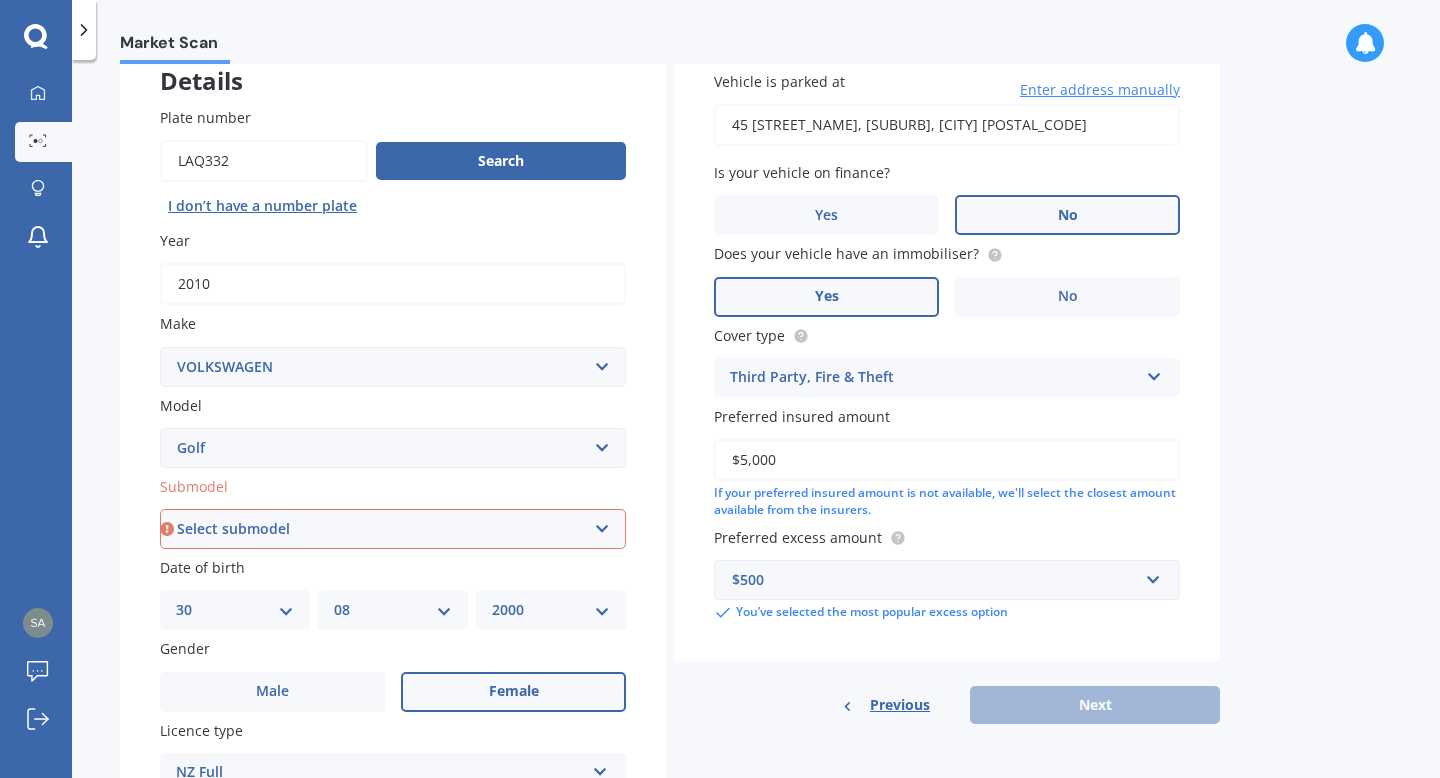 click on "Select submodel (All other) 1.4 GT TSI 1.4 TSI 1.6 1.6 FSI 1.6 TSI 1.8 1.9 TDI DSG 2.0 T GTI 2.0 TDI 4Motion 2.0 TDI 4Motion GT Sport 2.0 TDI DSG 2.0 TDI GT Sport 2.O 2.O FSI Cabriolet GT Turbo GTE Hybrid GTI Petrol Turbo 2WD GTI Turbo Hatchback 1.2T R R32 R32 turbo R36 TDI Comfortlinewagon 1.6 TSI 2.0L V5 V6 incl 4 Motion Variant 1.4 TSI" at bounding box center (393, 529) 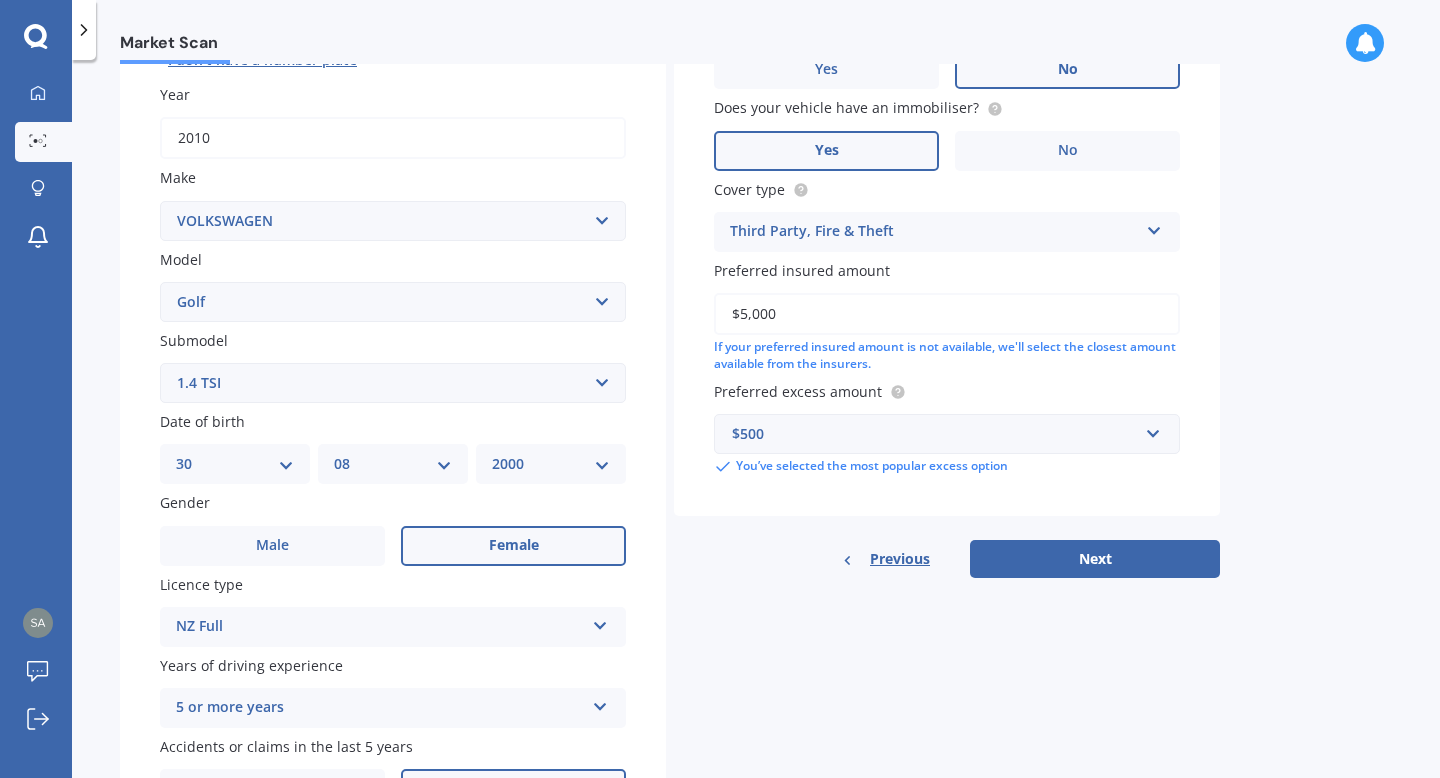scroll, scrollTop: 284, scrollLeft: 0, axis: vertical 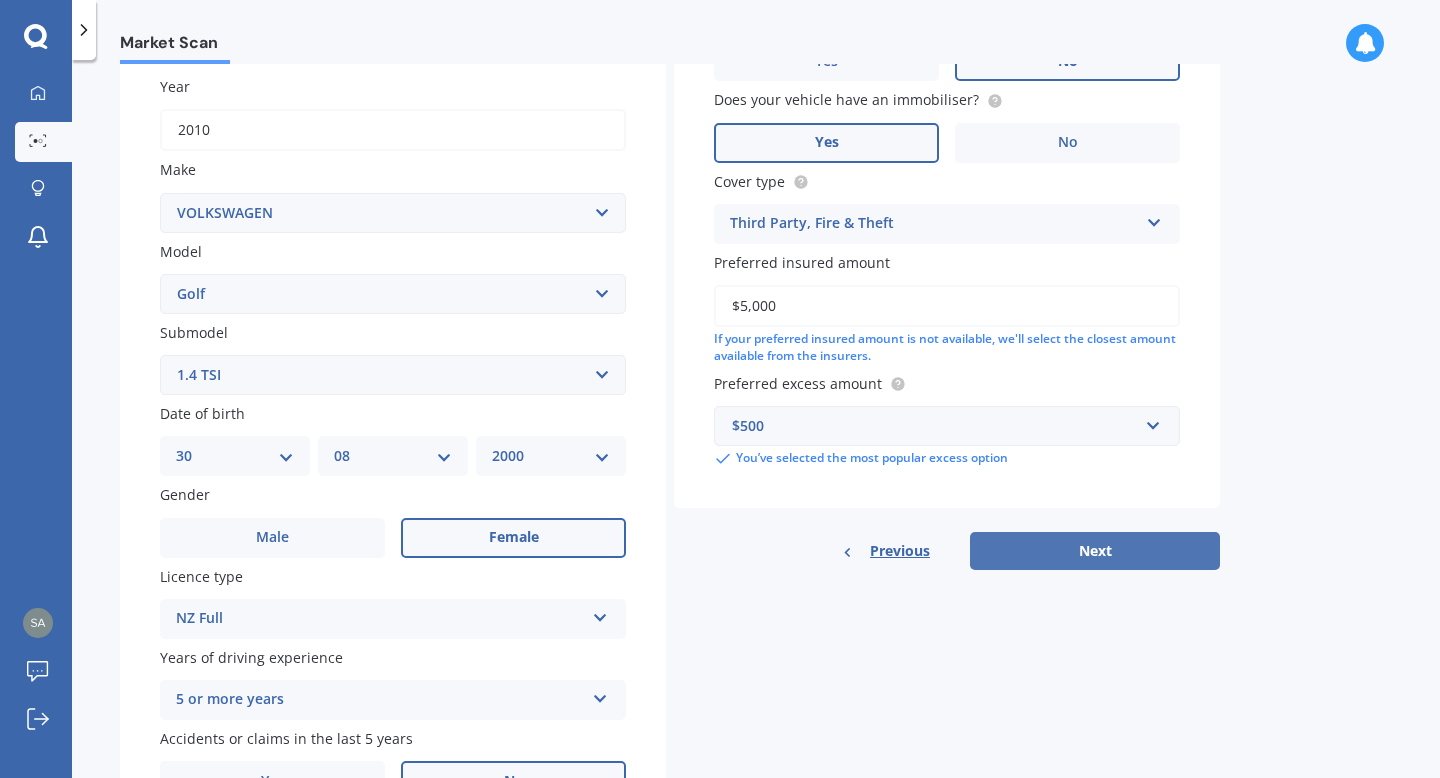 click on "Next" at bounding box center (1095, 551) 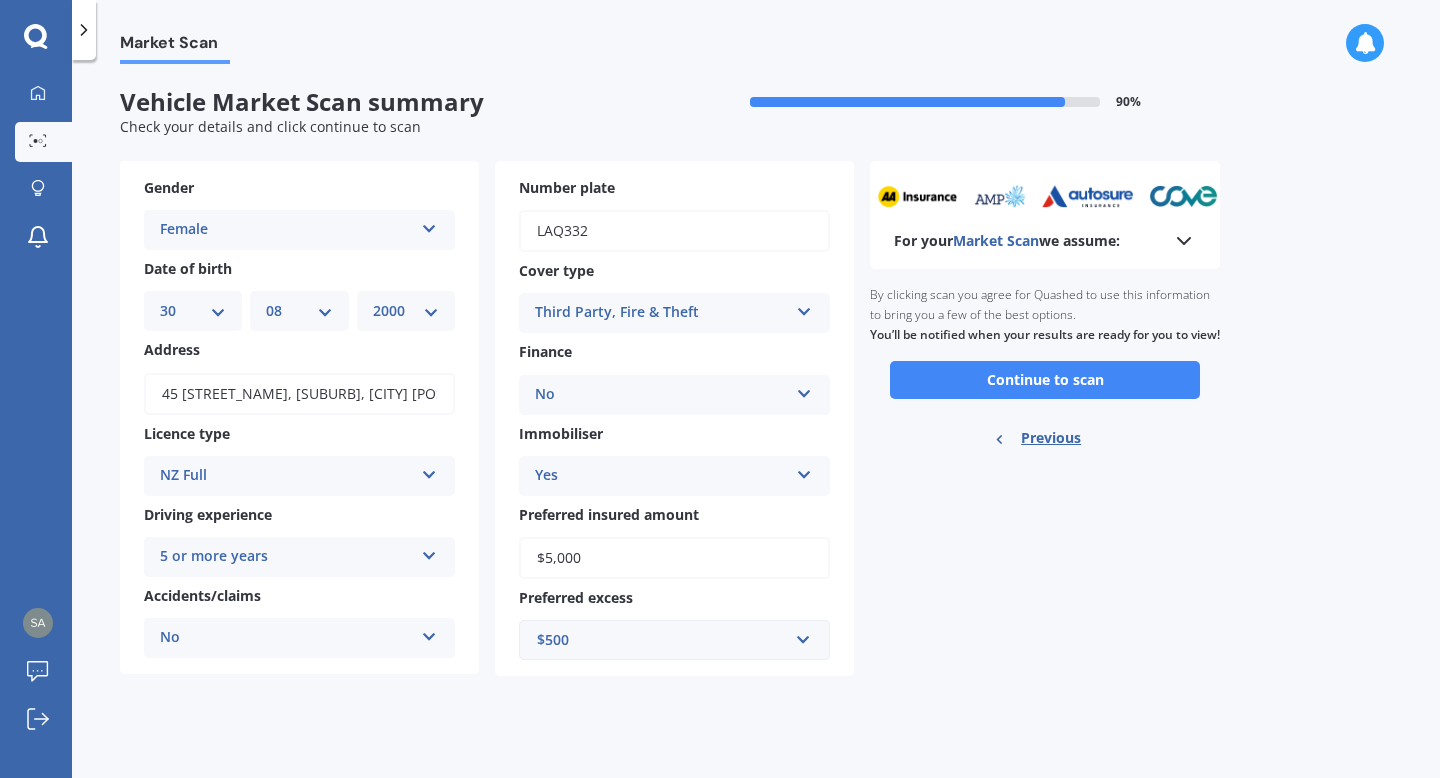 click on "For your  Market Scan  we assume:" at bounding box center [1007, 241] 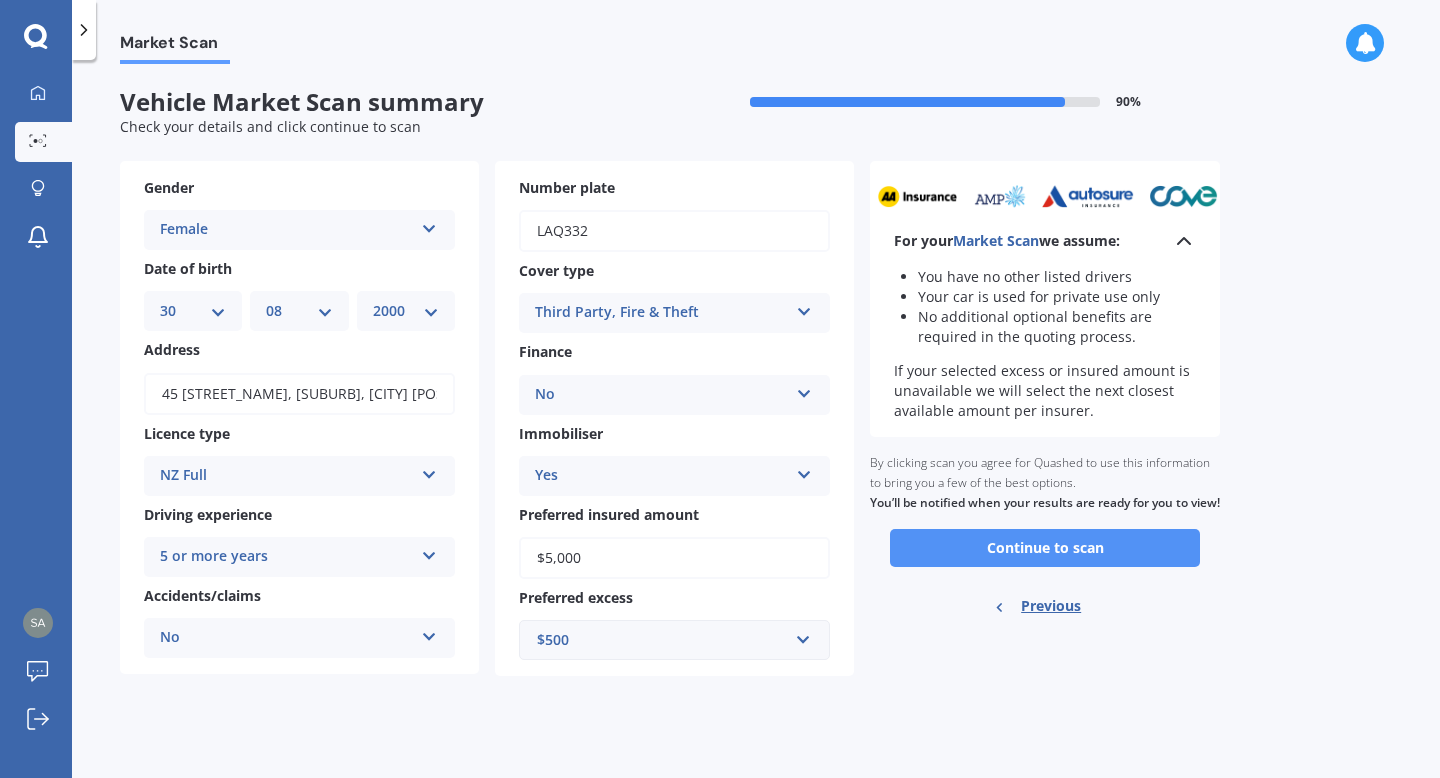 click on "Continue to scan" at bounding box center (1045, 548) 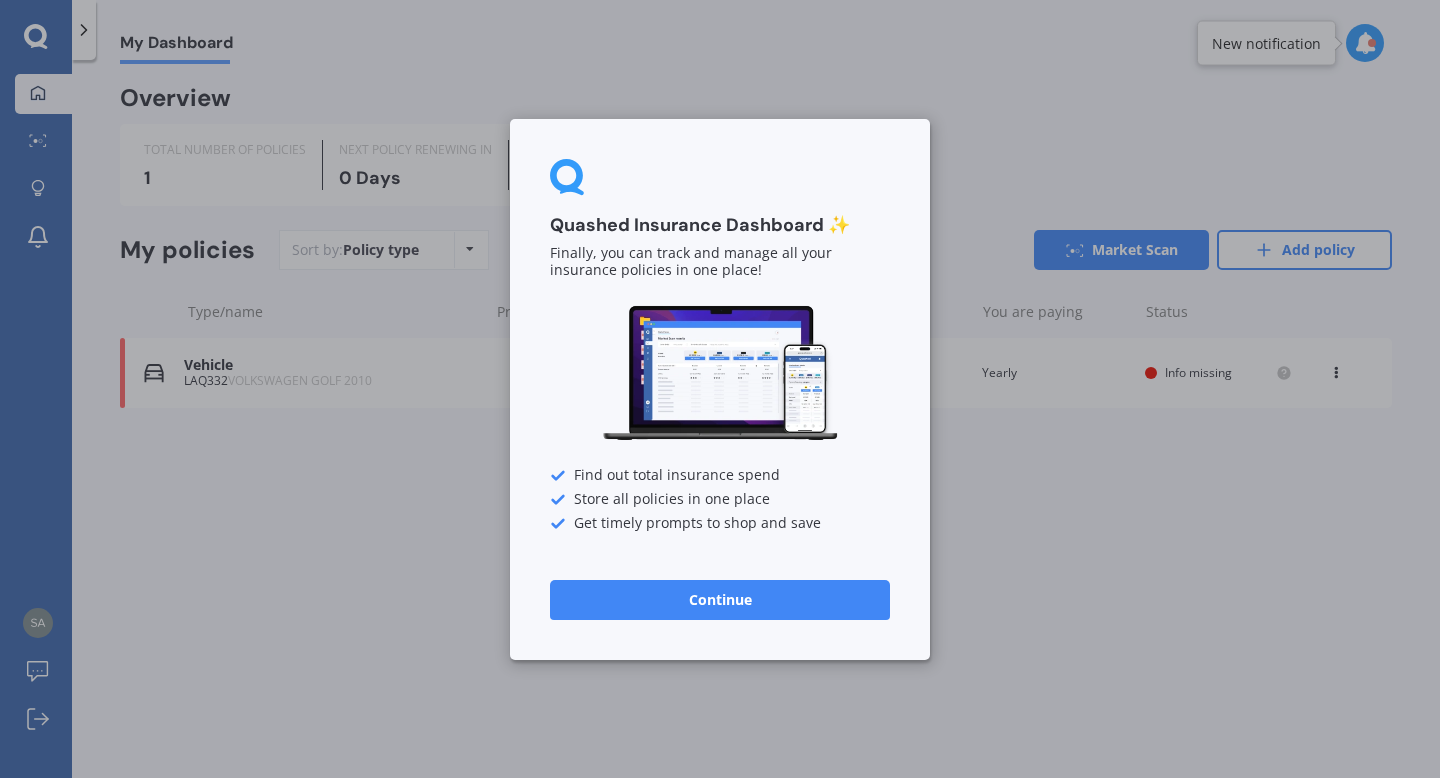 click on "Continue" at bounding box center (720, 599) 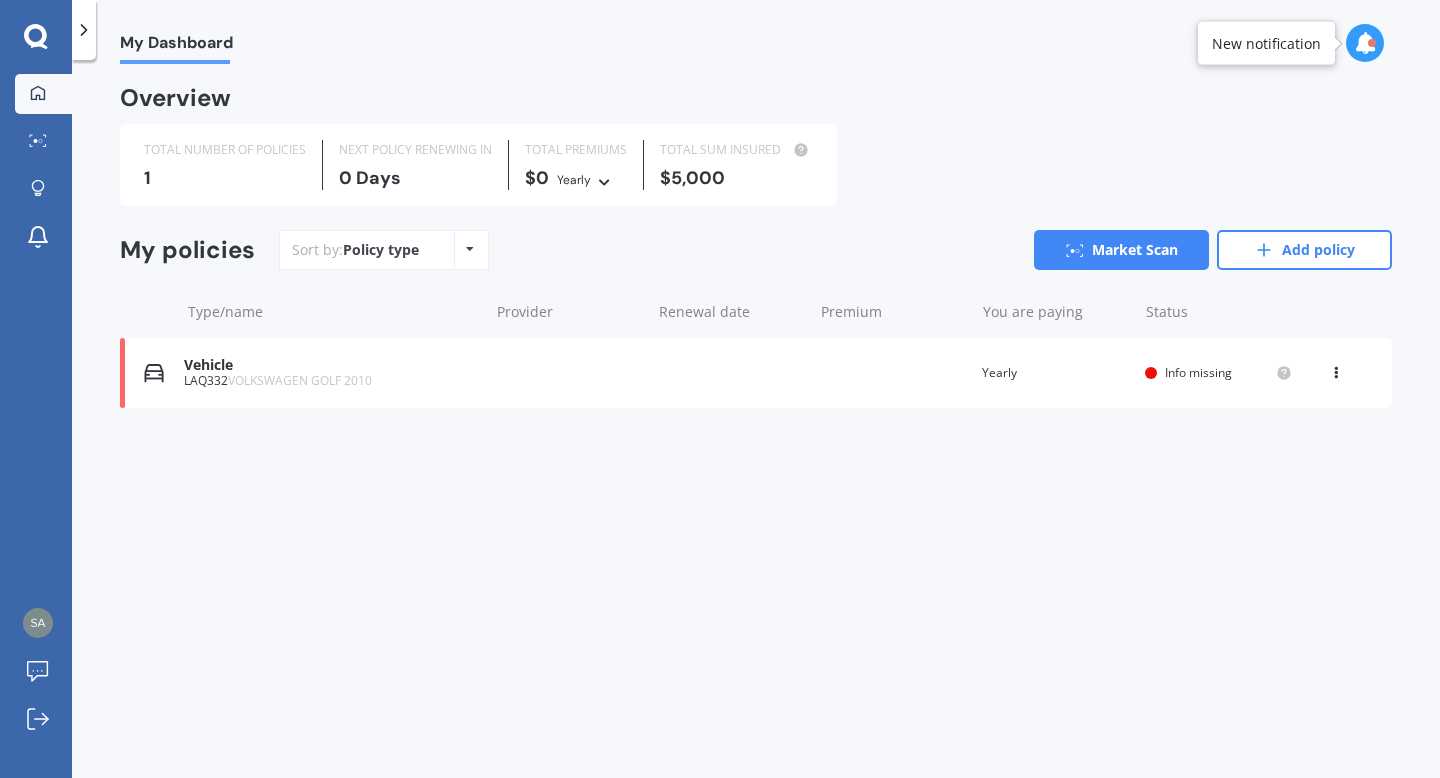 click on "Vehicle LAQ332  VOLKSWAGEN GOLF 2010 Renewal date Premium You are paying Yearly Status Info missing View option View policy Delete" at bounding box center [756, 373] 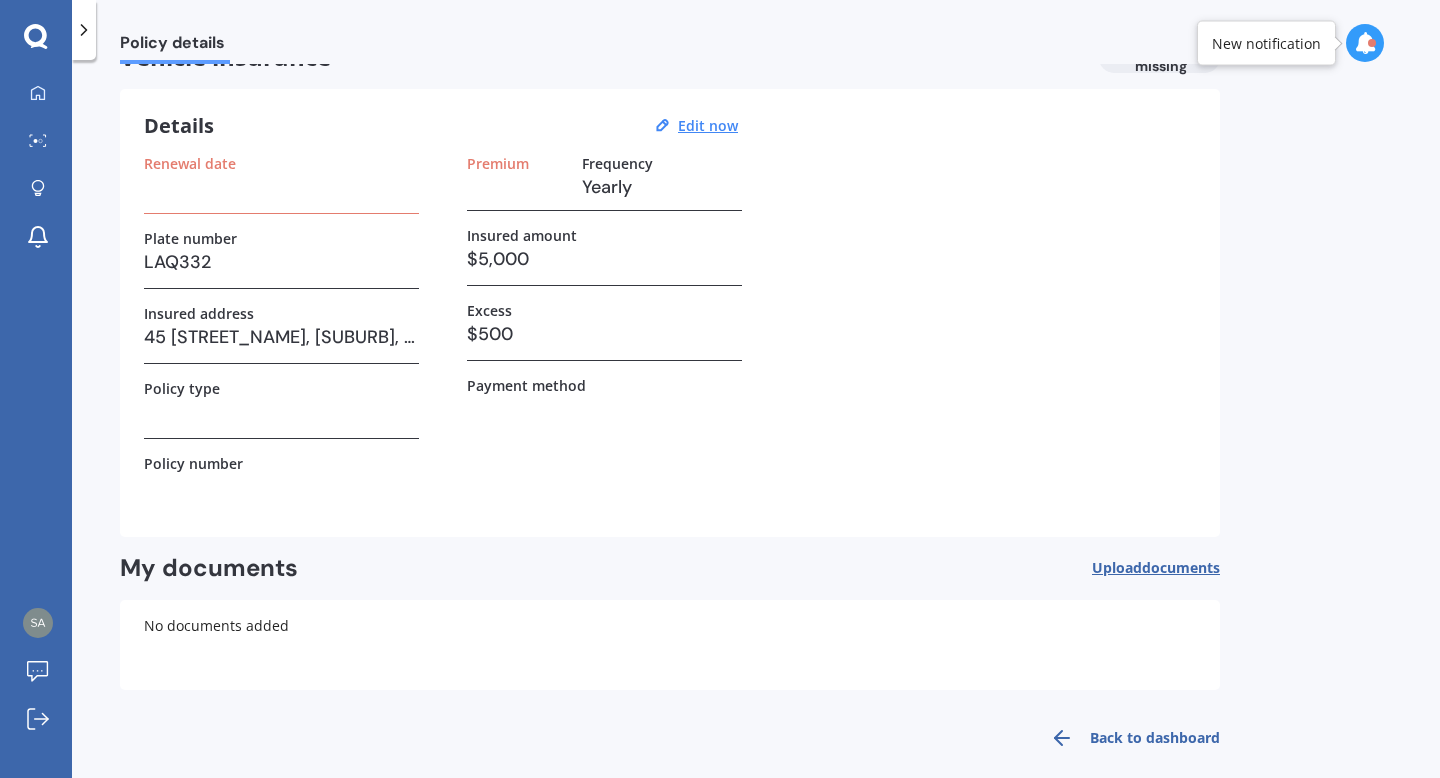 scroll, scrollTop: 0, scrollLeft: 0, axis: both 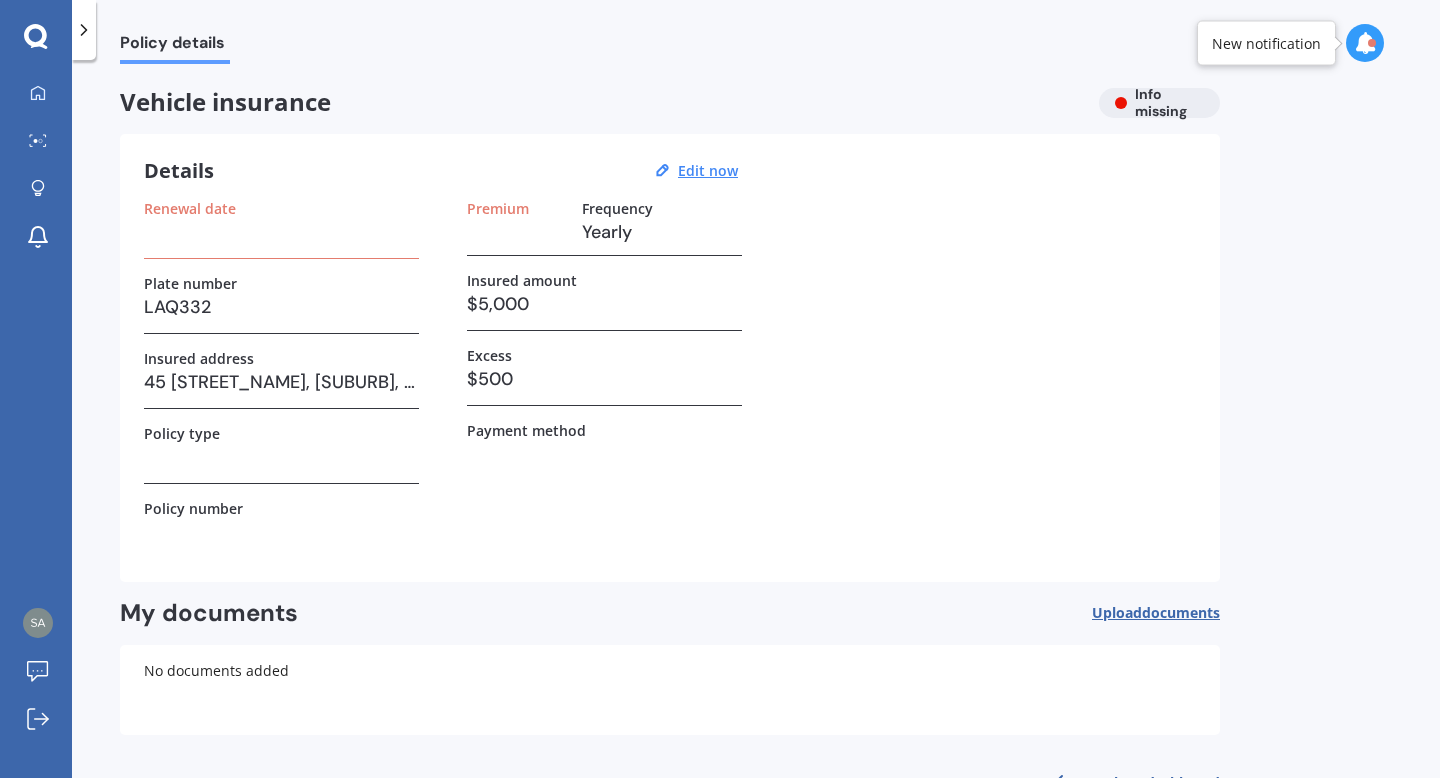 click at bounding box center [84, 30] 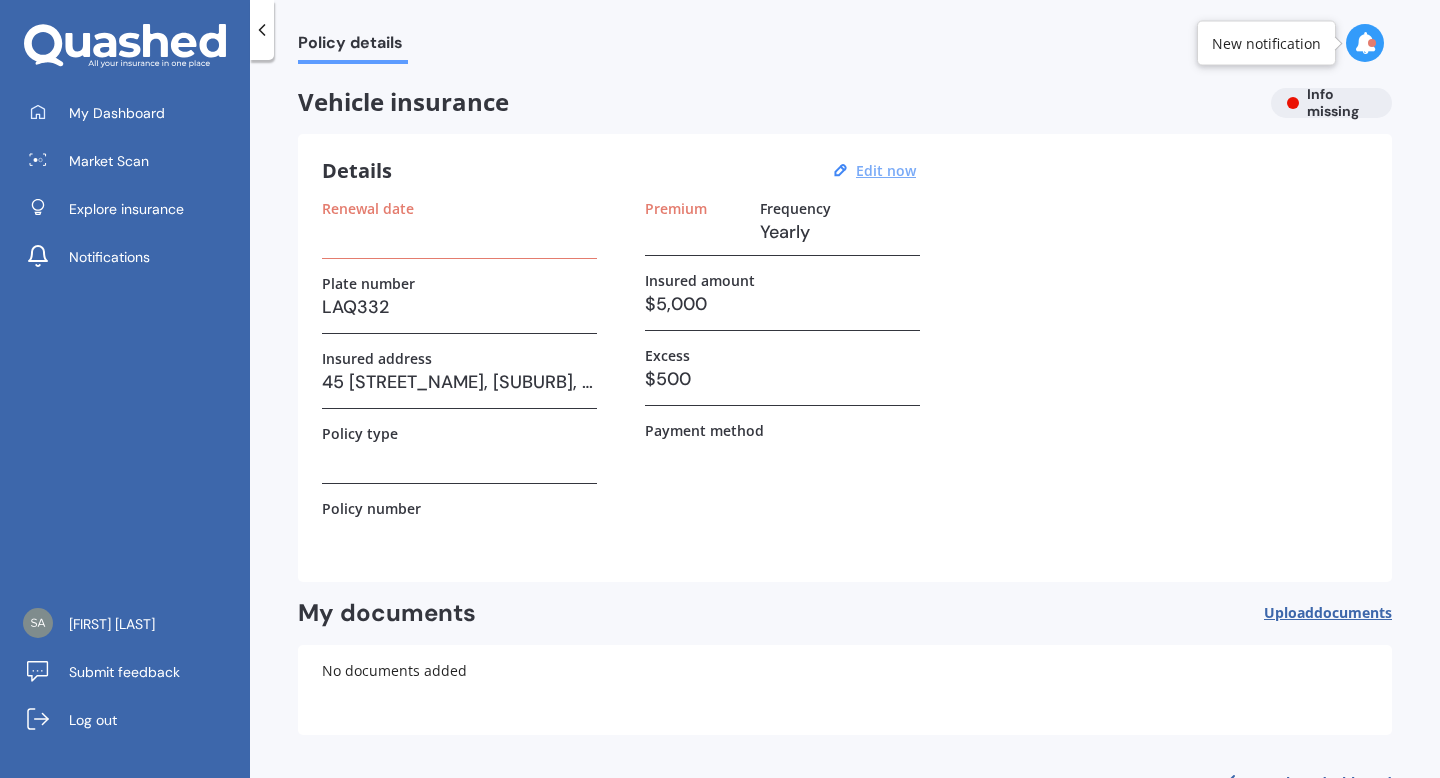 click on "Edit now" at bounding box center (886, 170) 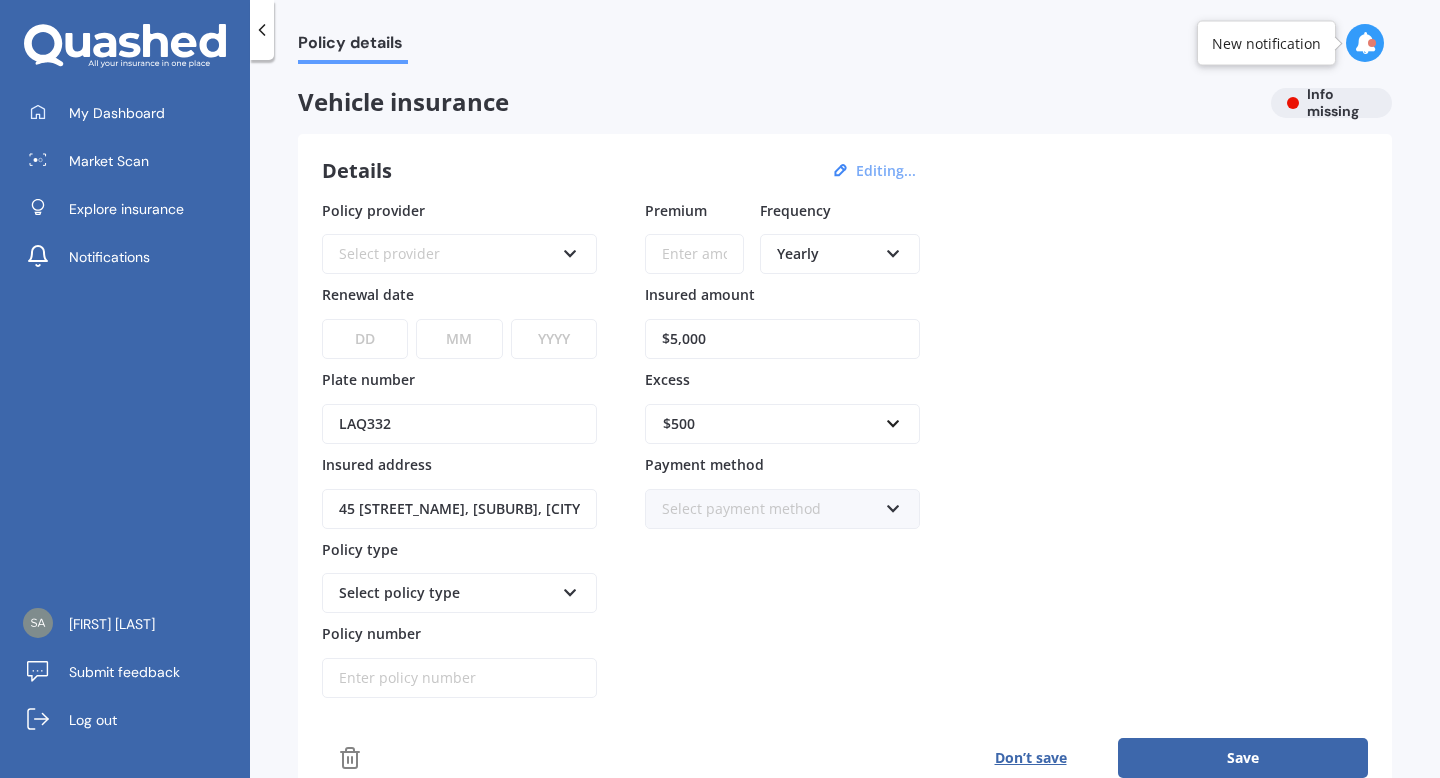 click at bounding box center (262, 30) 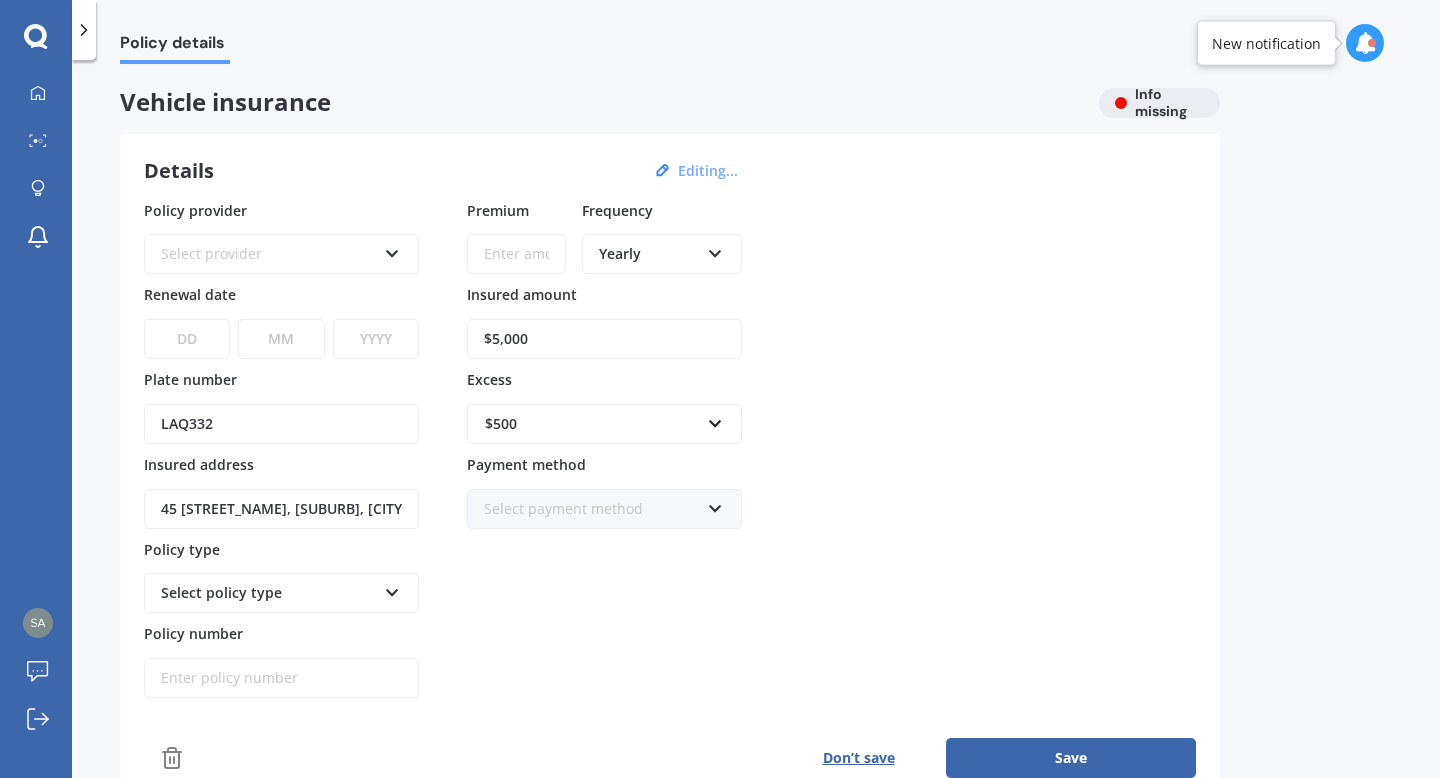 scroll, scrollTop: 1, scrollLeft: 0, axis: vertical 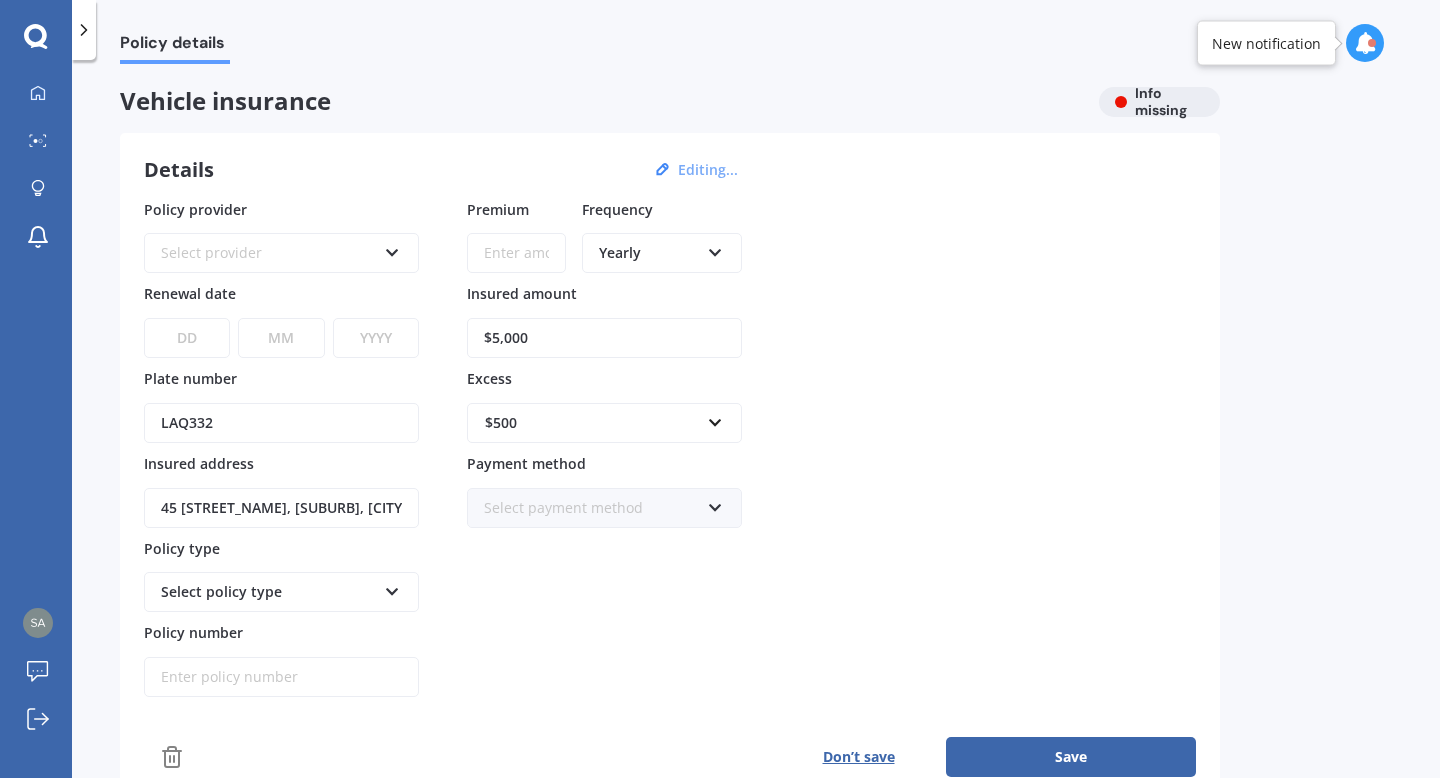 click at bounding box center [1365, 43] 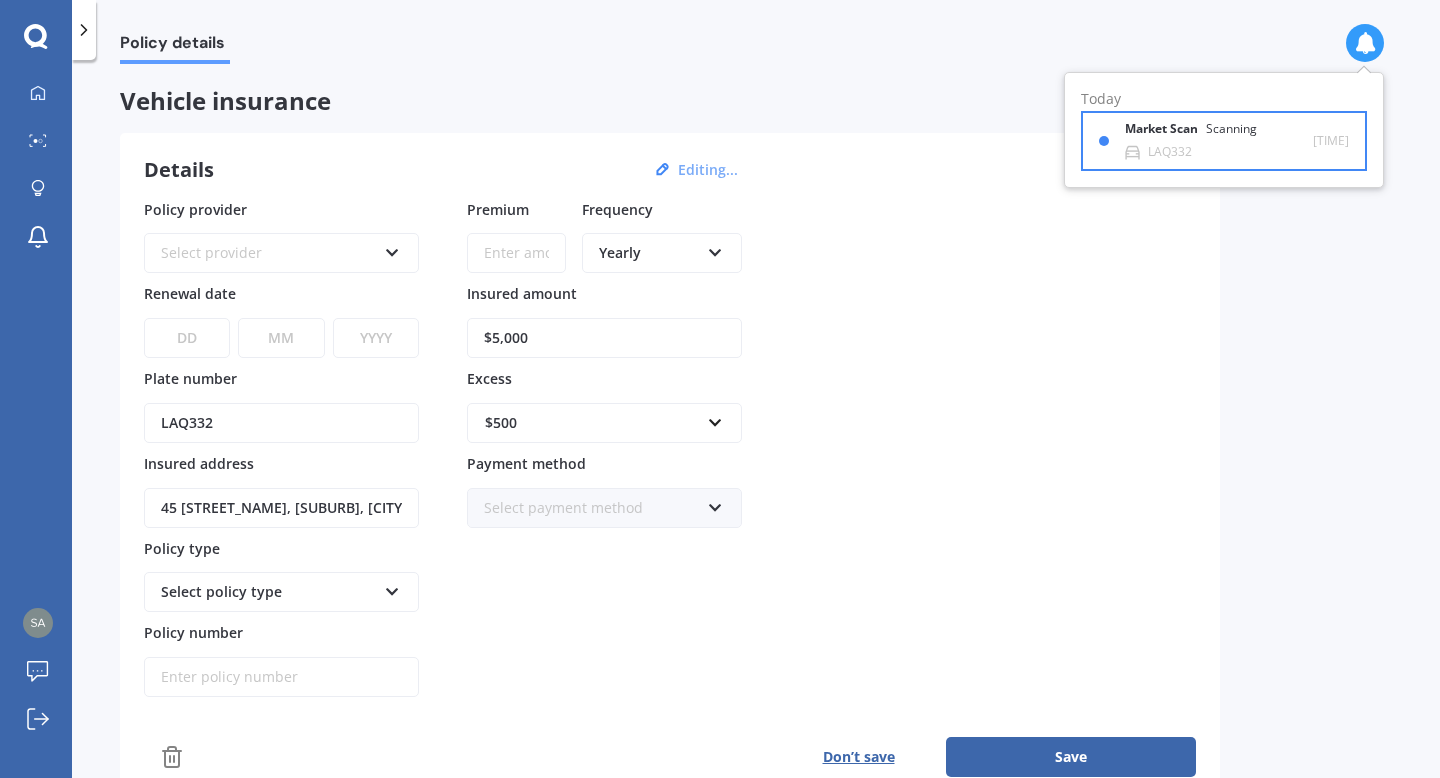 click on "Market Scan Scanning" at bounding box center (1203, 133) 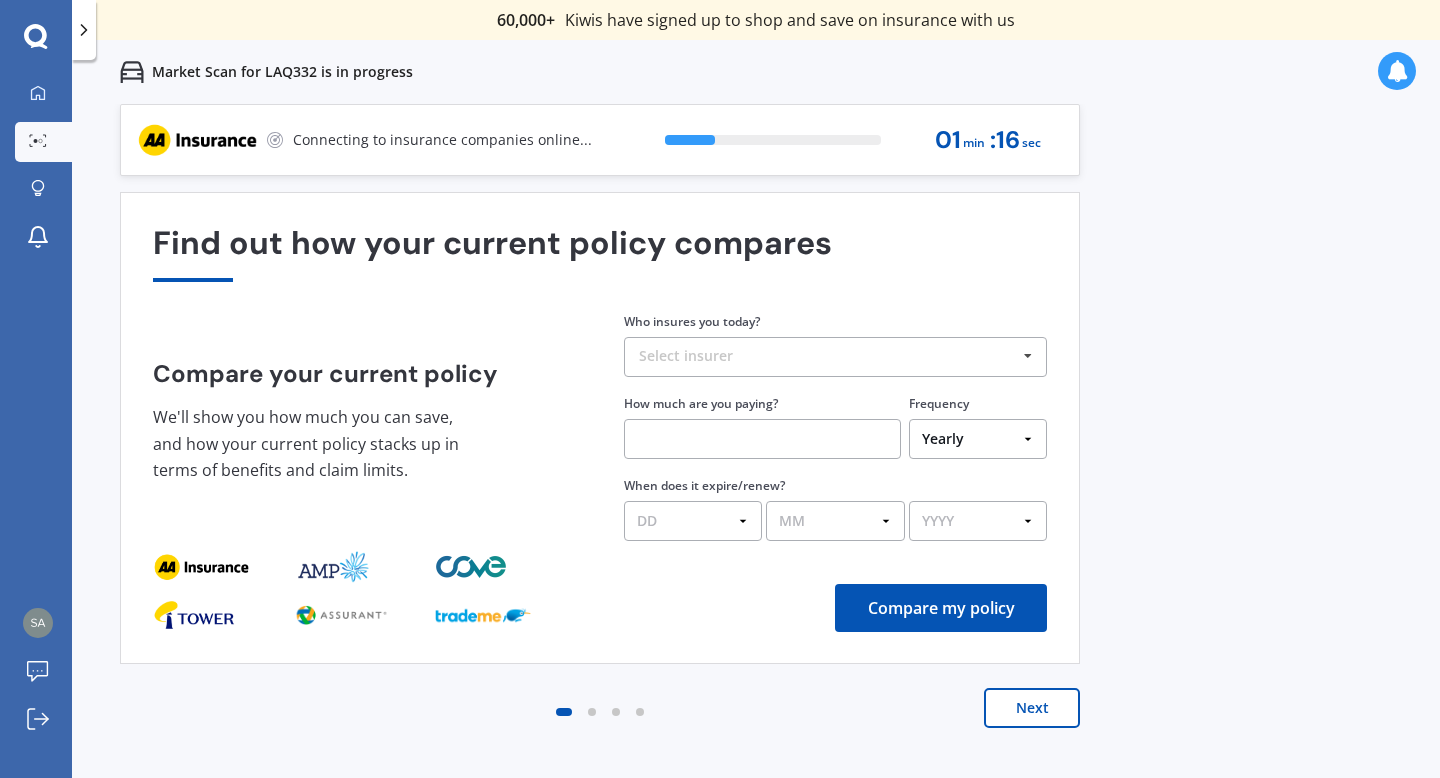 scroll, scrollTop: 0, scrollLeft: 0, axis: both 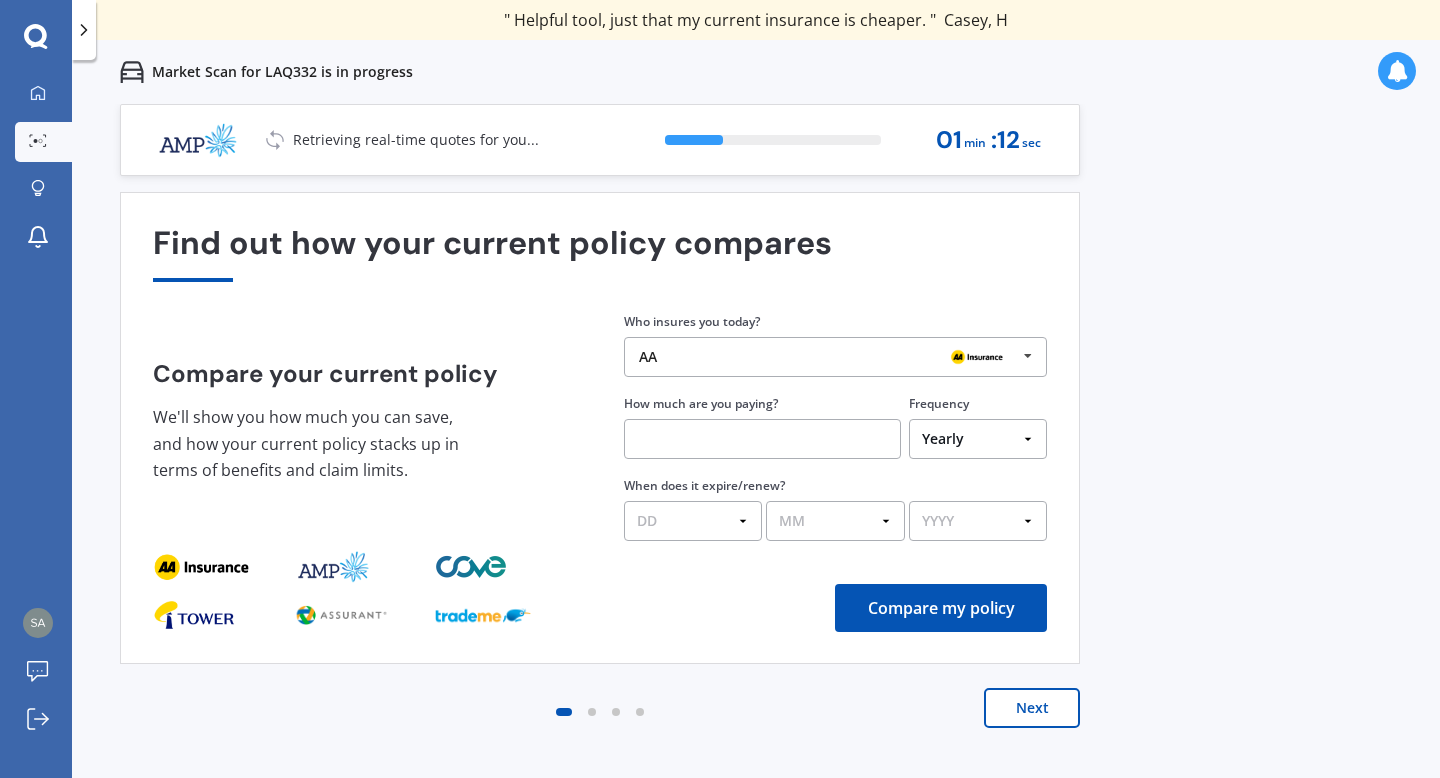 click on "Market Scan for LAQ332 is in progress" at bounding box center [282, 72] 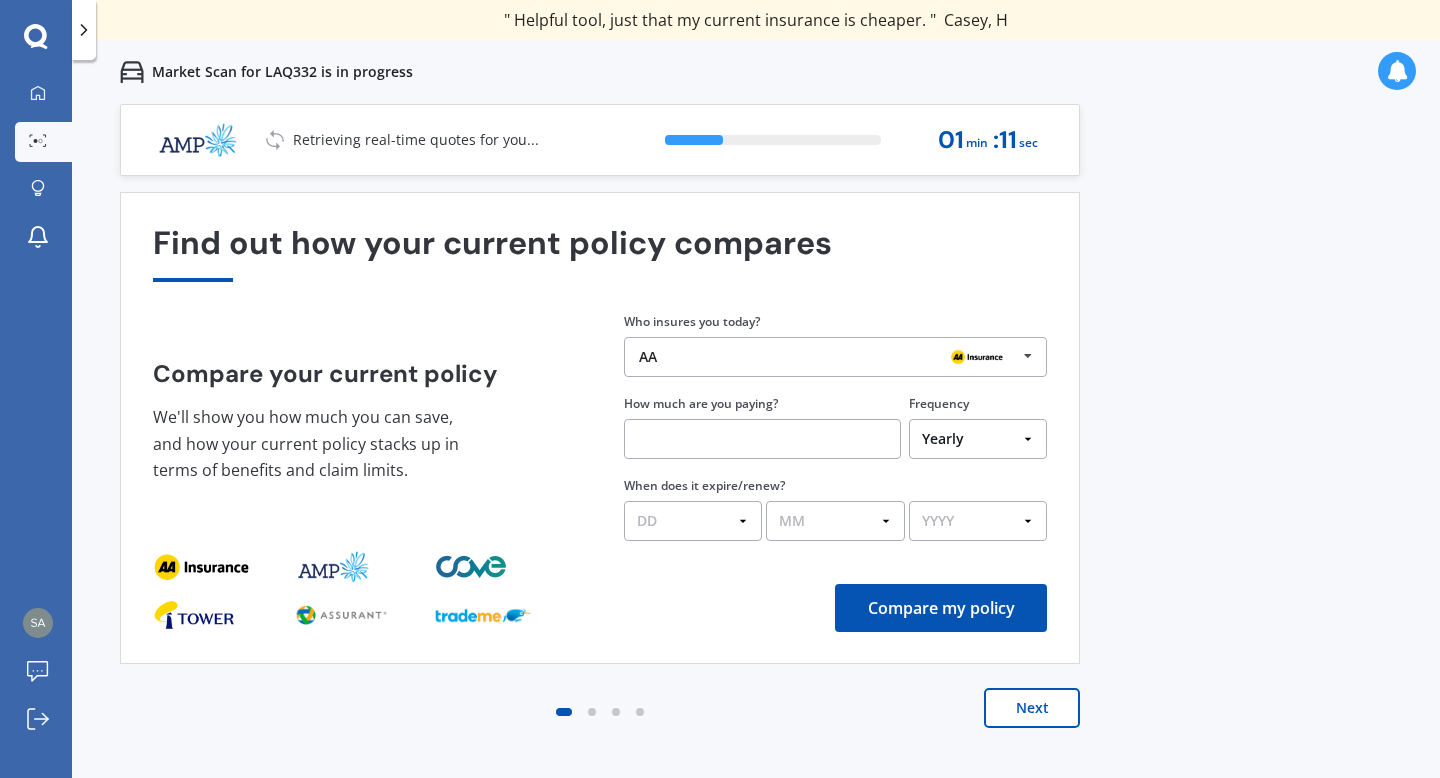 click on "Retrieving real-time quotes for you..." at bounding box center (338, 140) 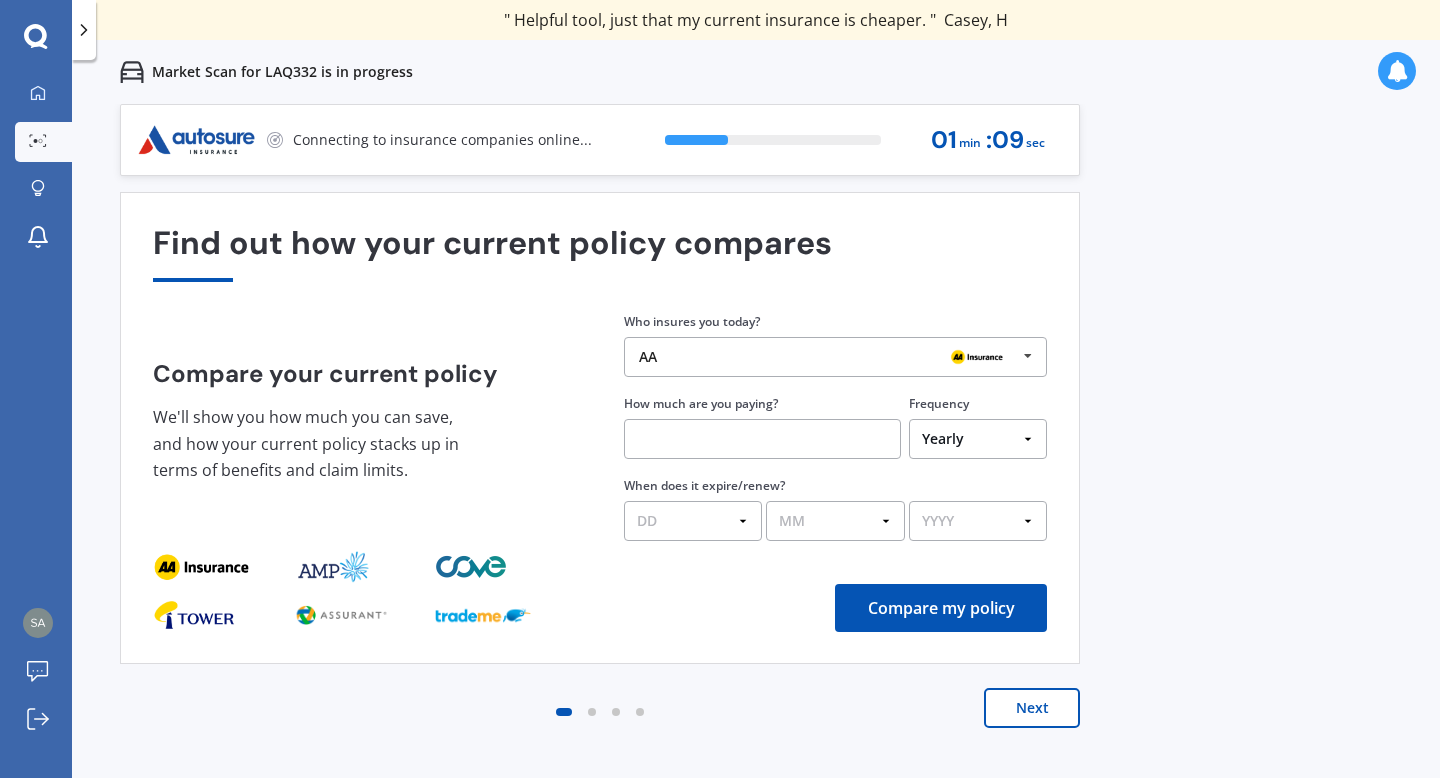 click at bounding box center [84, 30] 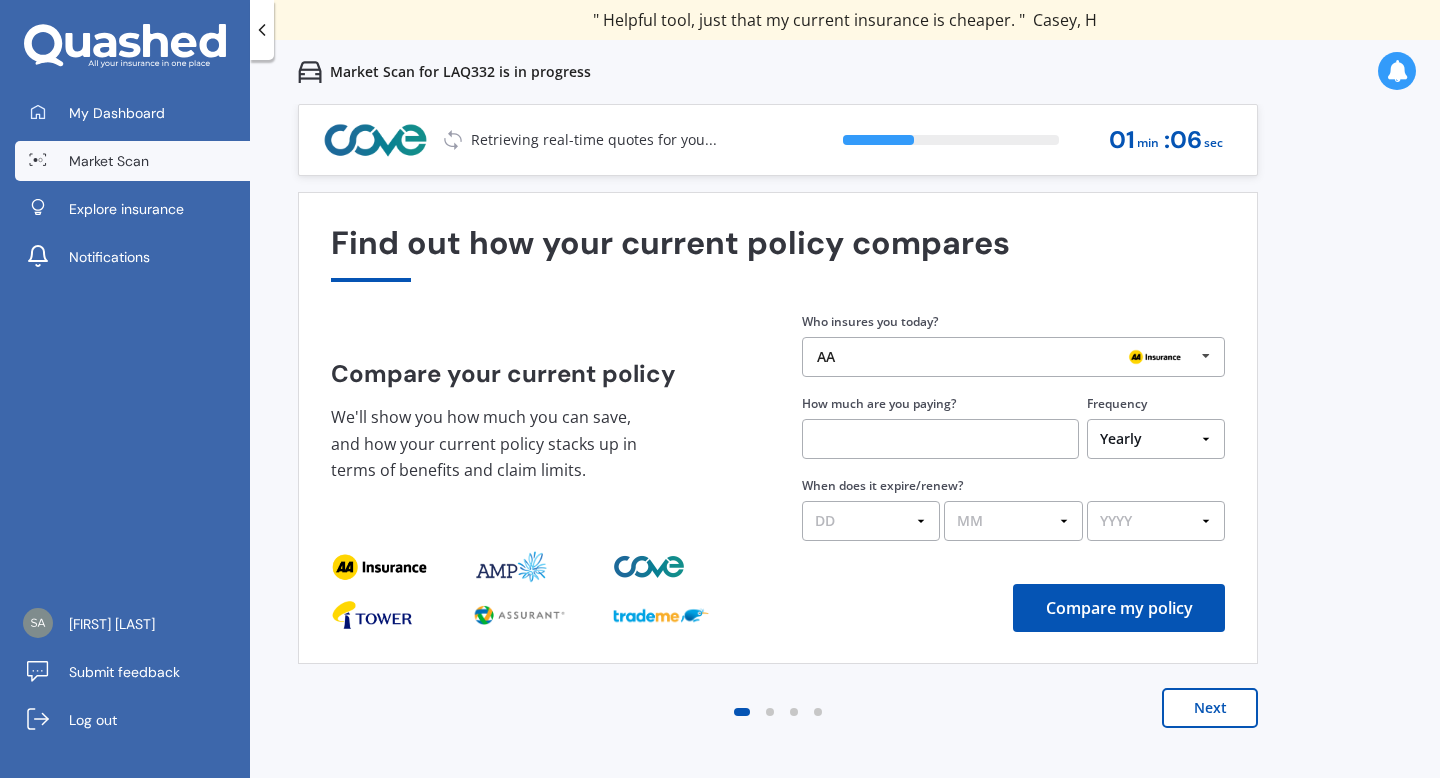 click on "" Great stuff team! first time using it, and it was very clear and concise. " [FIRST], [LAST_INITIAL]" at bounding box center (845, 20) 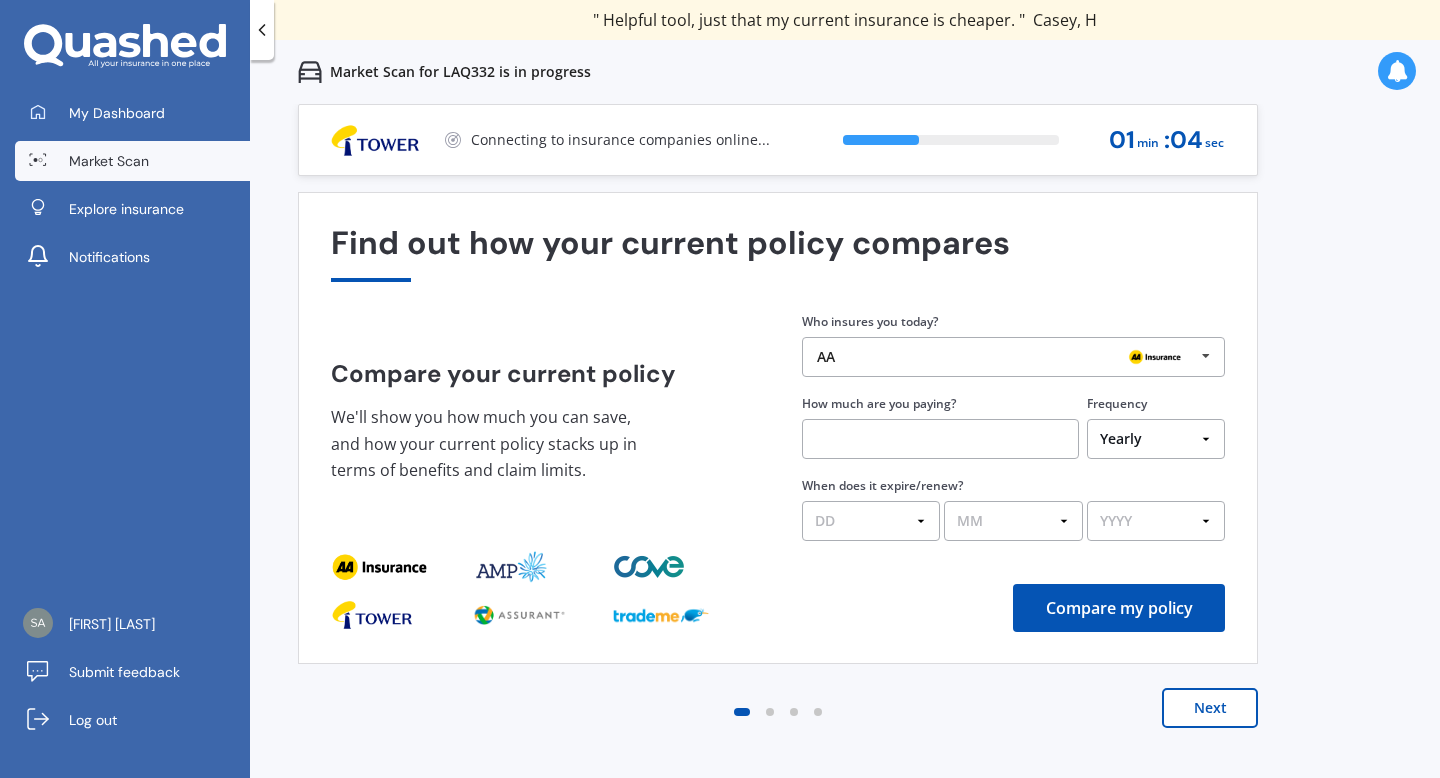 click on "AA" at bounding box center (1006, 357) 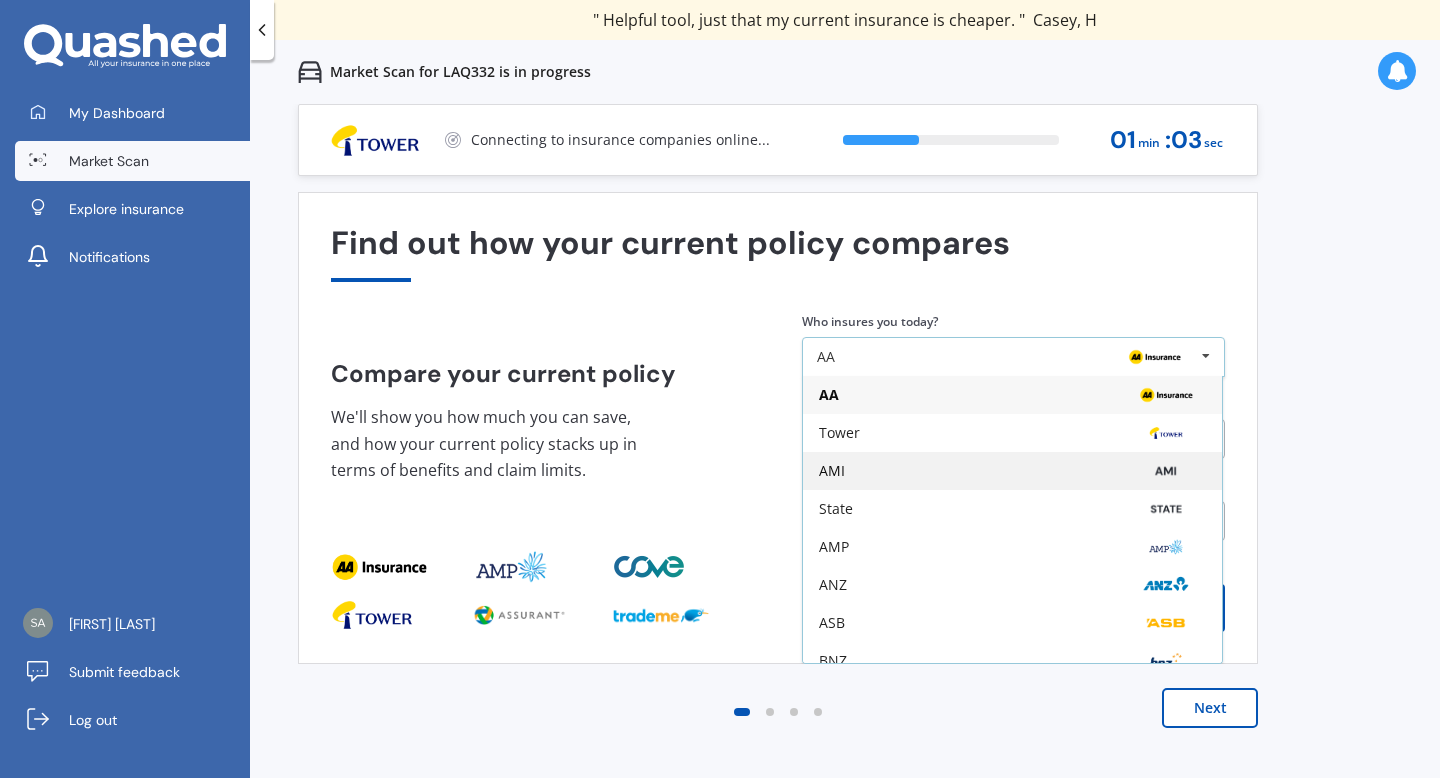 click on "AMI" at bounding box center (1012, 395) 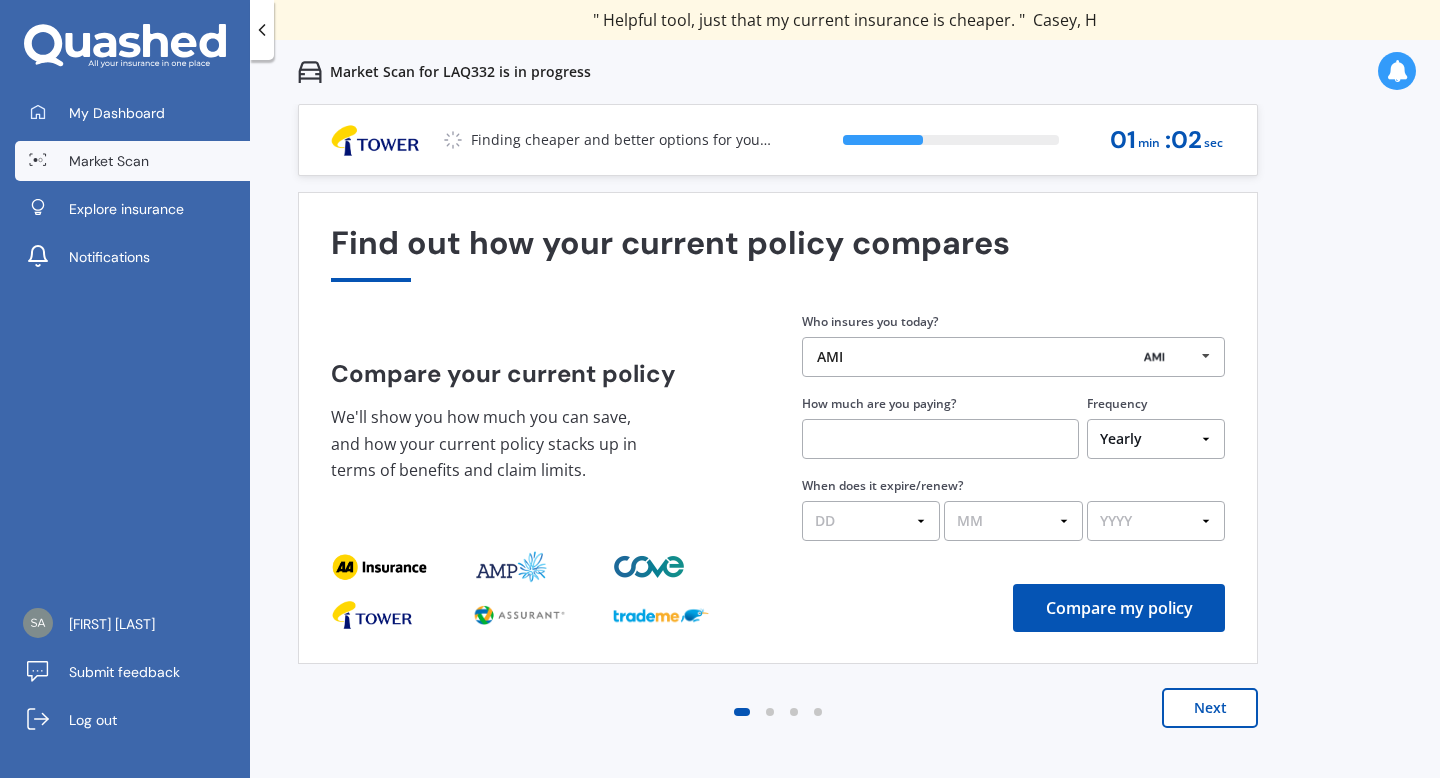 click at bounding box center [940, 439] 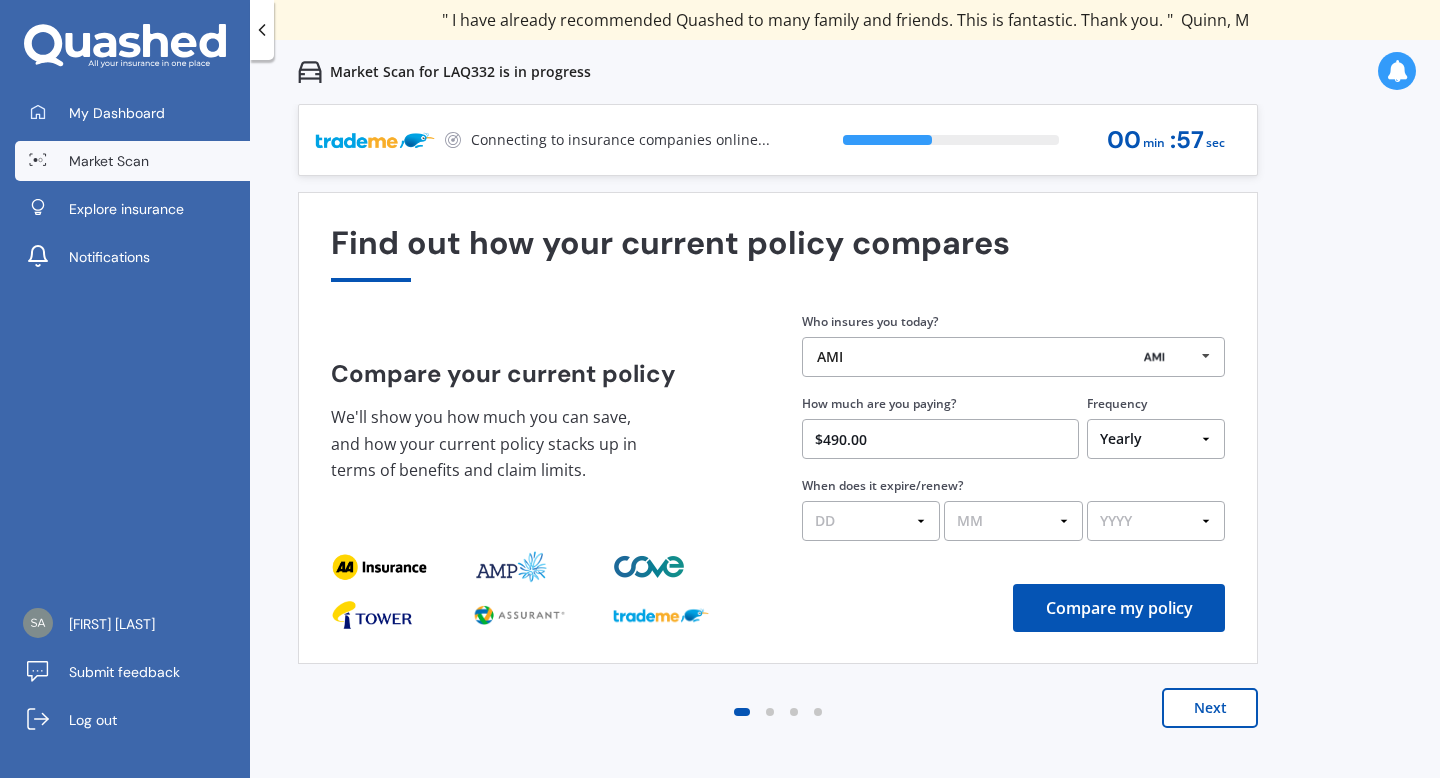 type on "$490.00" 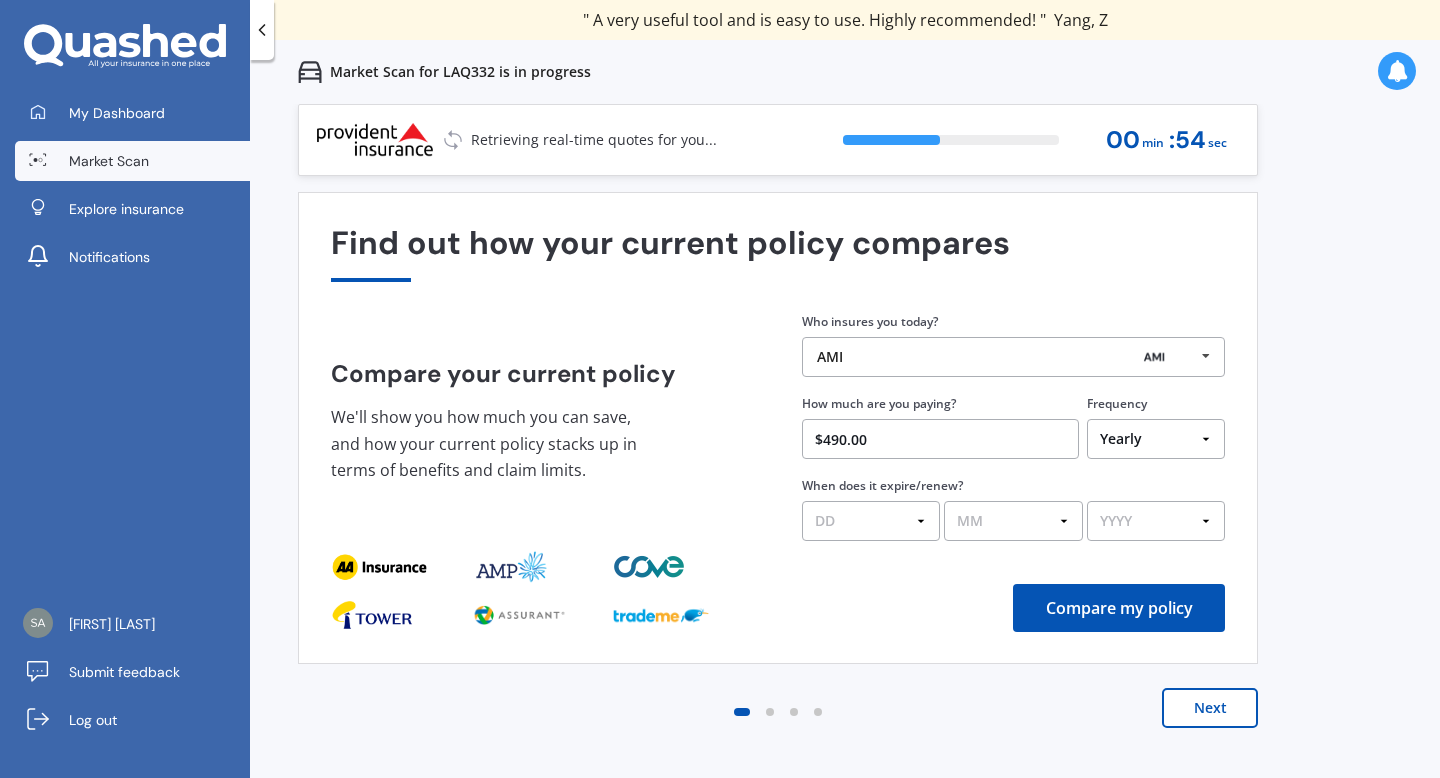 select on "14" 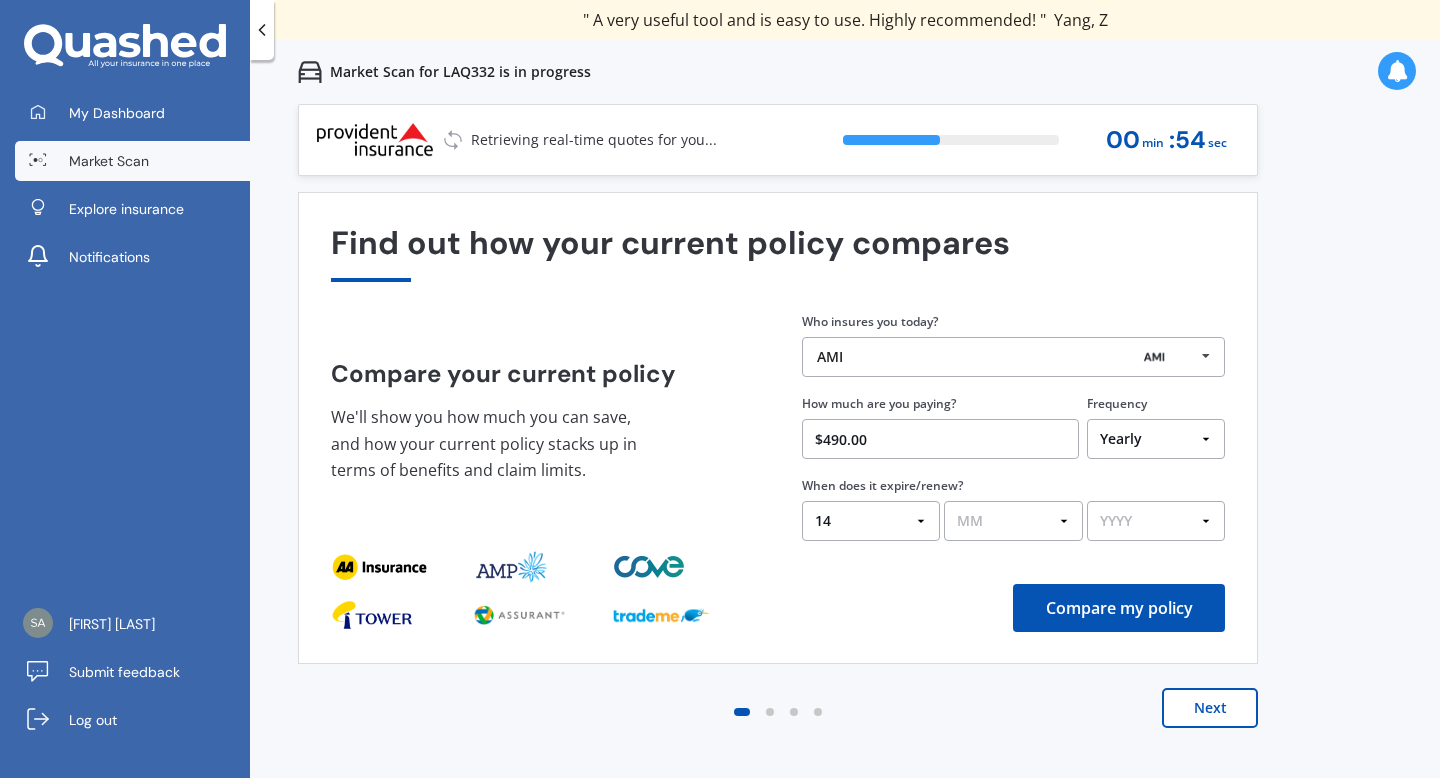 click on "MM 01 02 03 04 05 06 07 08 09 10 11 12" at bounding box center [1013, 521] 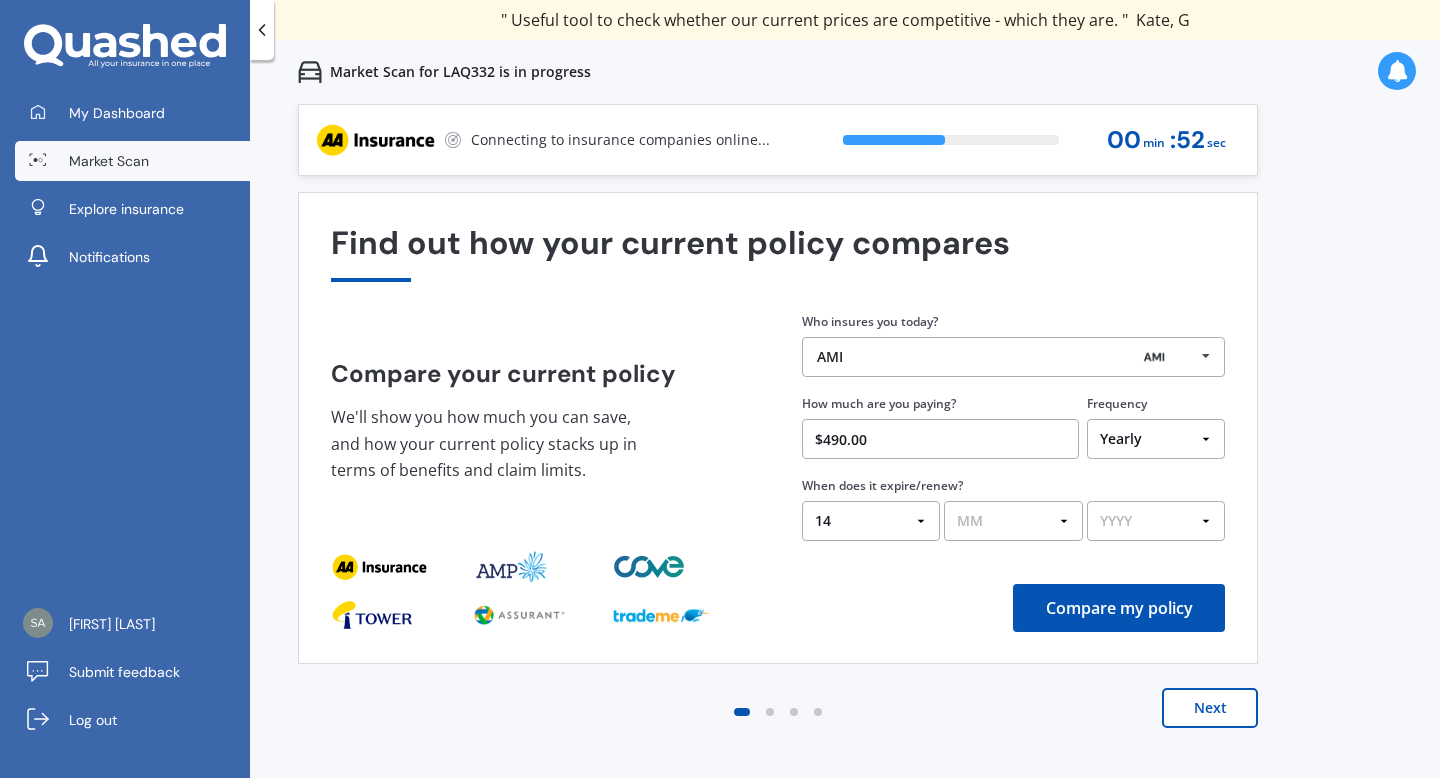select on "07" 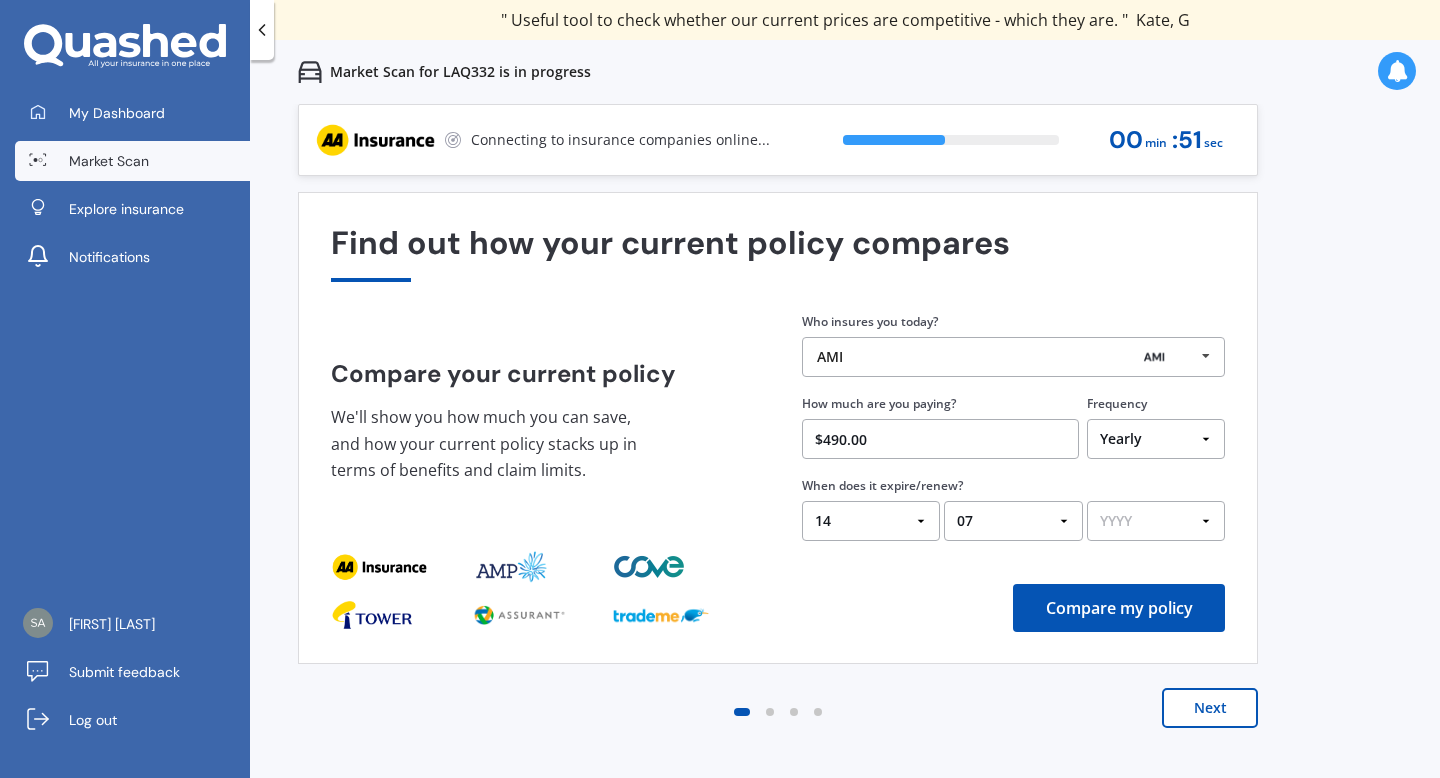 click on "YYYY 2026 2025 2024" at bounding box center (1156, 521) 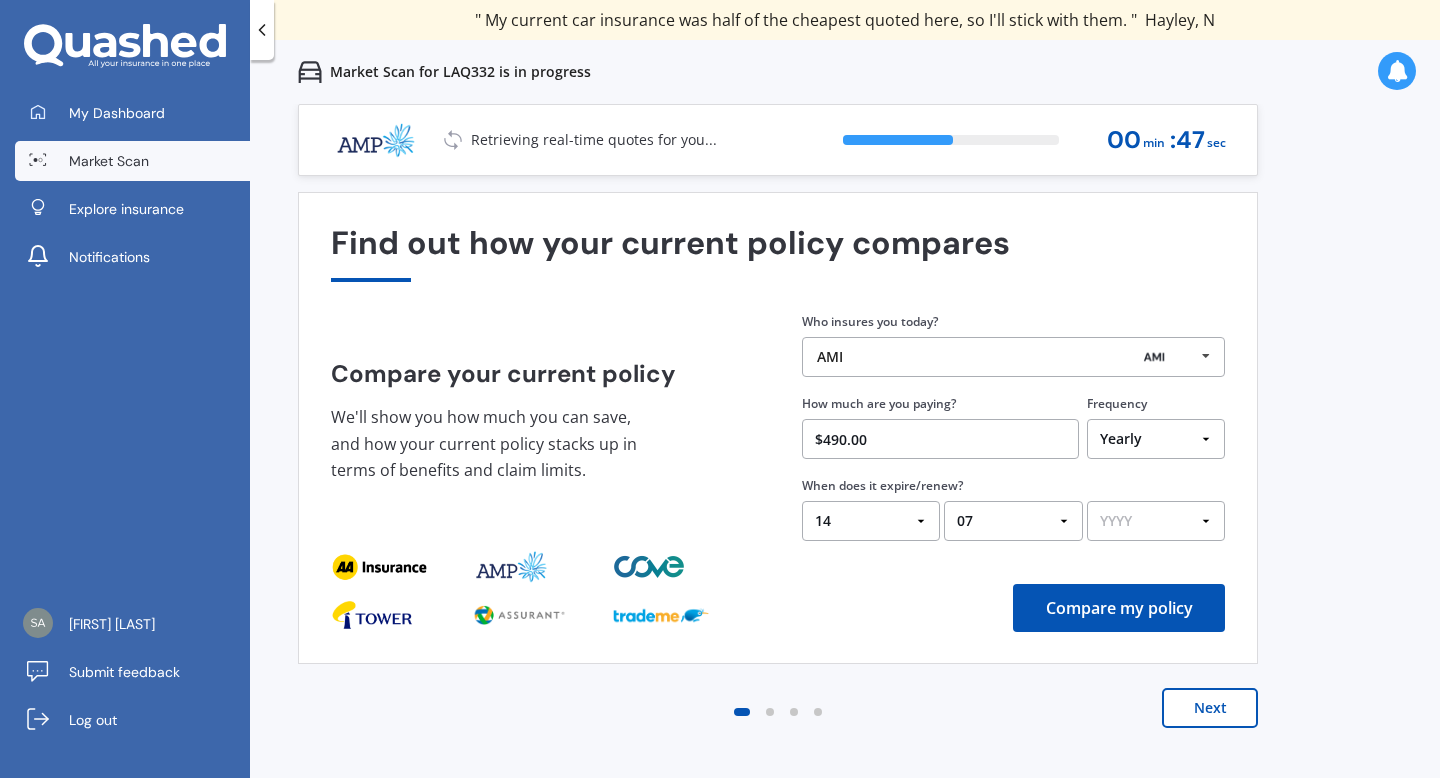 select on "2025" 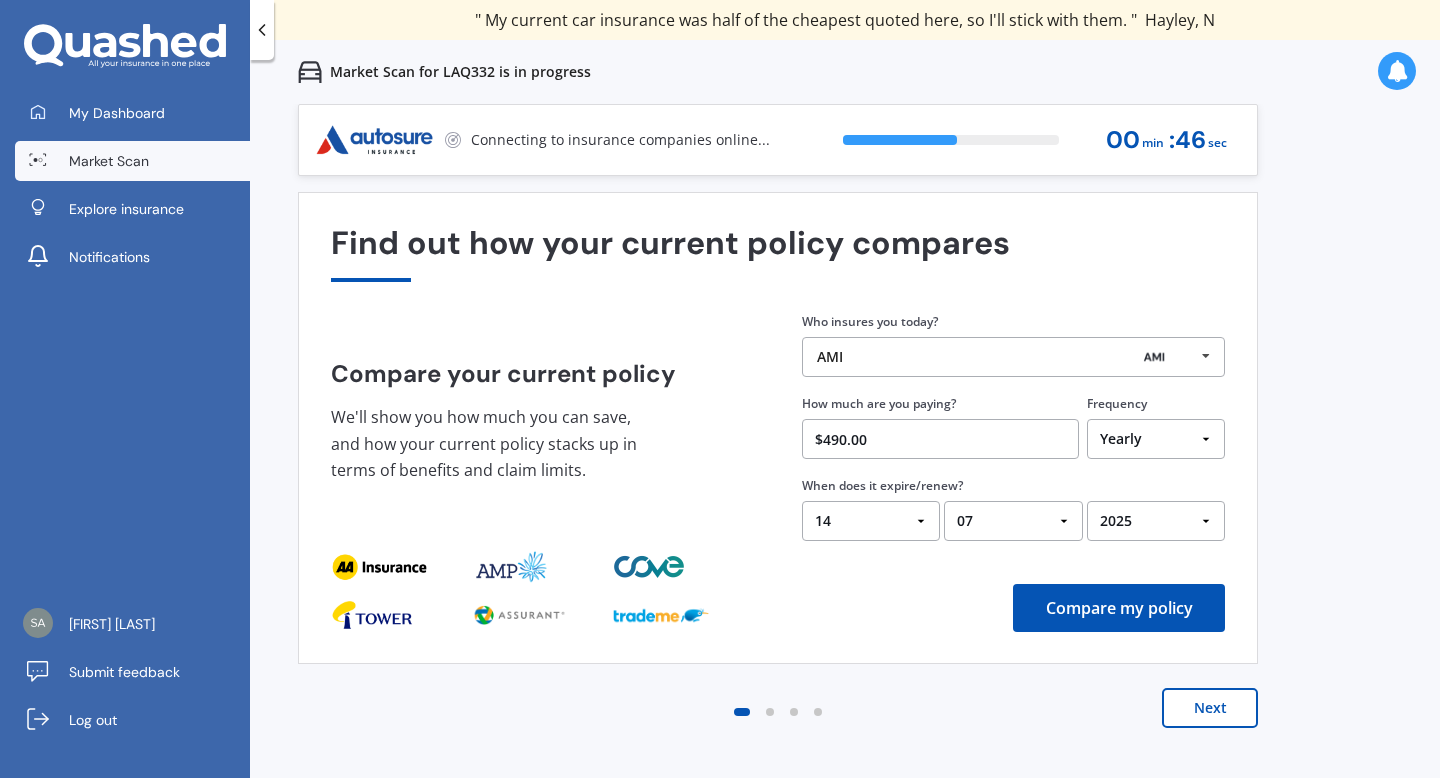 click at bounding box center [651, 567] 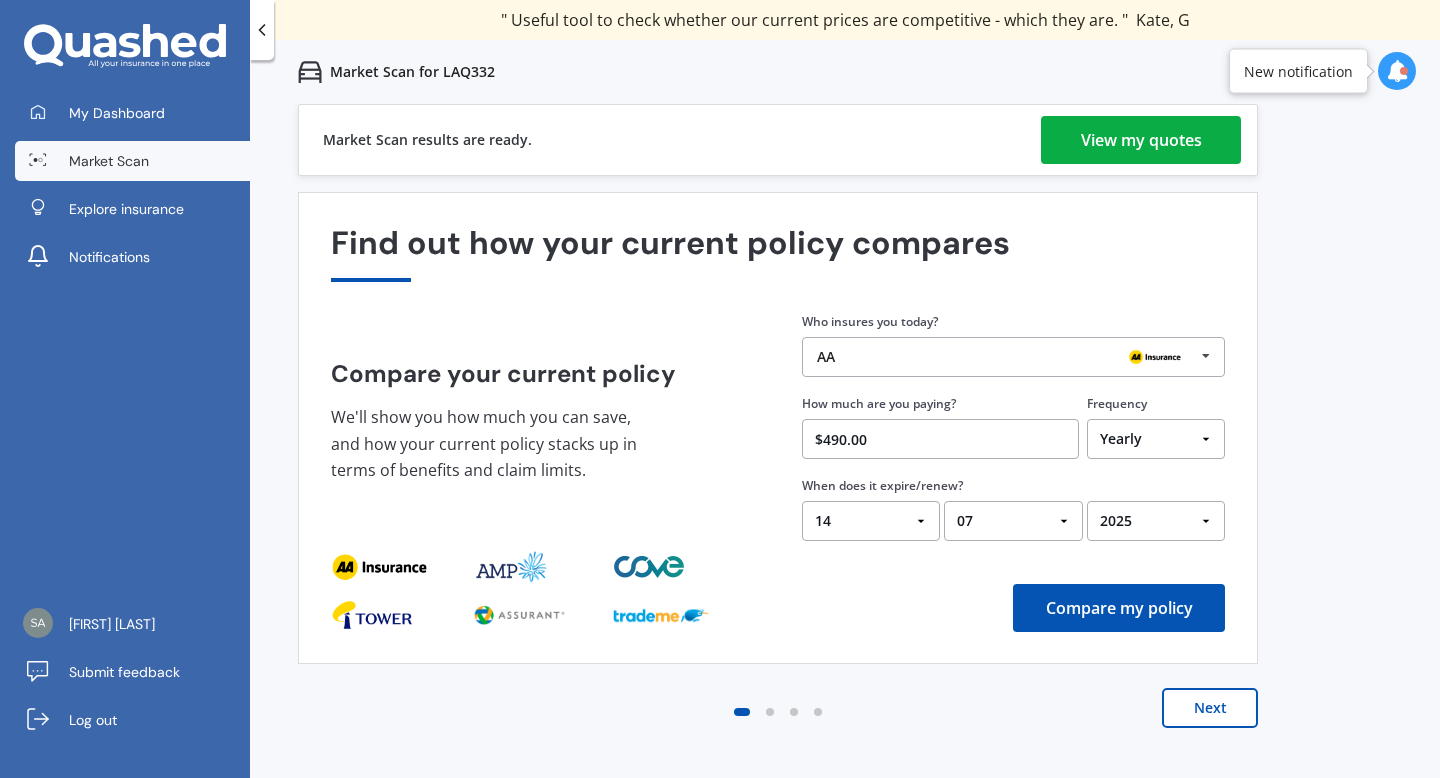 click on "View my quotes" at bounding box center (1141, 140) 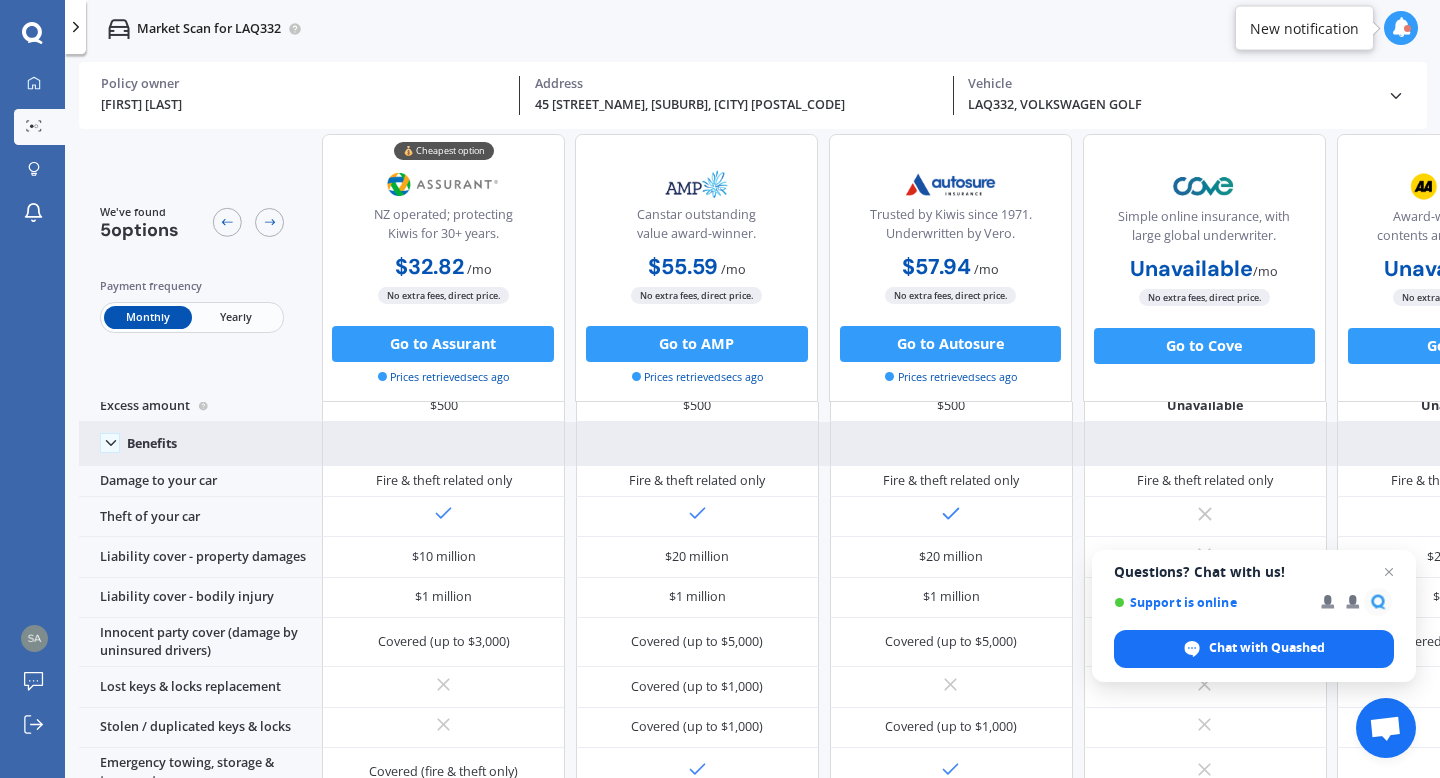 scroll, scrollTop: 67, scrollLeft: 0, axis: vertical 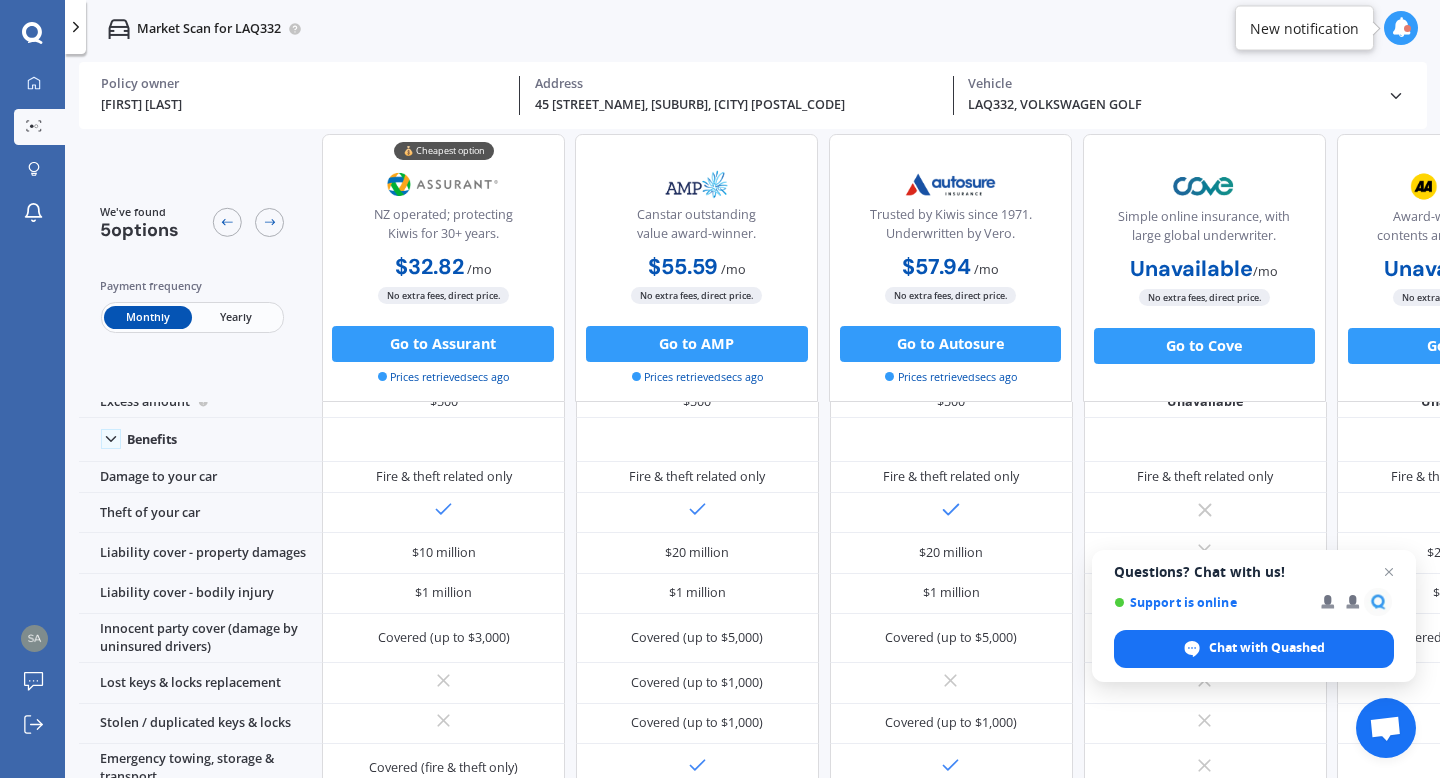 click at bounding box center (1396, 96) 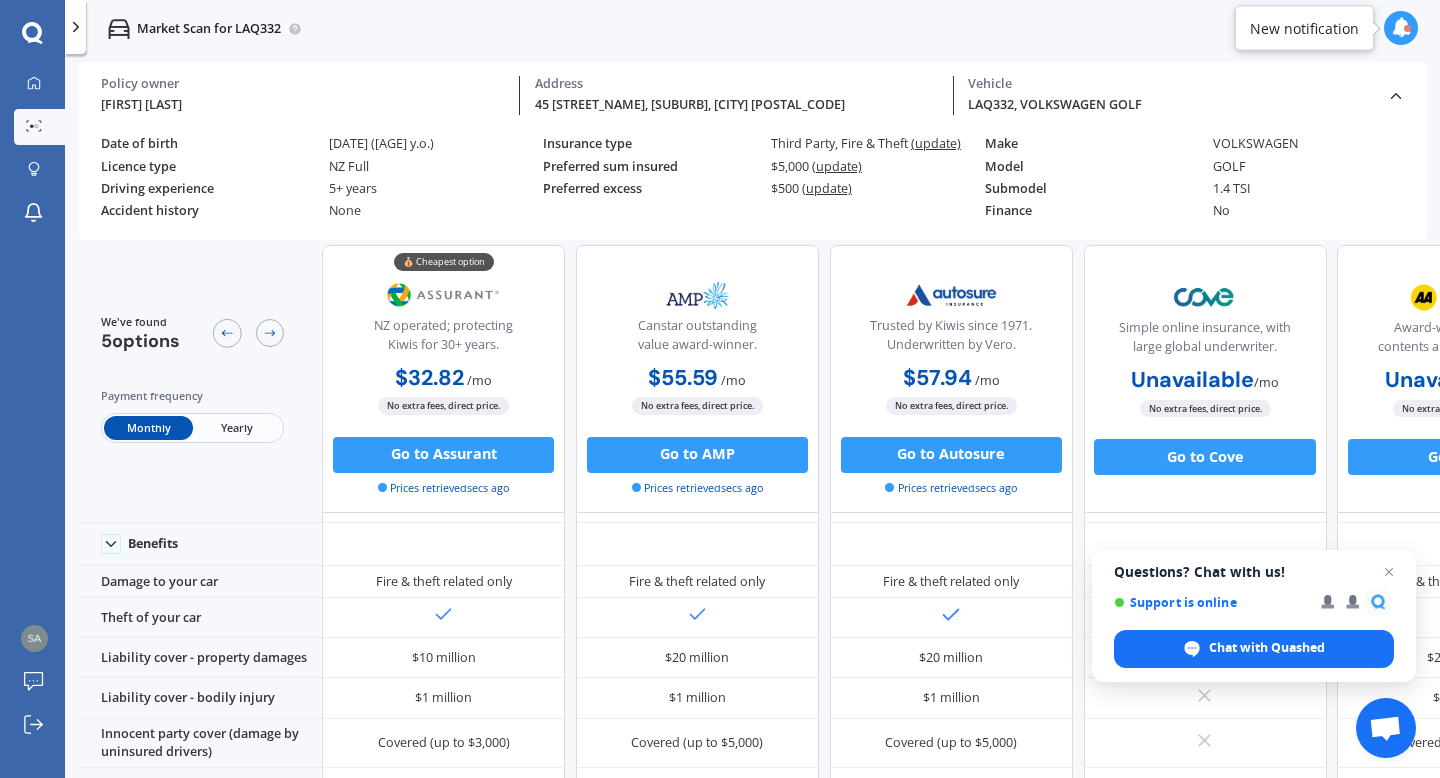 scroll, scrollTop: 0, scrollLeft: 0, axis: both 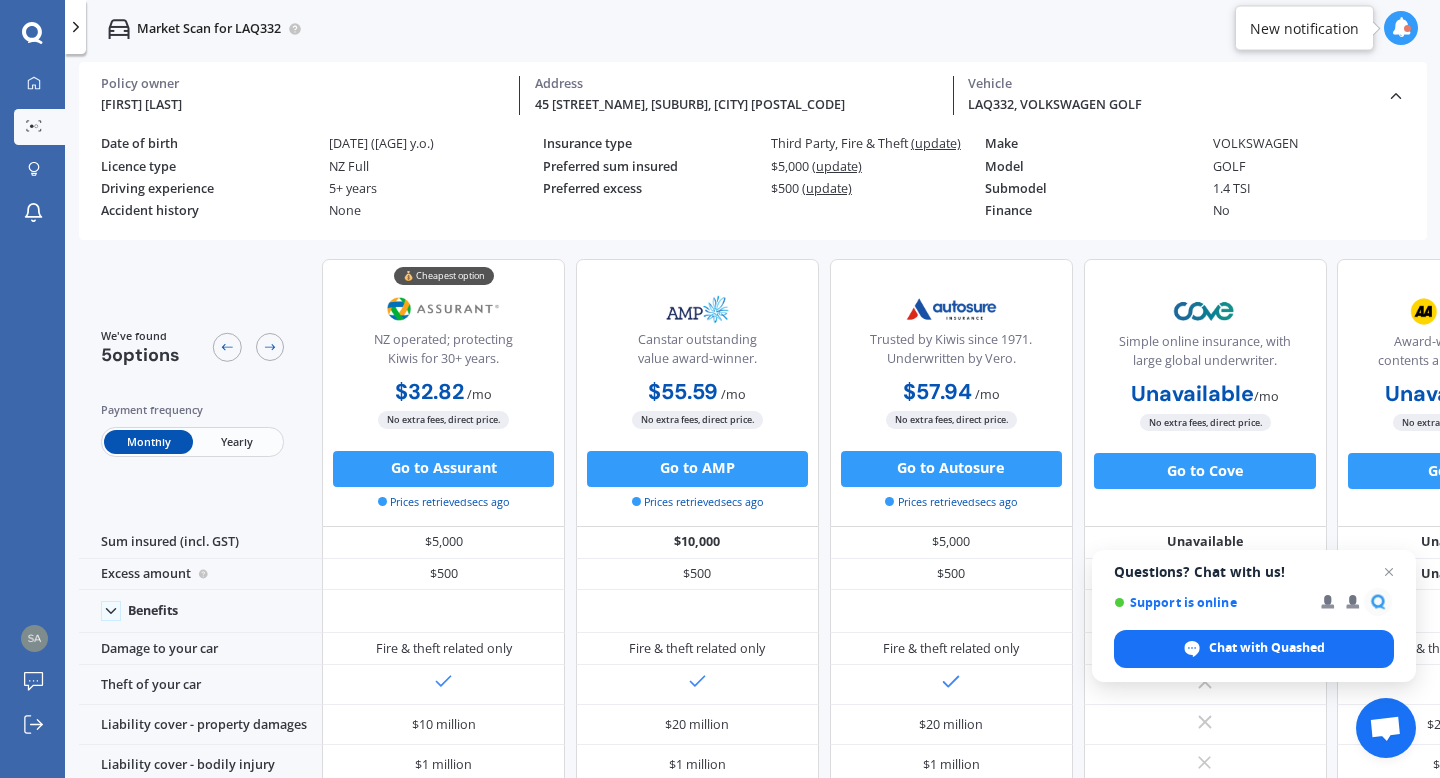 click on "Yearly" at bounding box center (237, 441) 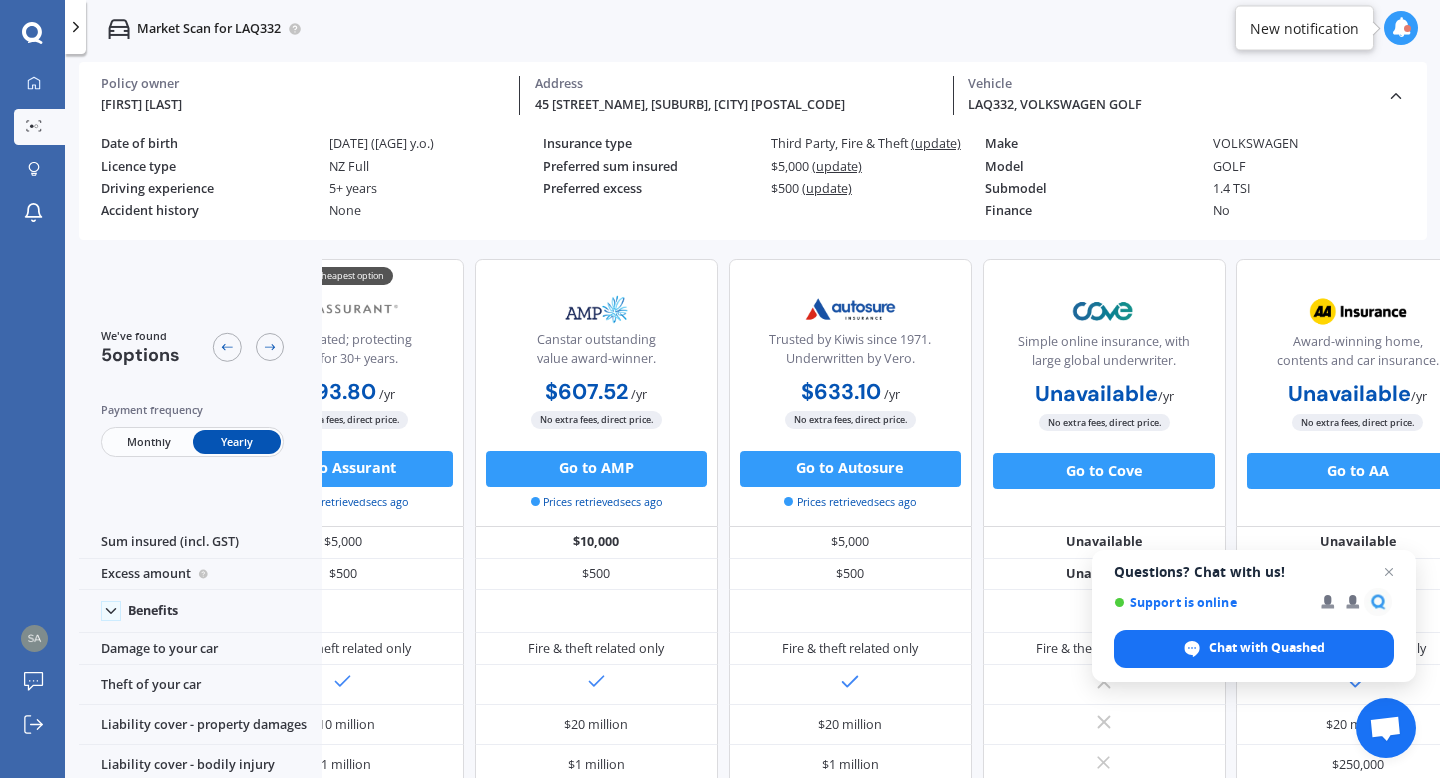 scroll, scrollTop: 0, scrollLeft: 165, axis: horizontal 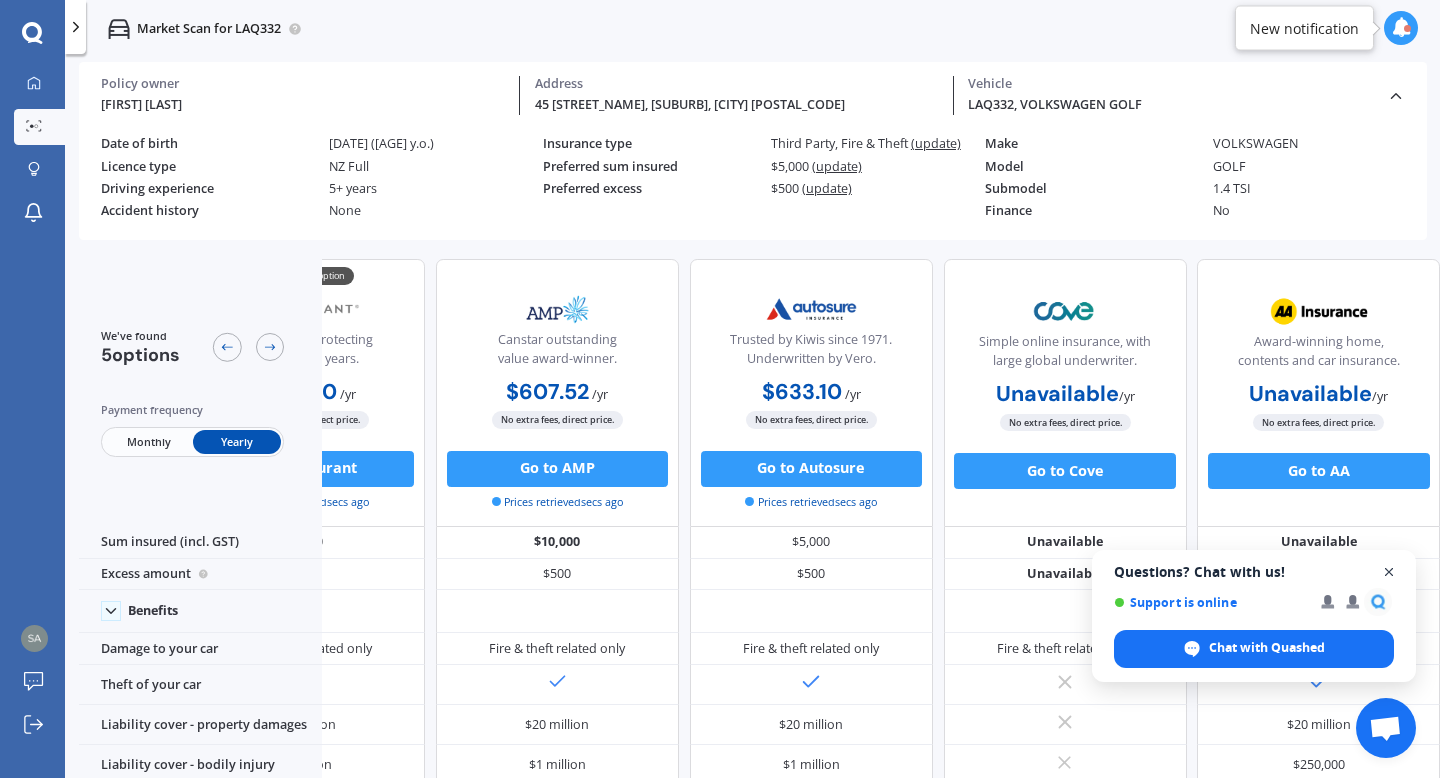 click at bounding box center (1389, 572) 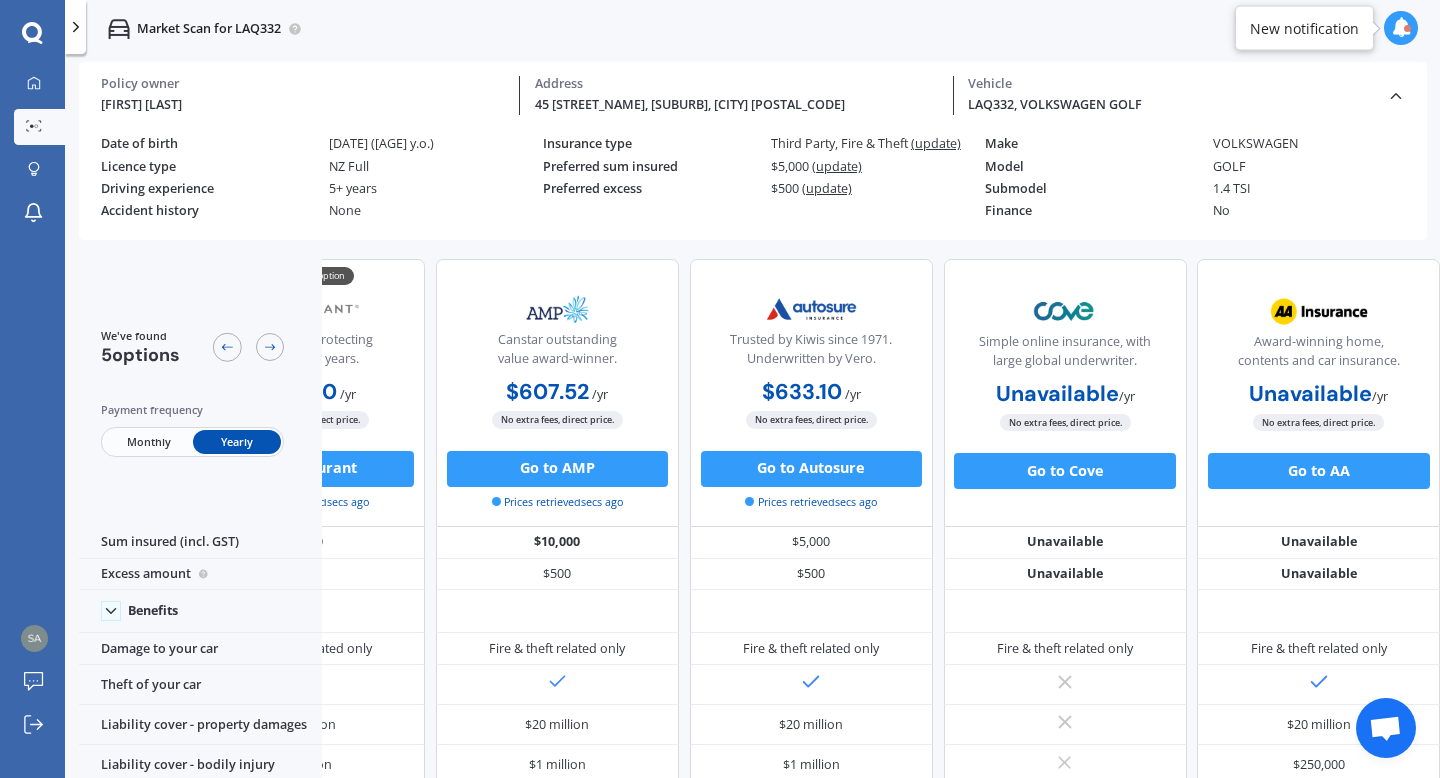 scroll, scrollTop: 0, scrollLeft: 0, axis: both 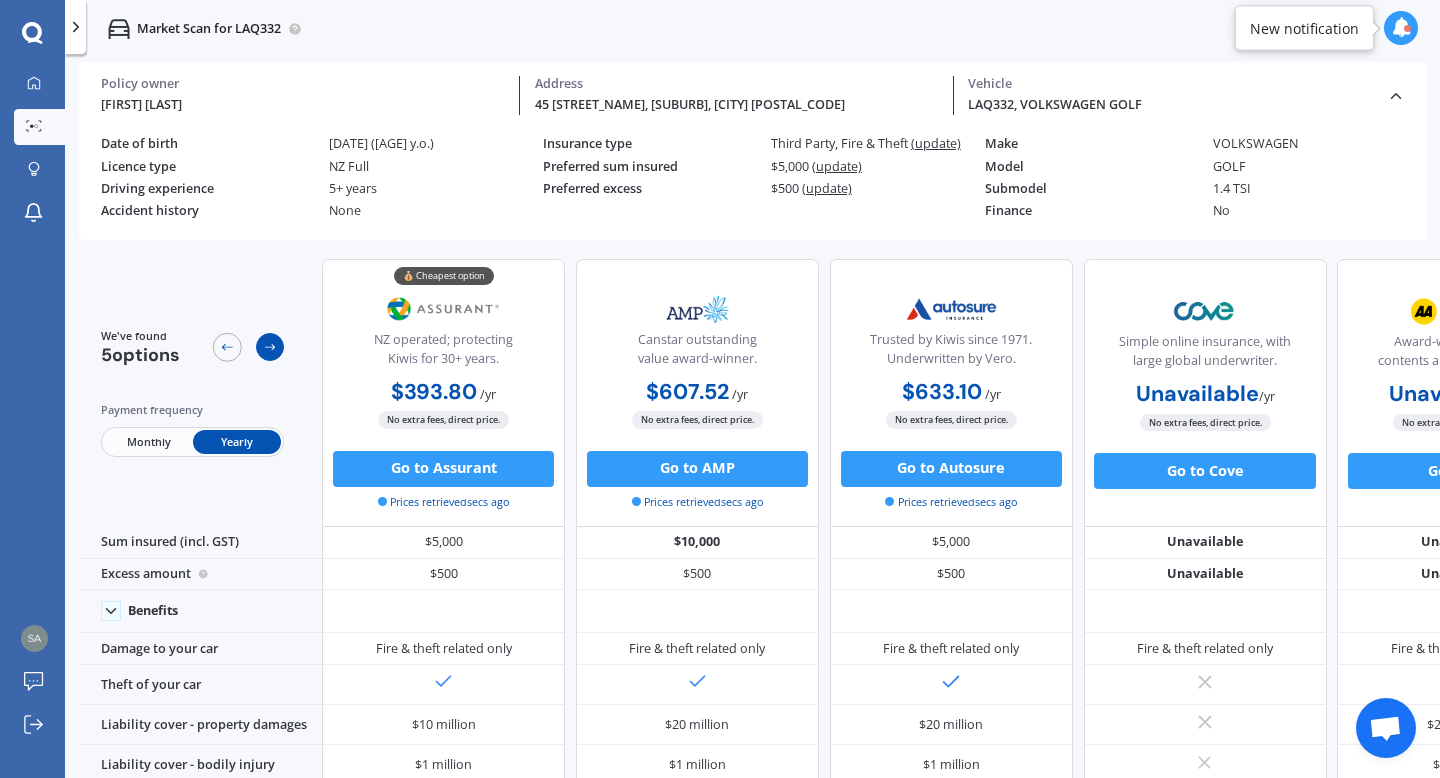 click at bounding box center (270, 347) 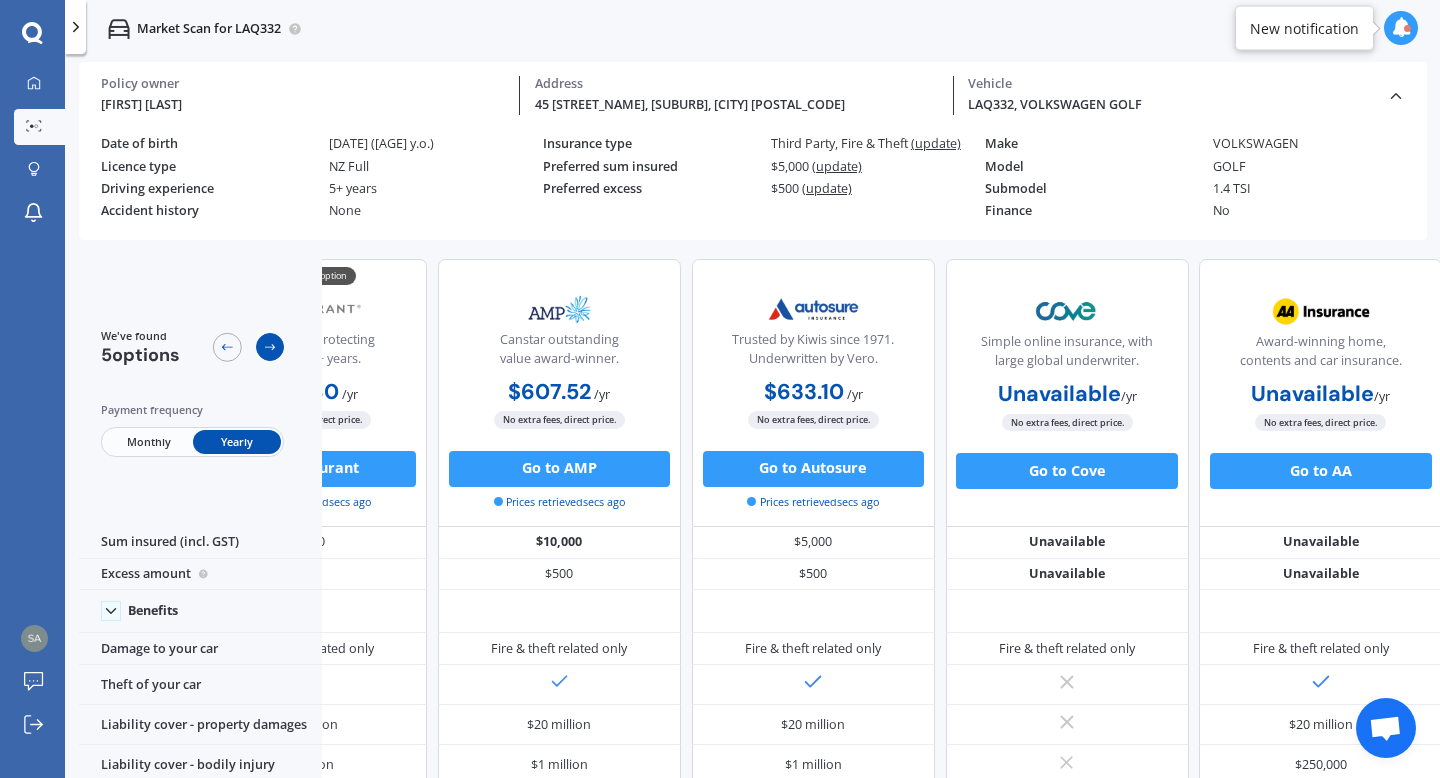 scroll, scrollTop: 0, scrollLeft: 165, axis: horizontal 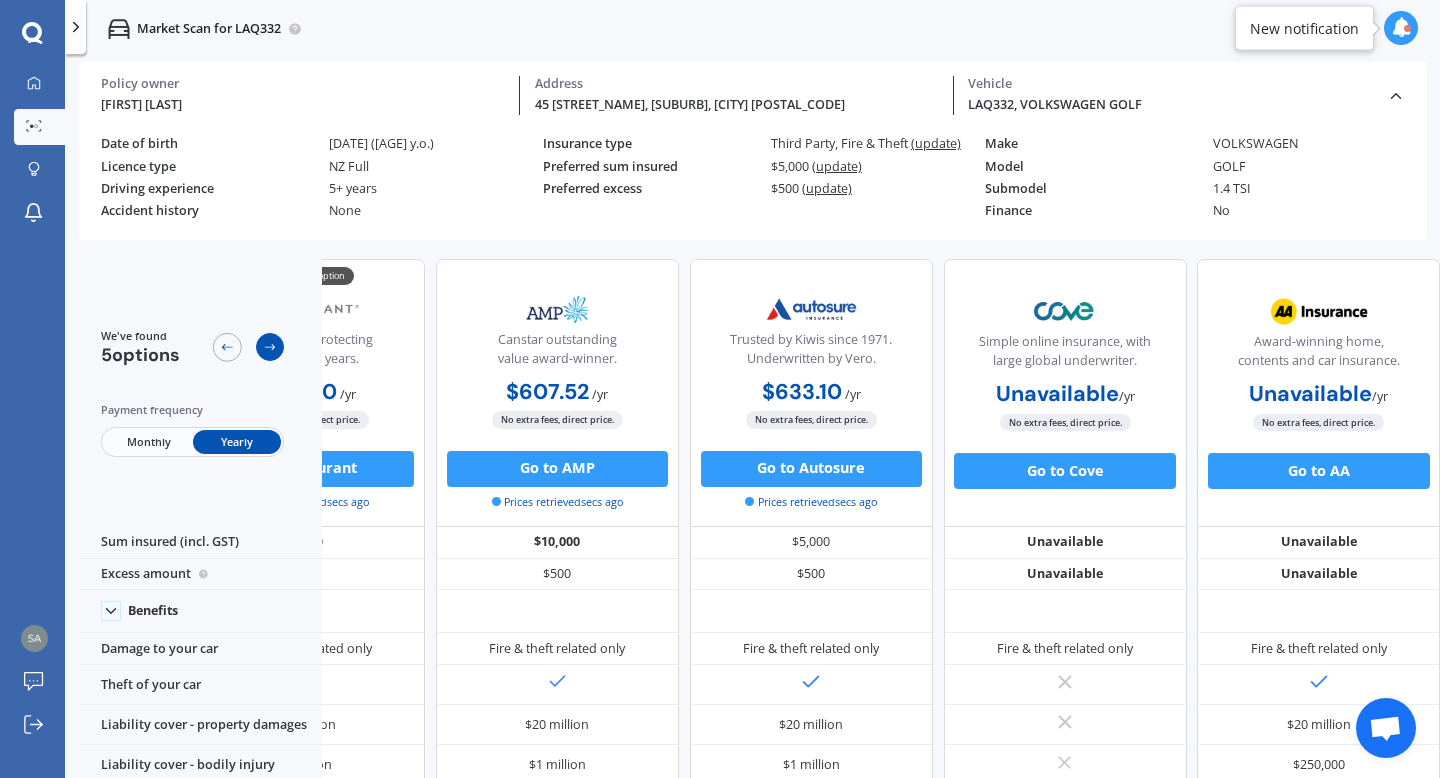 click at bounding box center [270, 347] 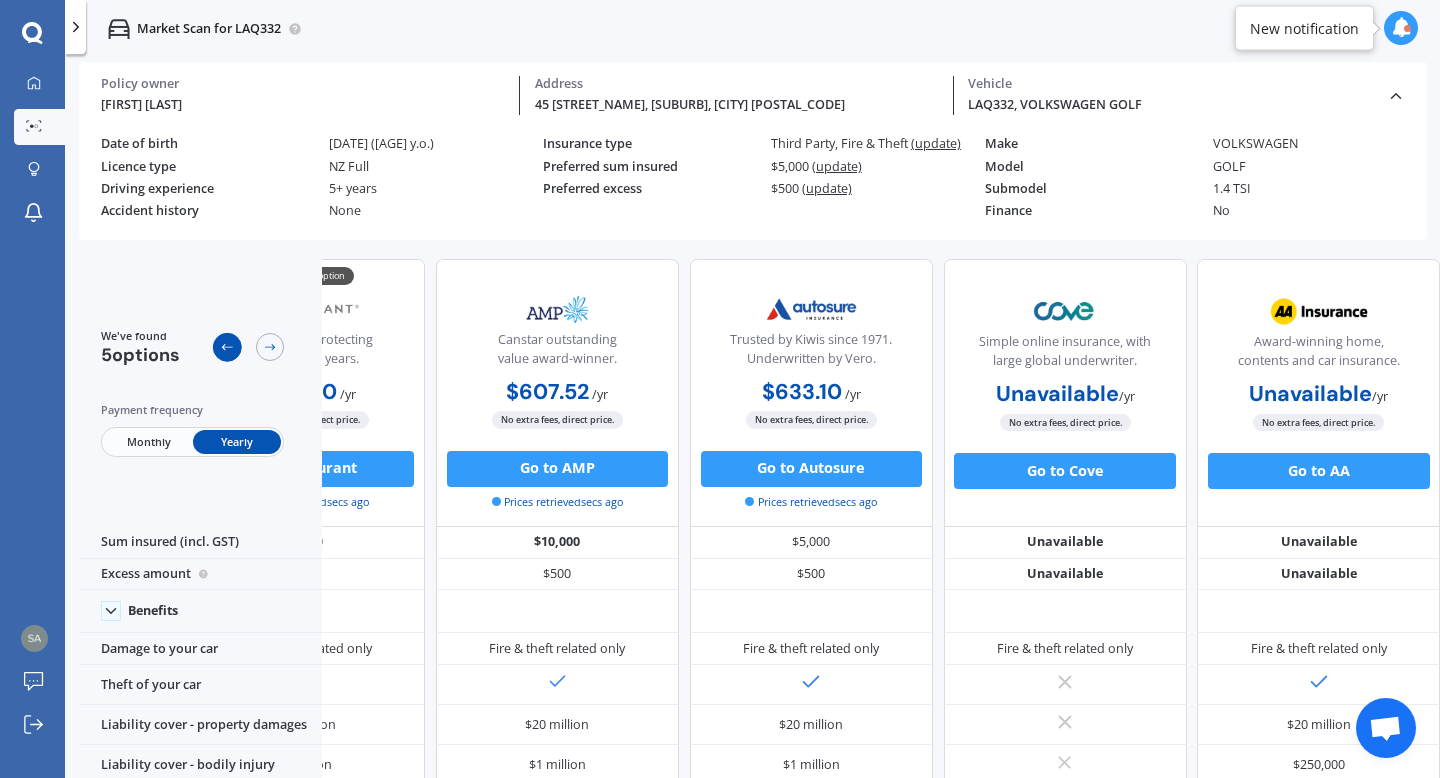 click at bounding box center (227, 347) 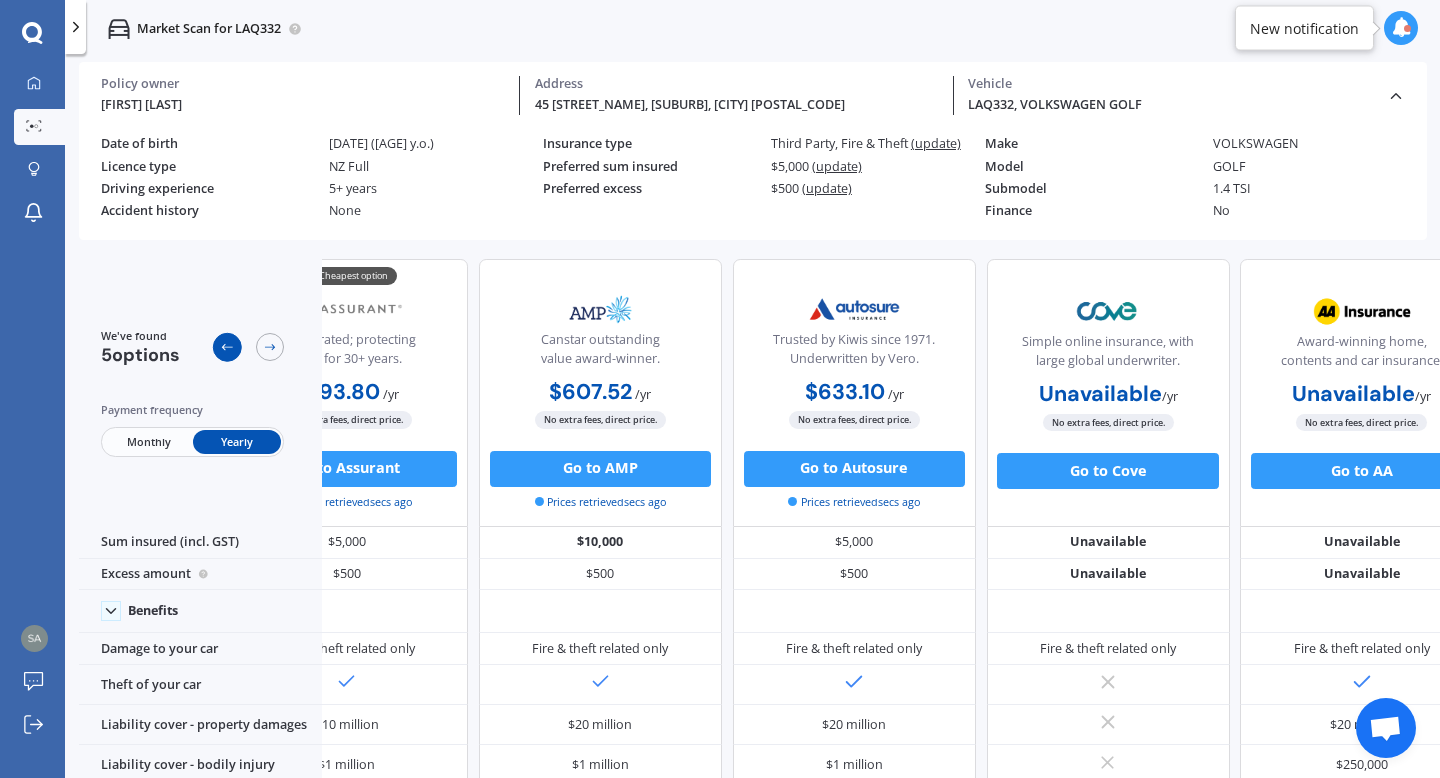 scroll, scrollTop: 0, scrollLeft: 31, axis: horizontal 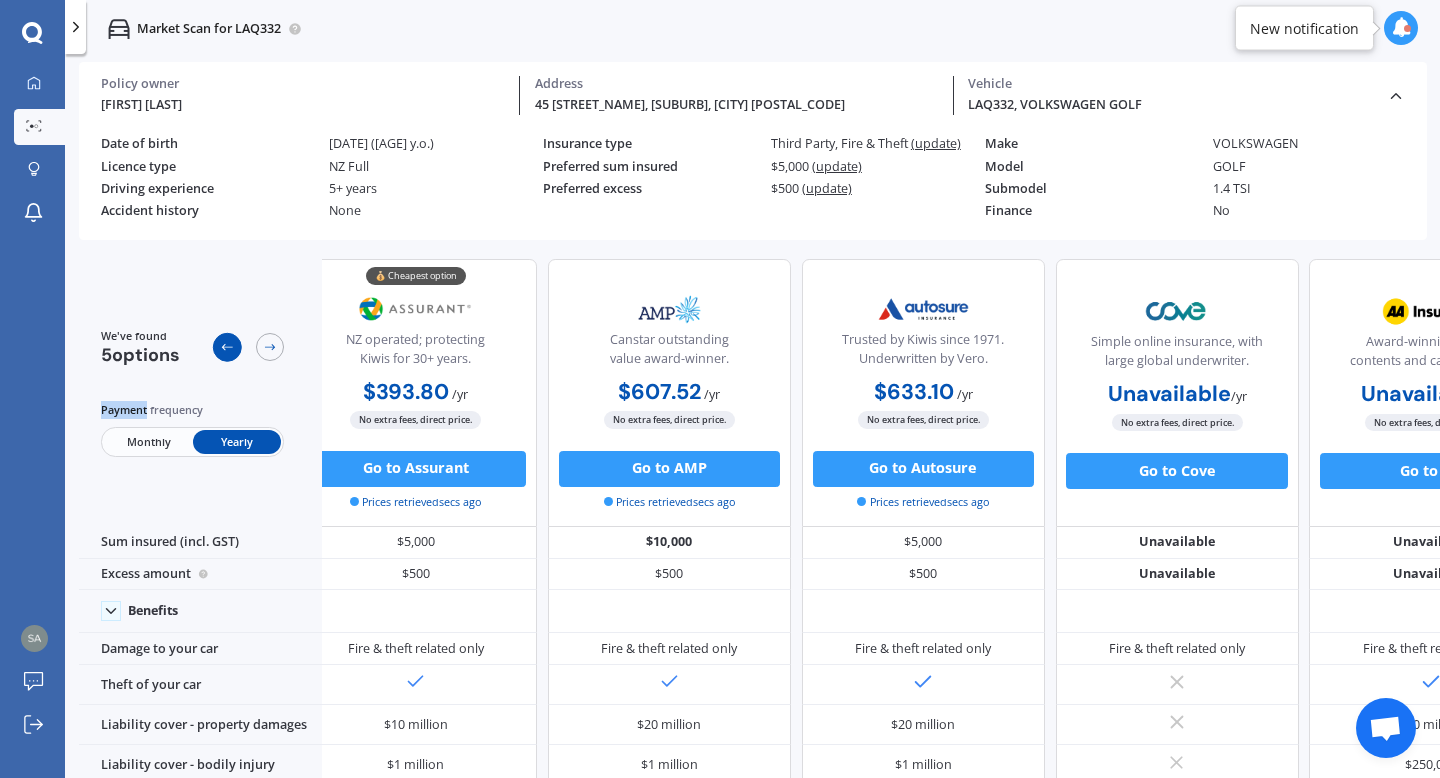 click at bounding box center [227, 347] 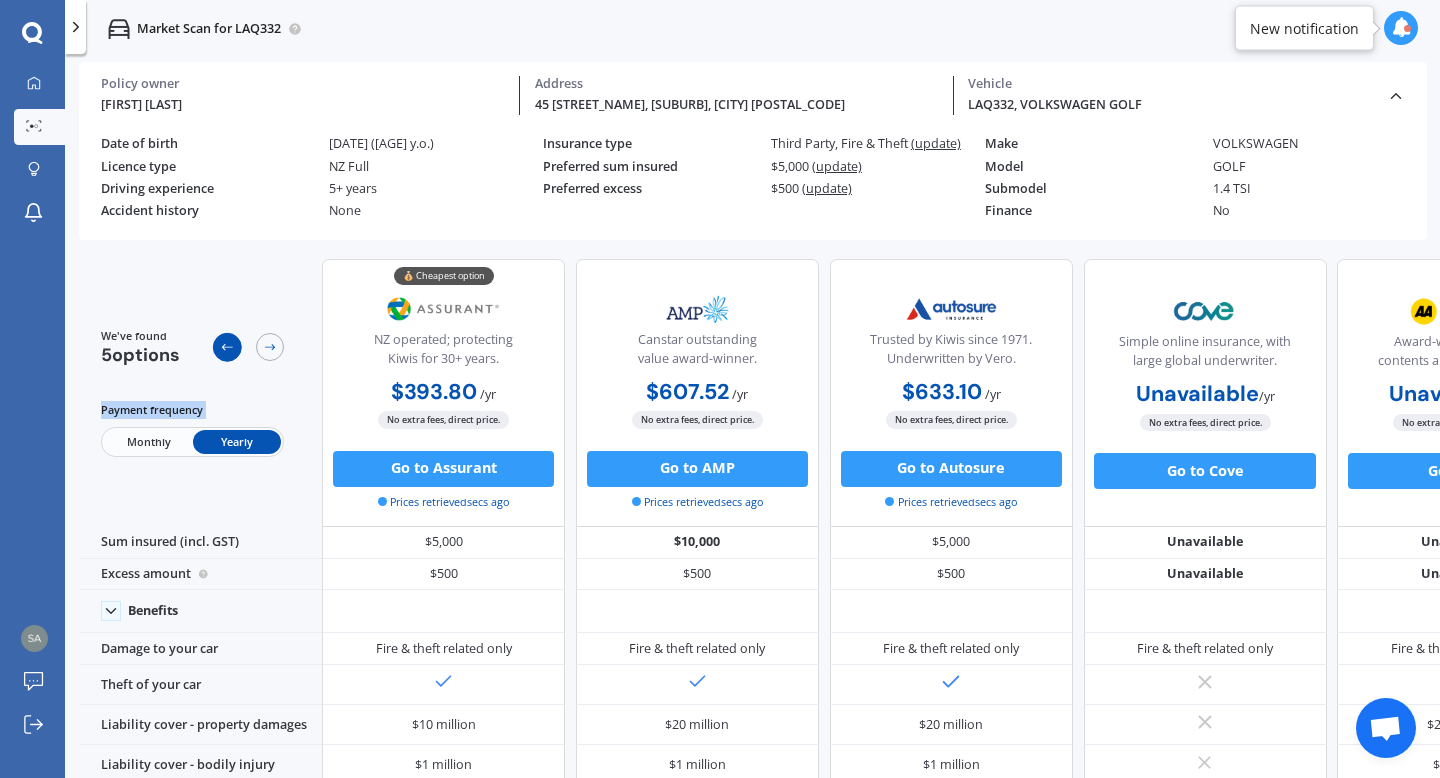 click at bounding box center [227, 347] 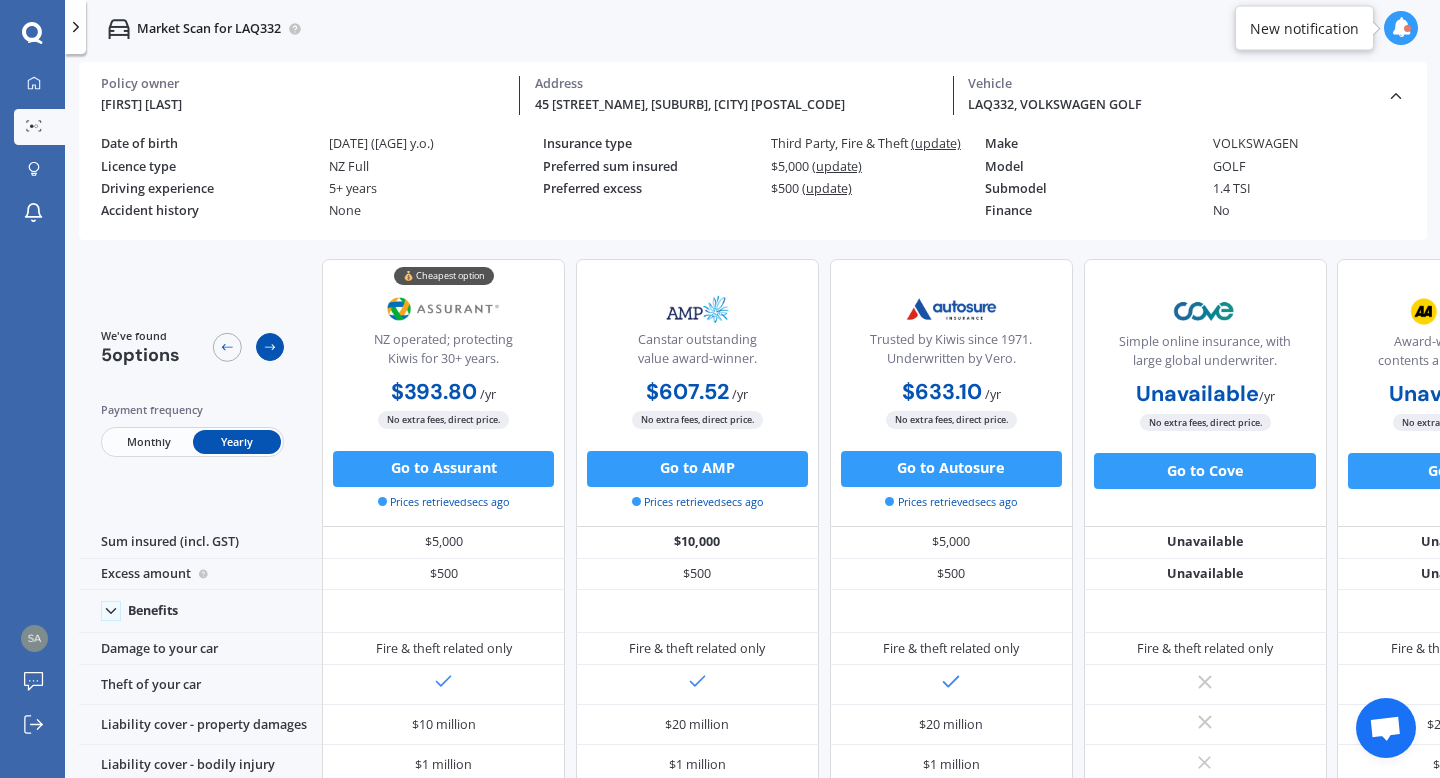 click at bounding box center [270, 347] 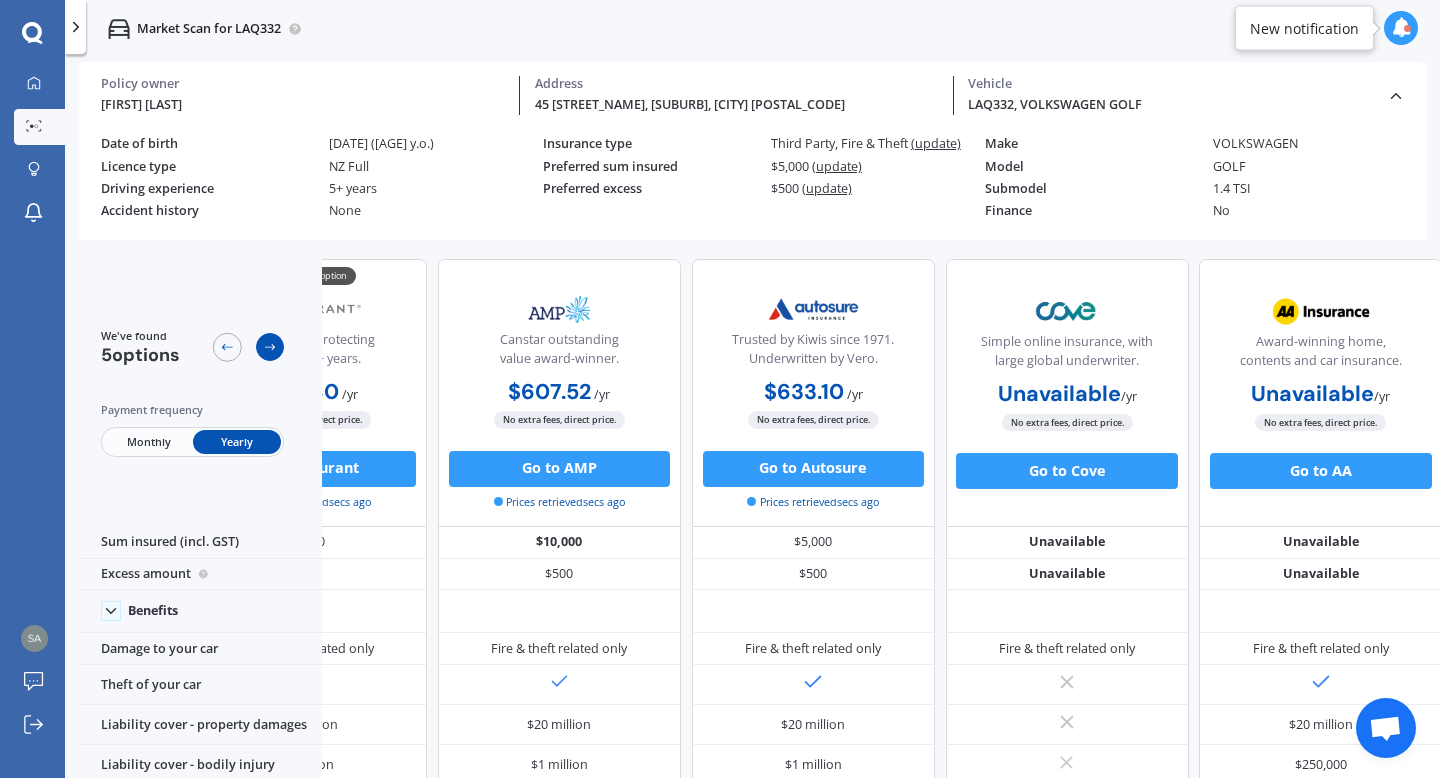scroll, scrollTop: 0, scrollLeft: 165, axis: horizontal 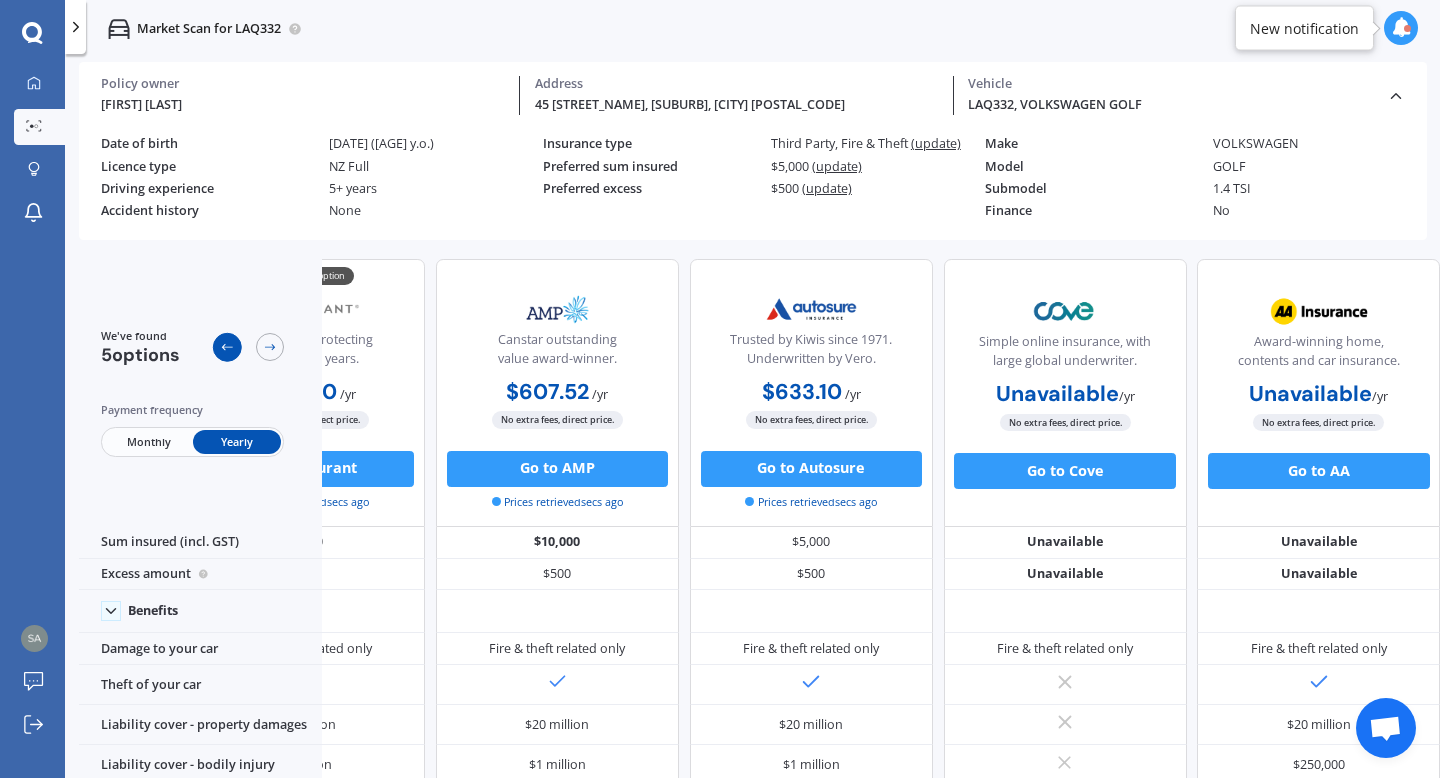 click at bounding box center (227, 347) 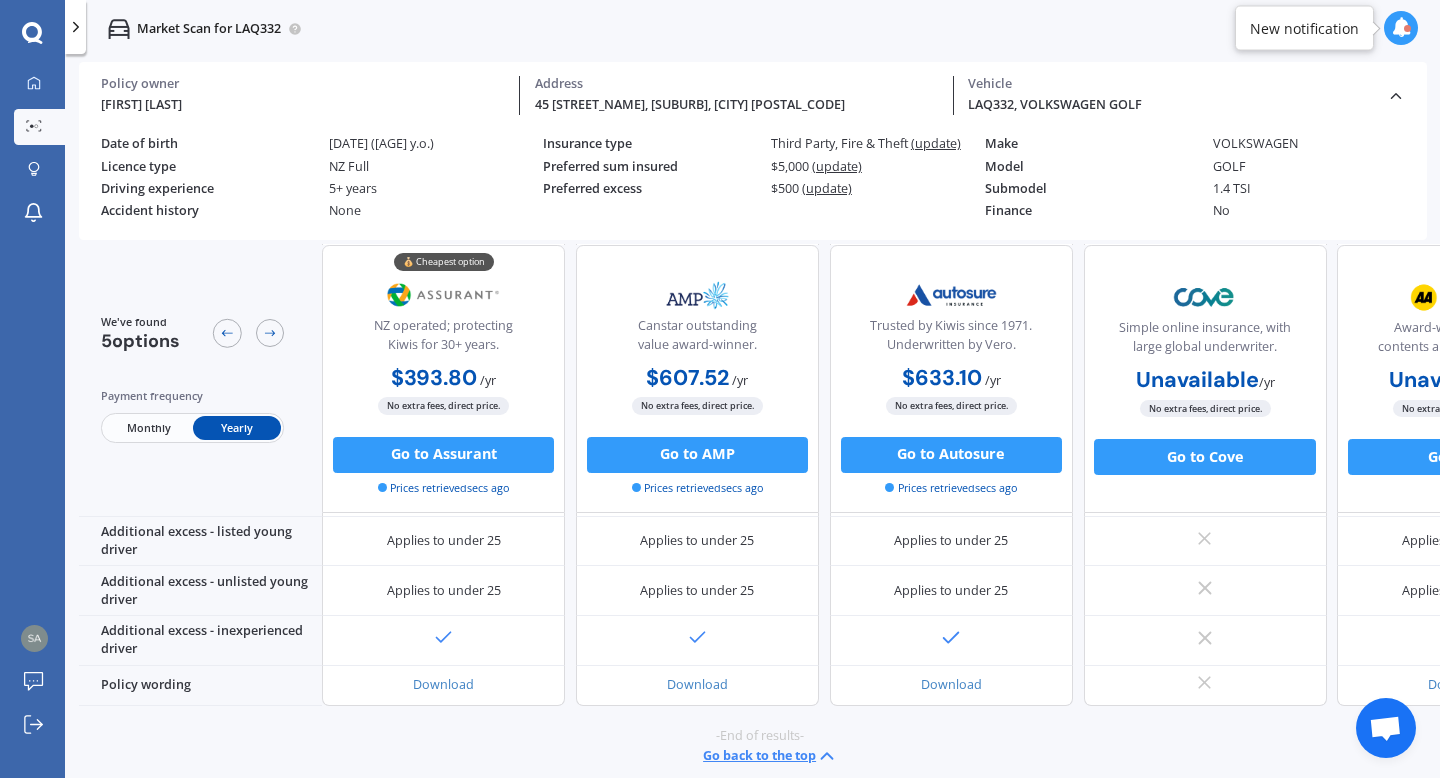 scroll, scrollTop: 0, scrollLeft: 0, axis: both 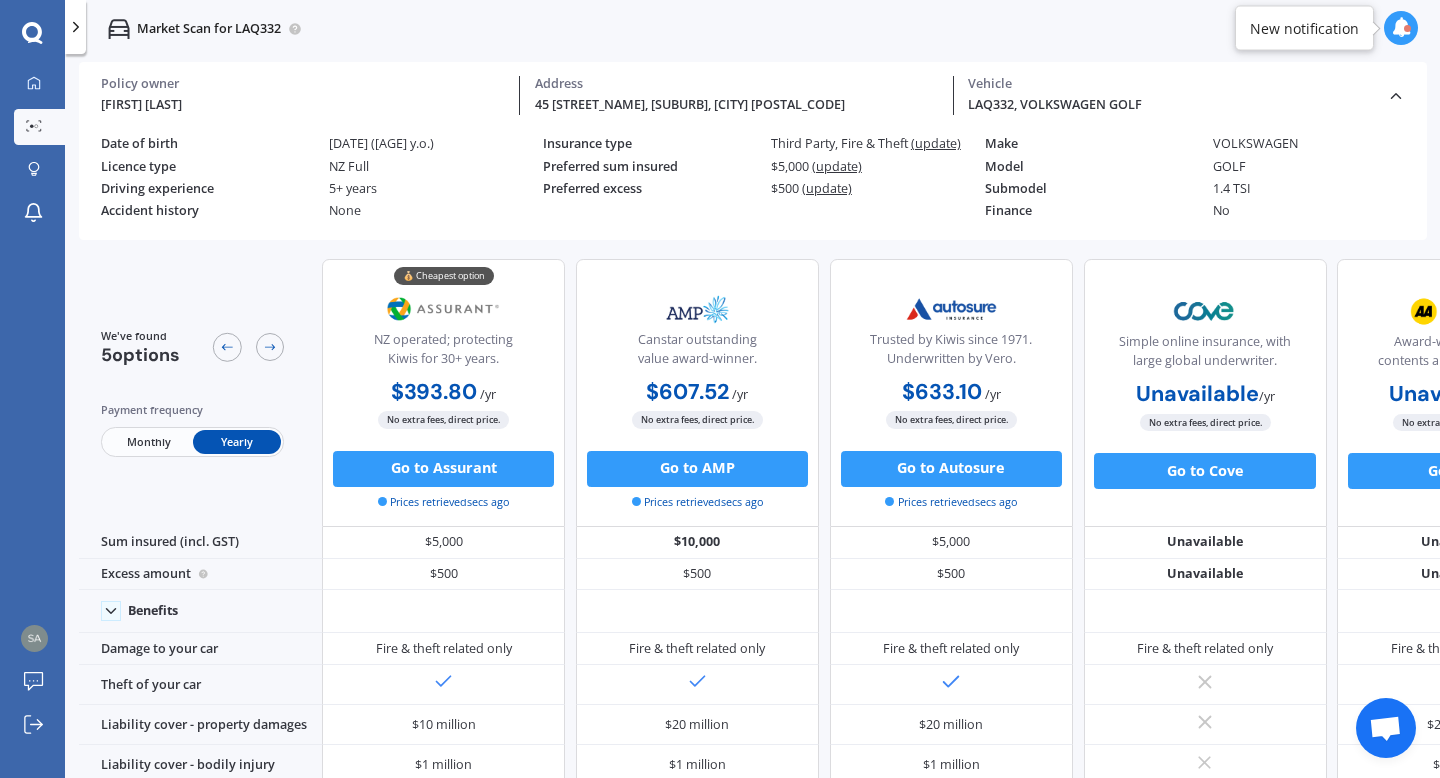 click at bounding box center [1396, 96] 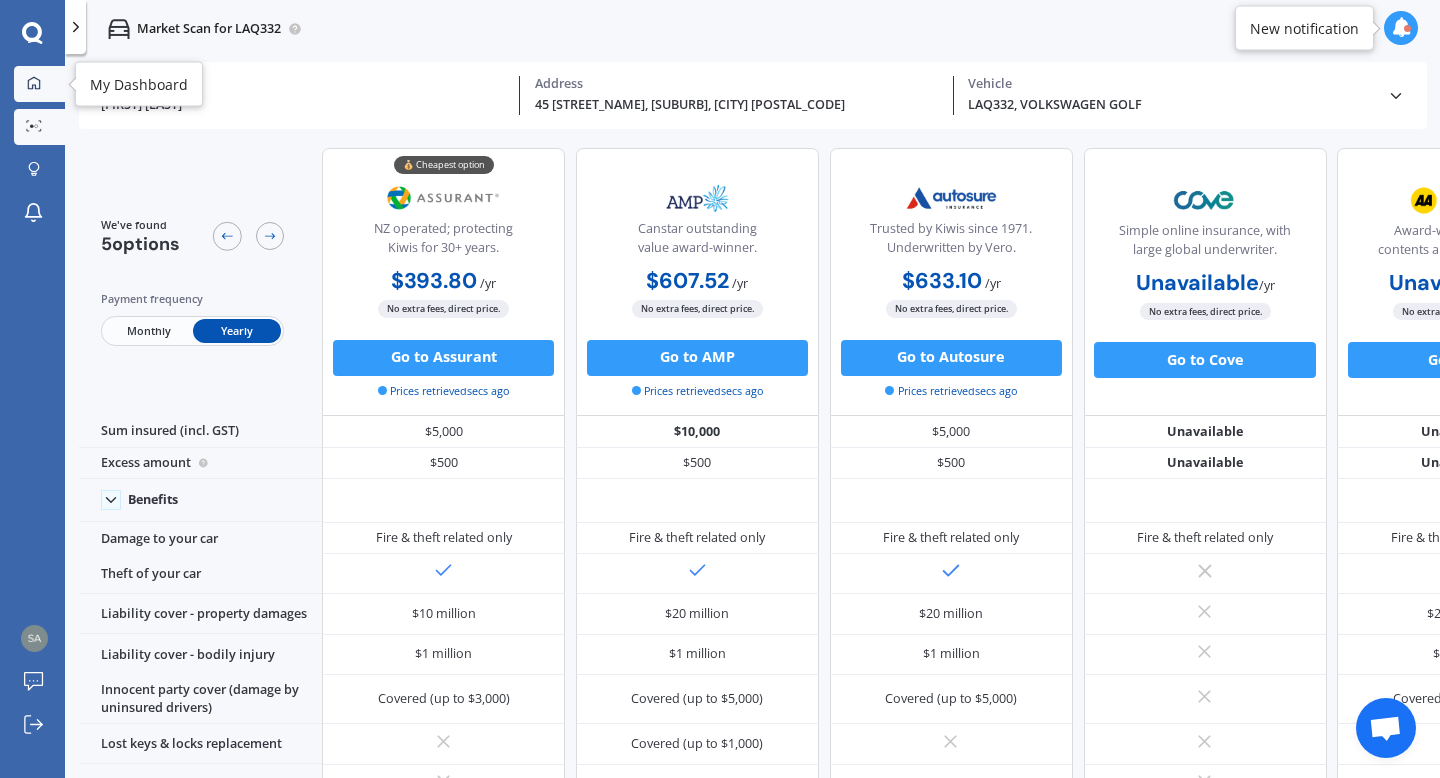 click on "My Dashboard" at bounding box center (39, 84) 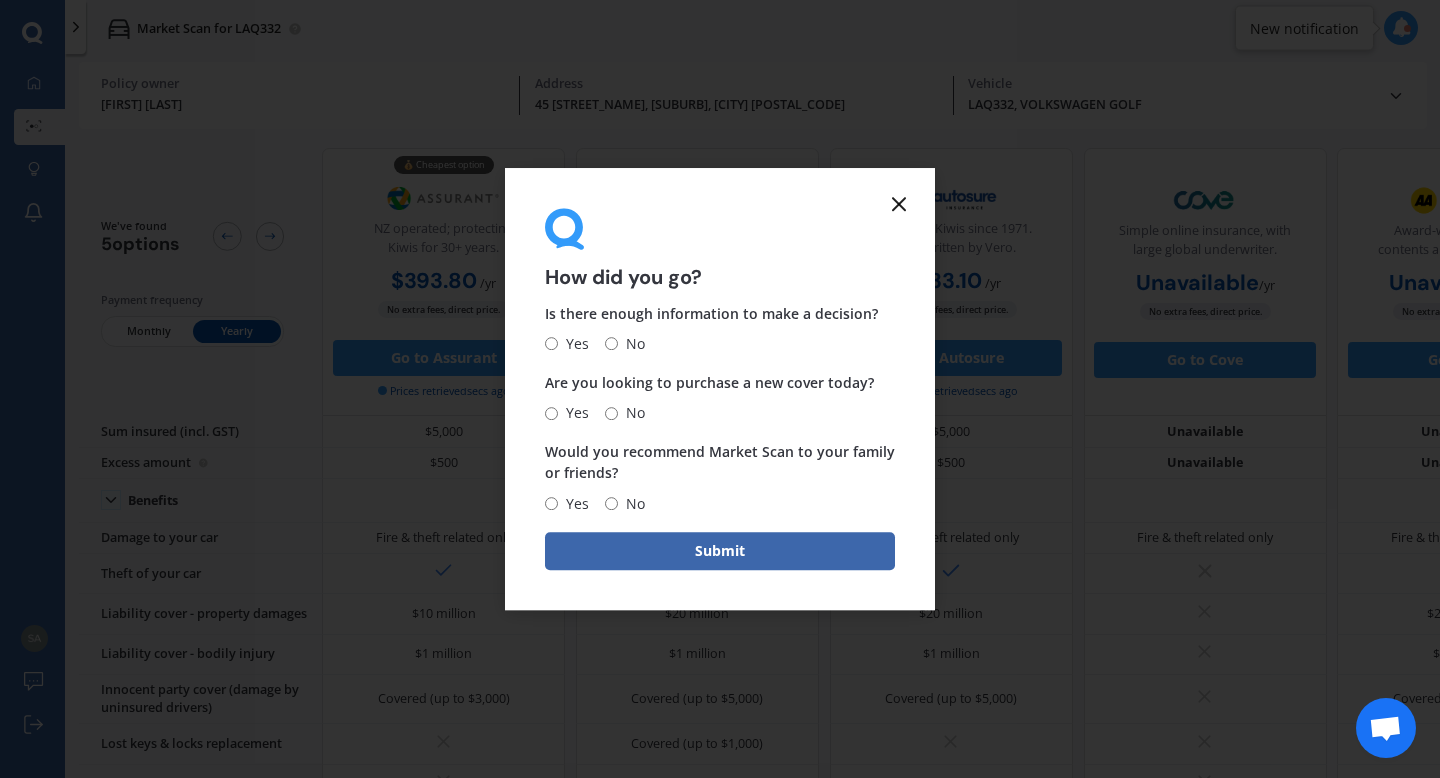 click on "No" at bounding box center (573, 344) 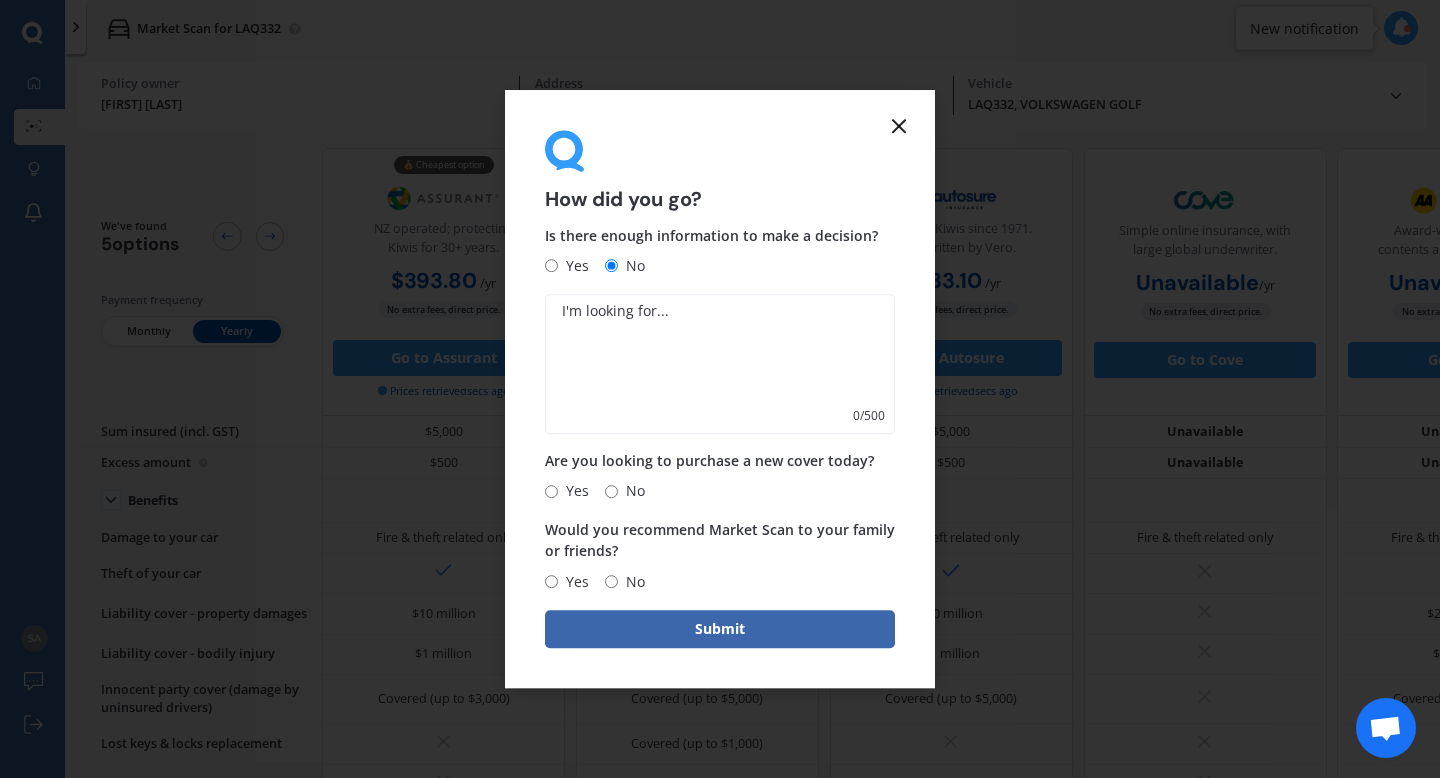 click on "No" at bounding box center (573, 266) 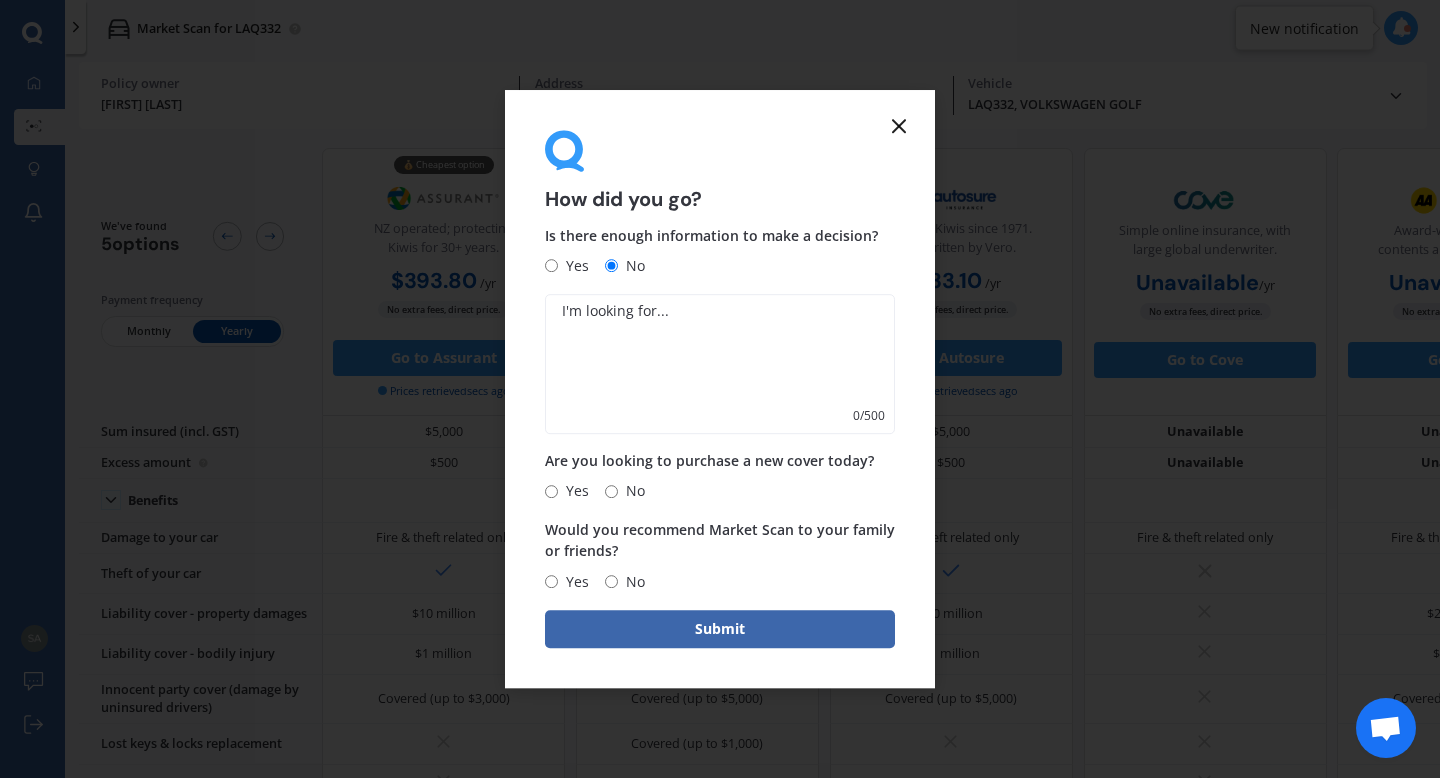 radio on "true" 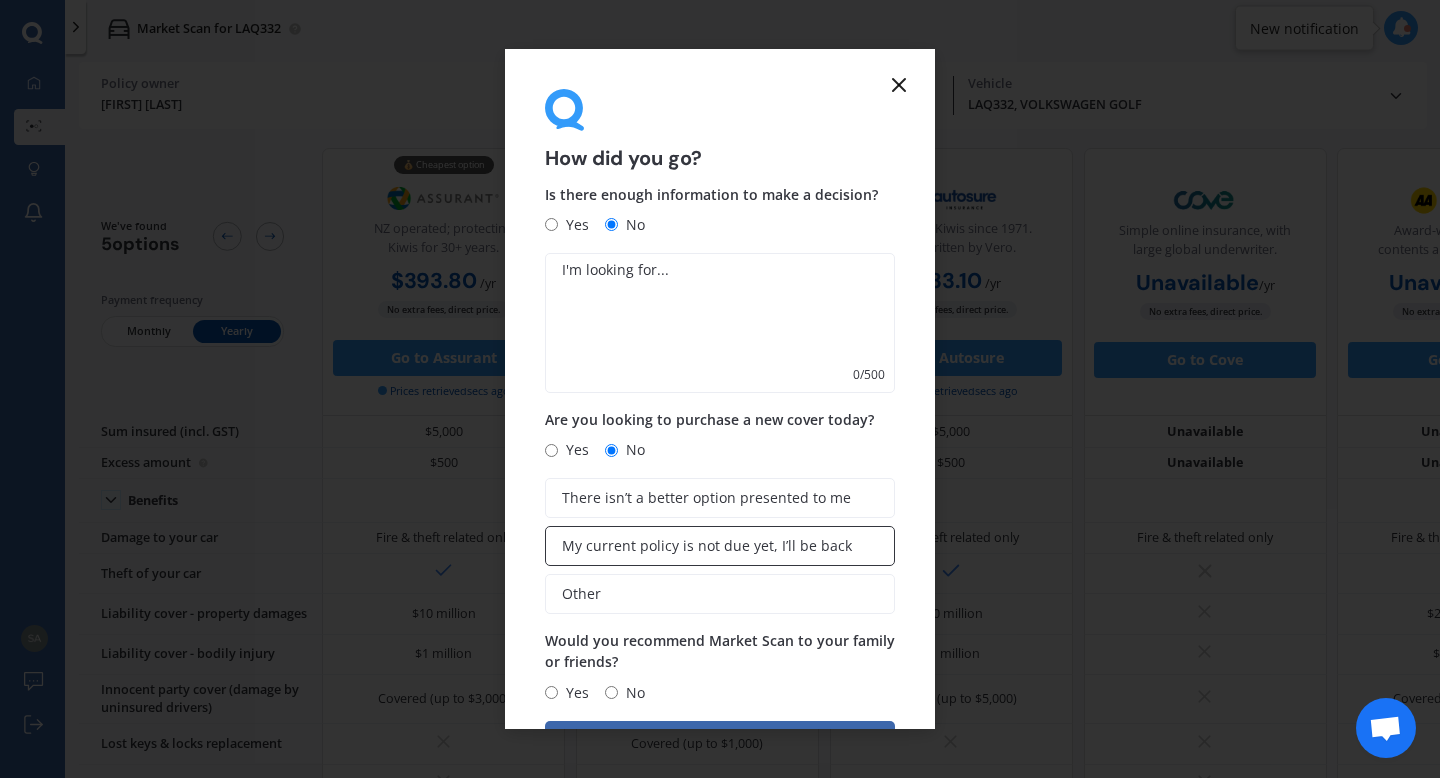 scroll, scrollTop: 71, scrollLeft: 0, axis: vertical 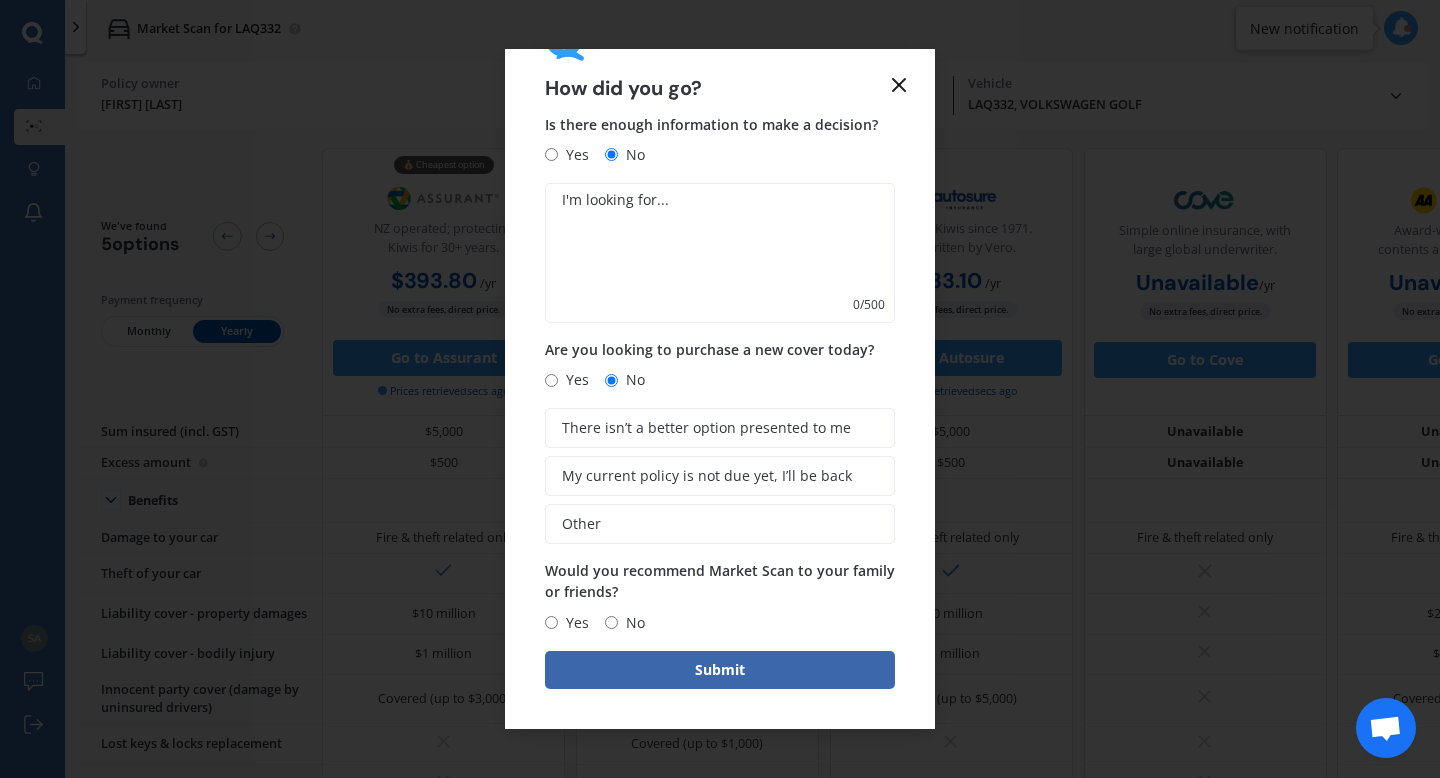 click at bounding box center (899, 85) 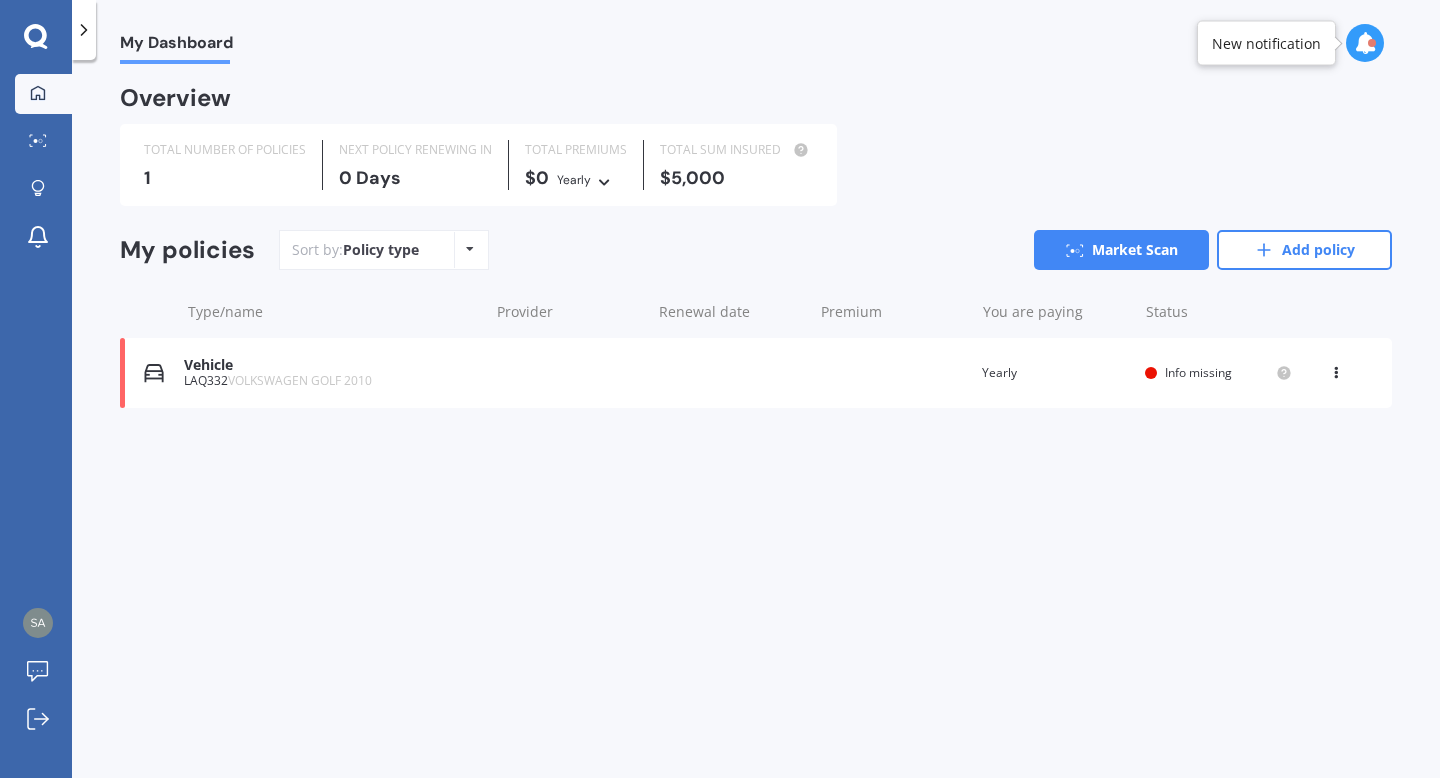 click on "LAQ332  VOLKSWAGEN GOLF 2010" at bounding box center [331, 381] 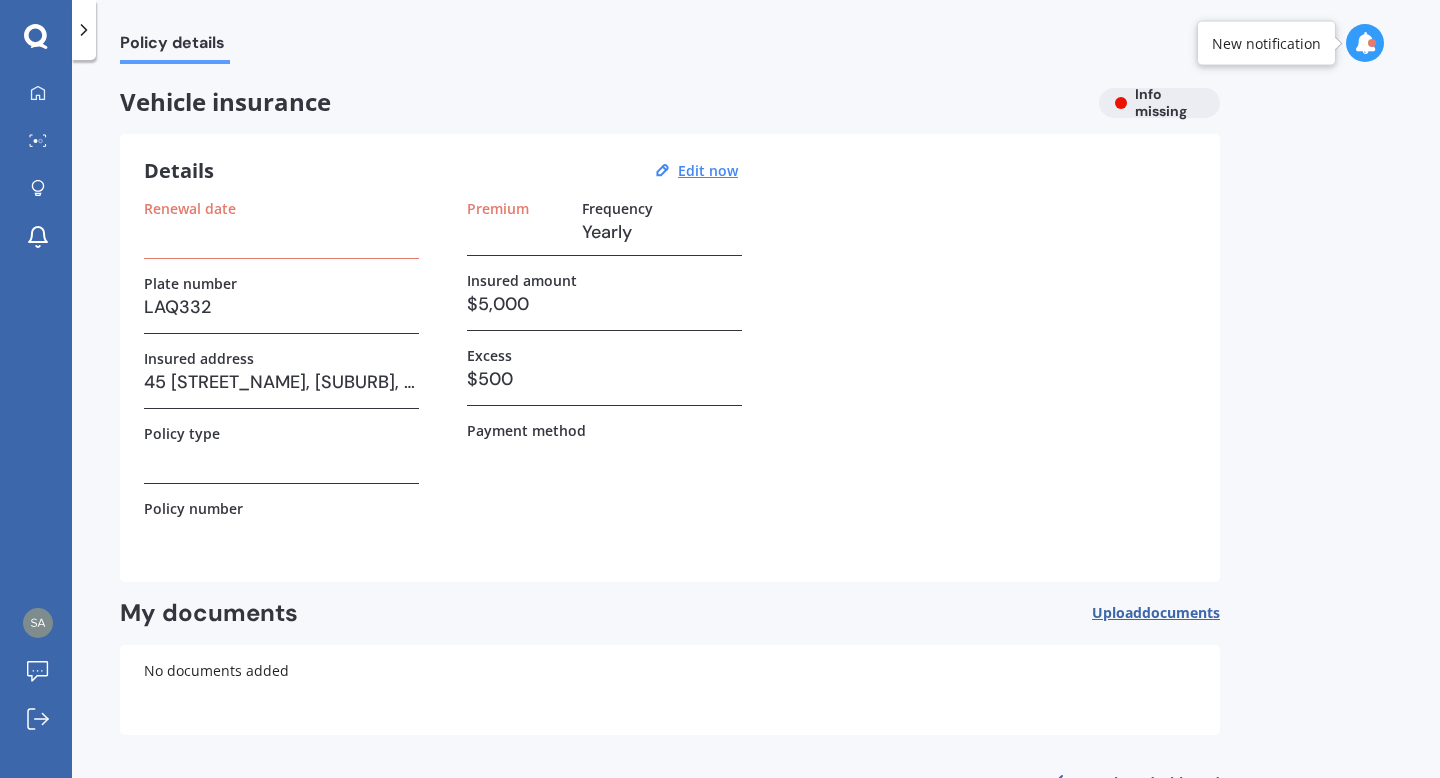 click at bounding box center (281, 232) 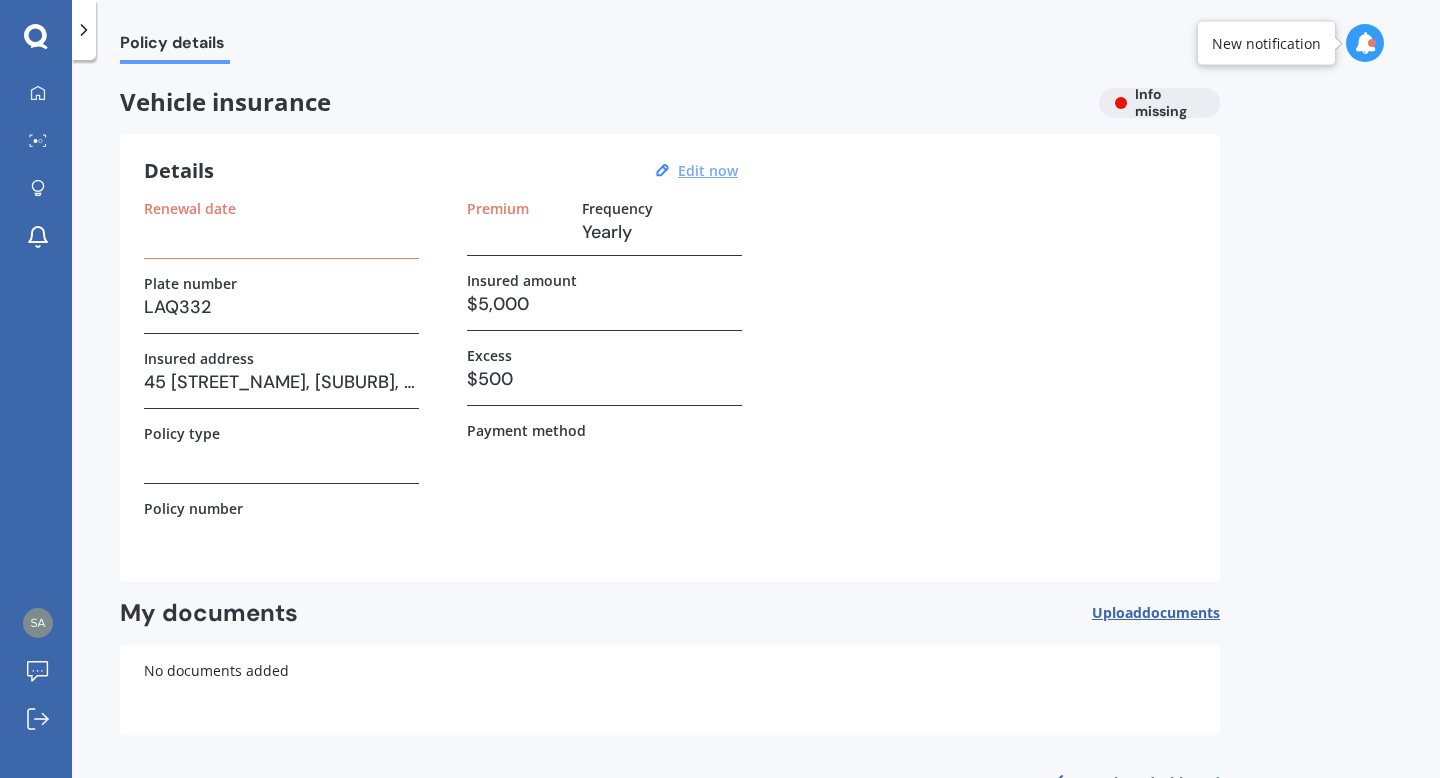 click on "Edit now" at bounding box center (708, 170) 